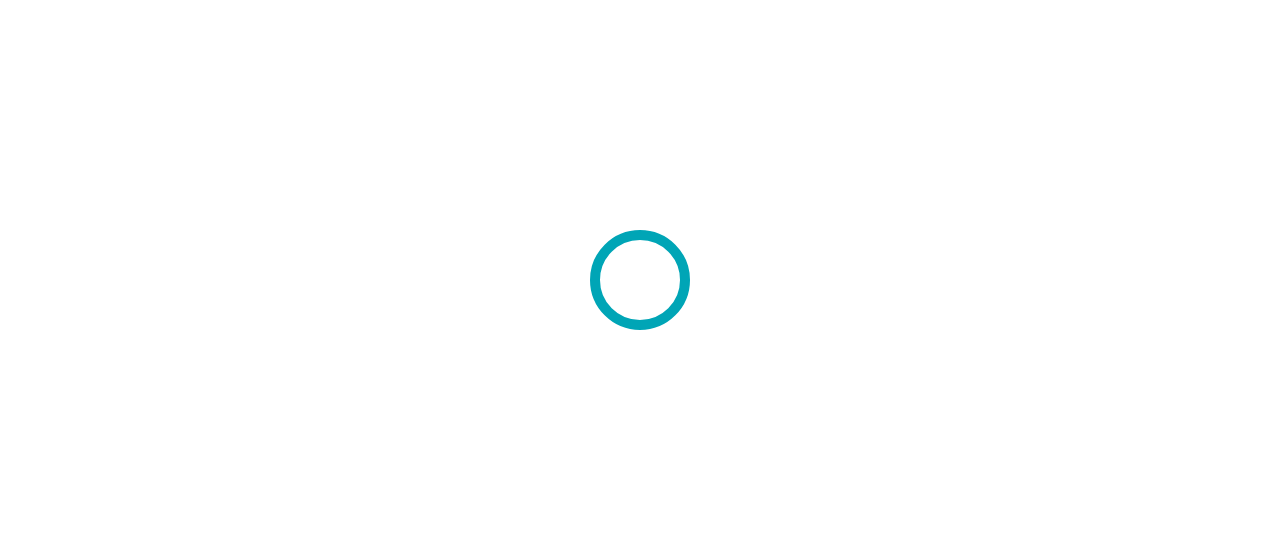 scroll, scrollTop: 0, scrollLeft: 0, axis: both 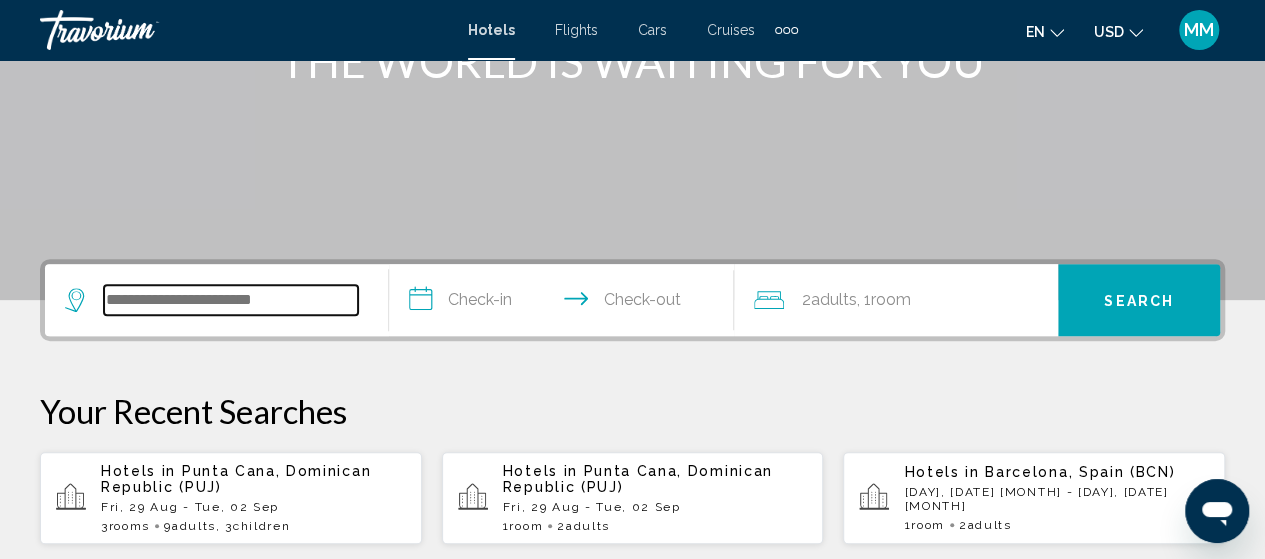 click at bounding box center (231, 300) 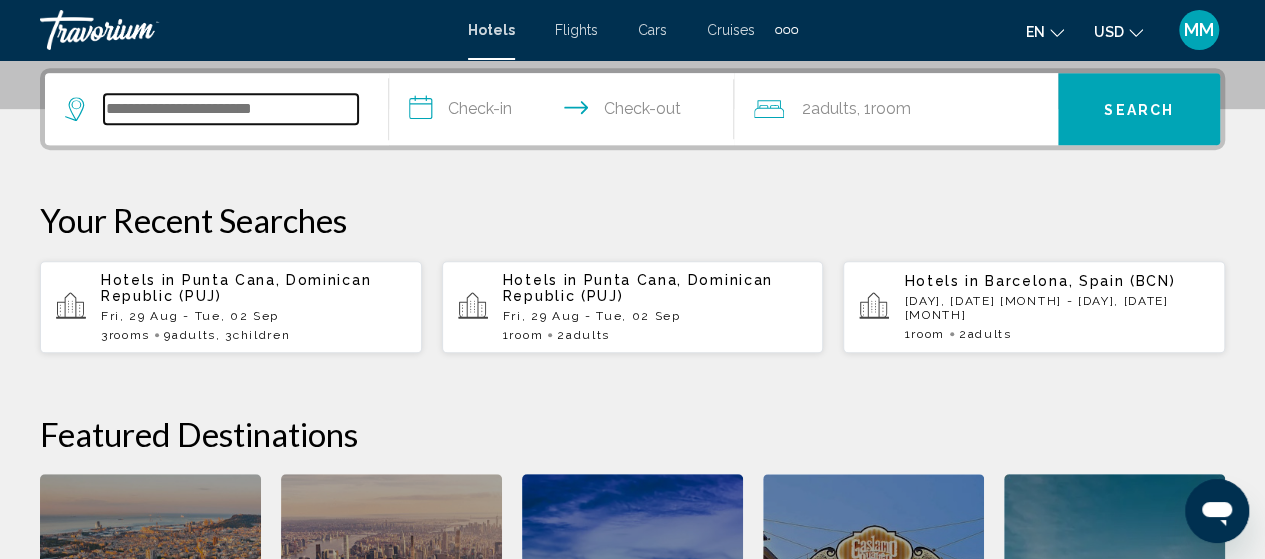 scroll, scrollTop: 494, scrollLeft: 0, axis: vertical 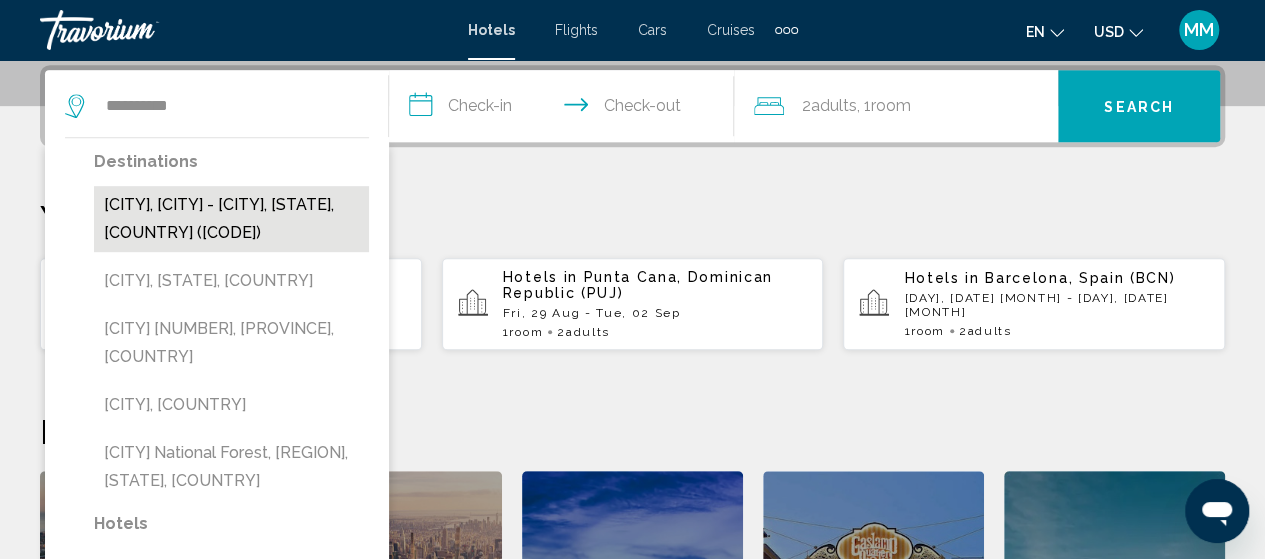 click on "[CITY], [CITY] - [CITY], [STATE], [COUNTRY] ([CODE])" at bounding box center [231, 219] 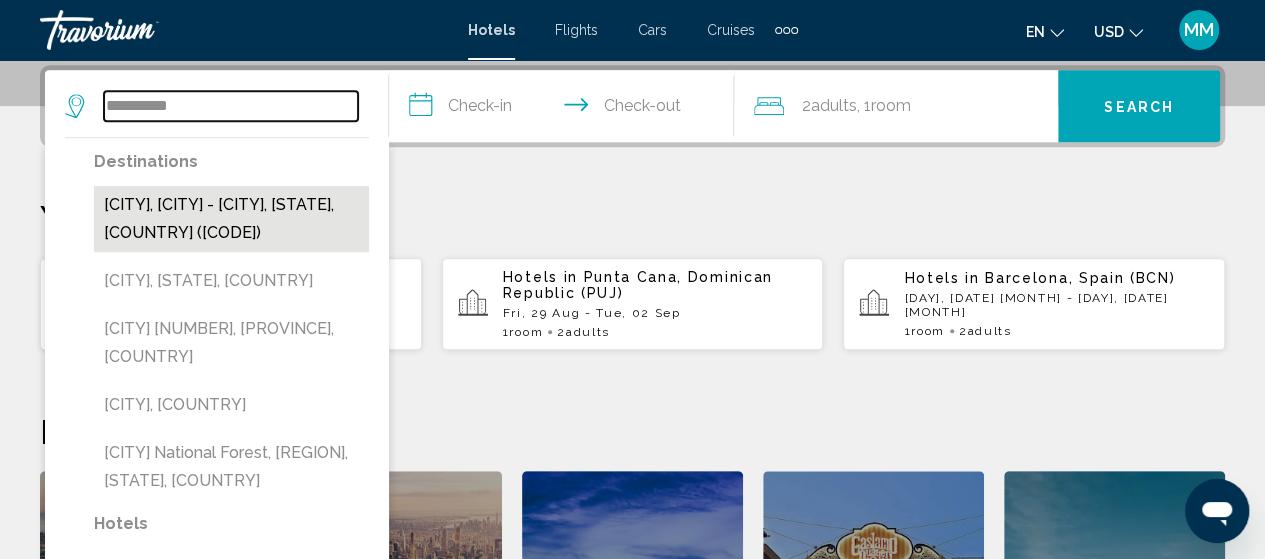 type on "**********" 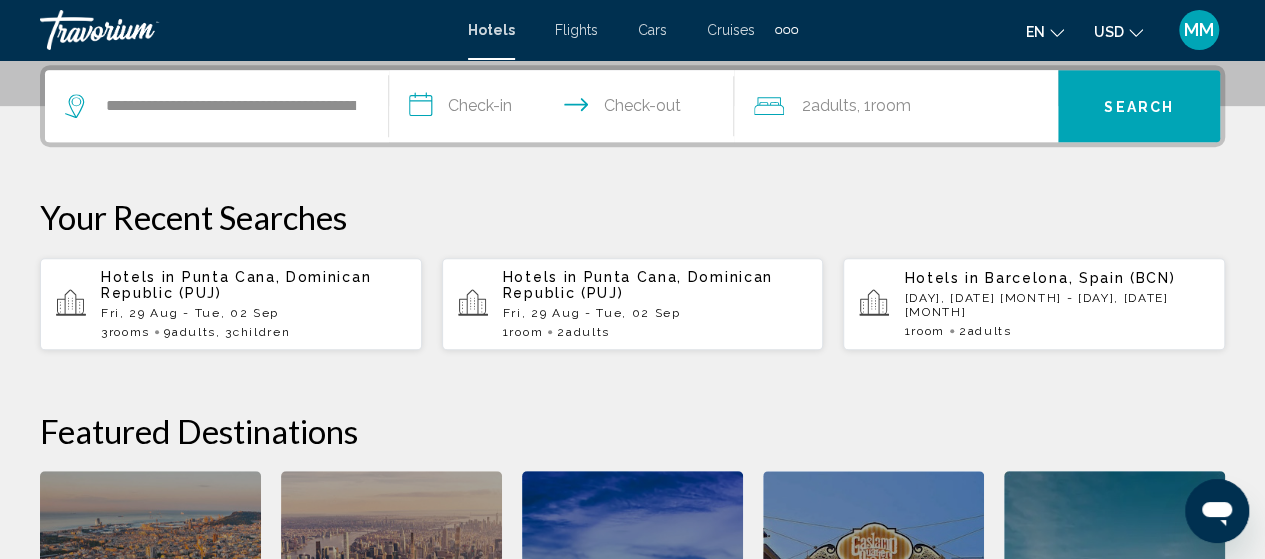 click on "**********" at bounding box center (565, 109) 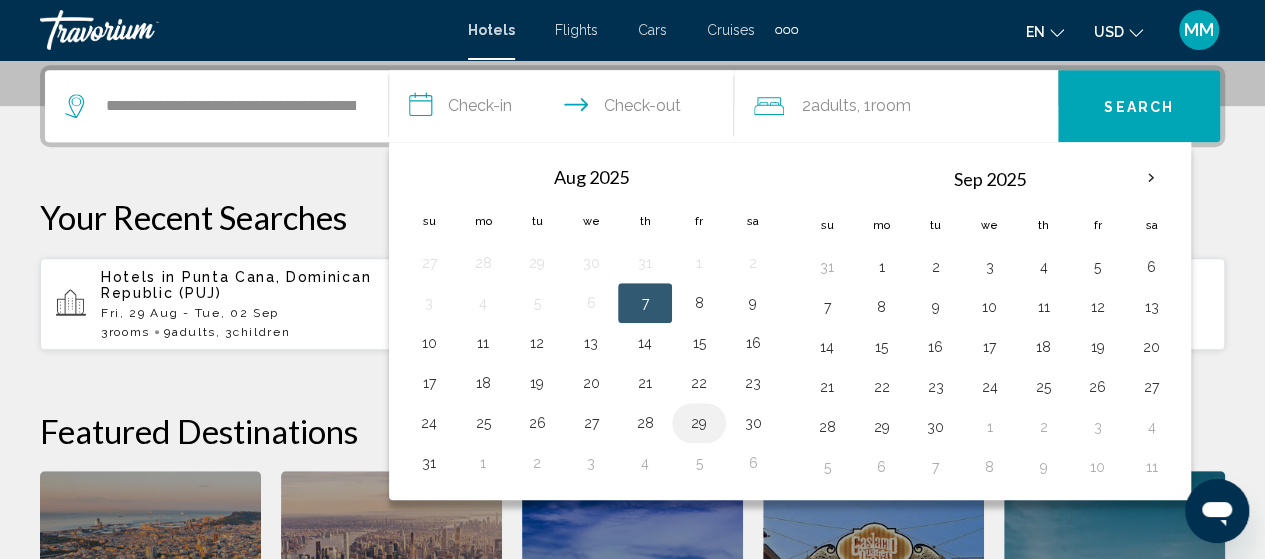 click on "29" at bounding box center (699, 423) 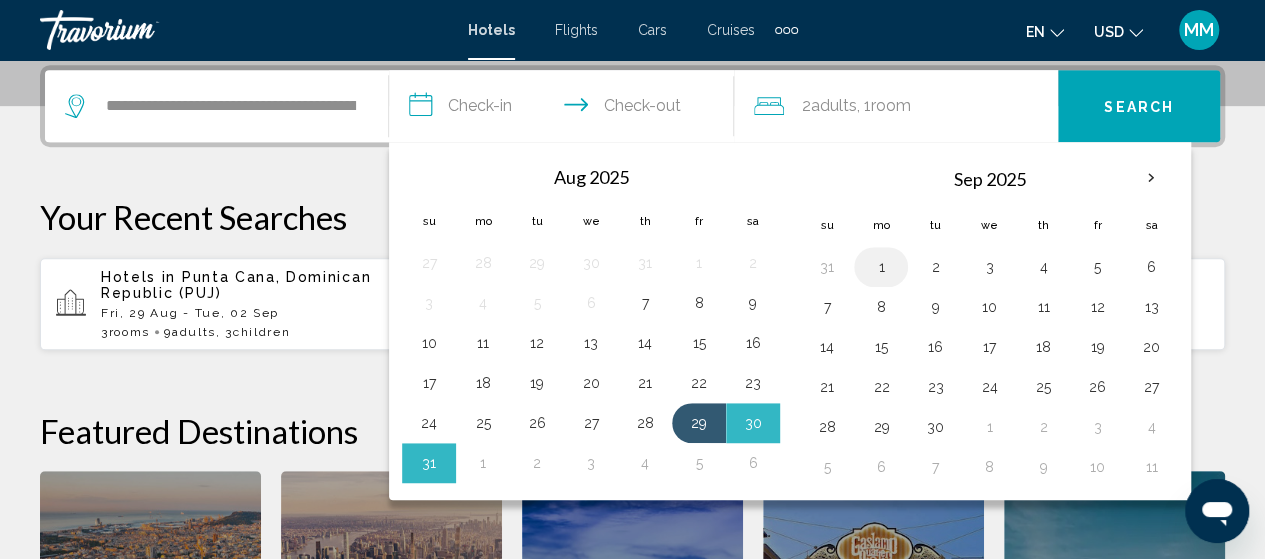 click on "1" at bounding box center [881, 267] 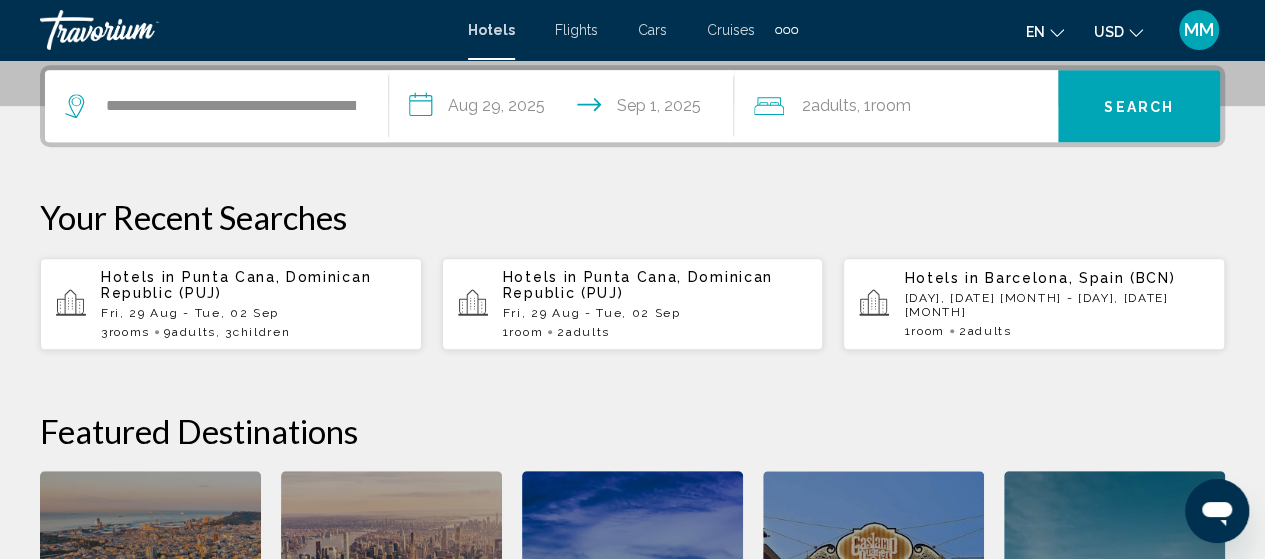 click on "Room" 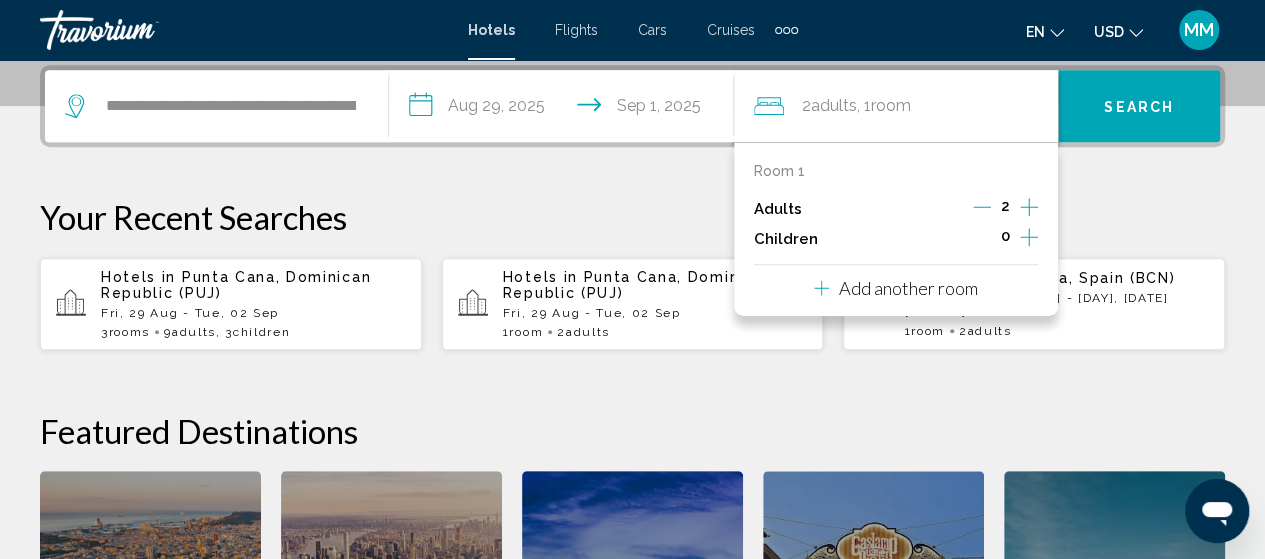 click on "Add another room" at bounding box center [908, 288] 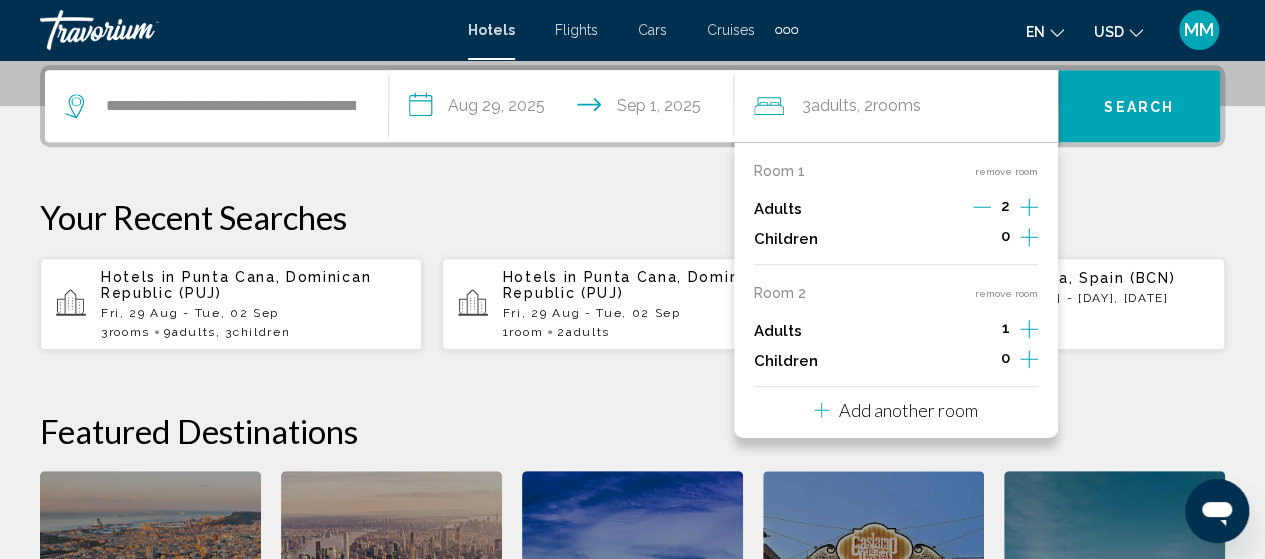 click 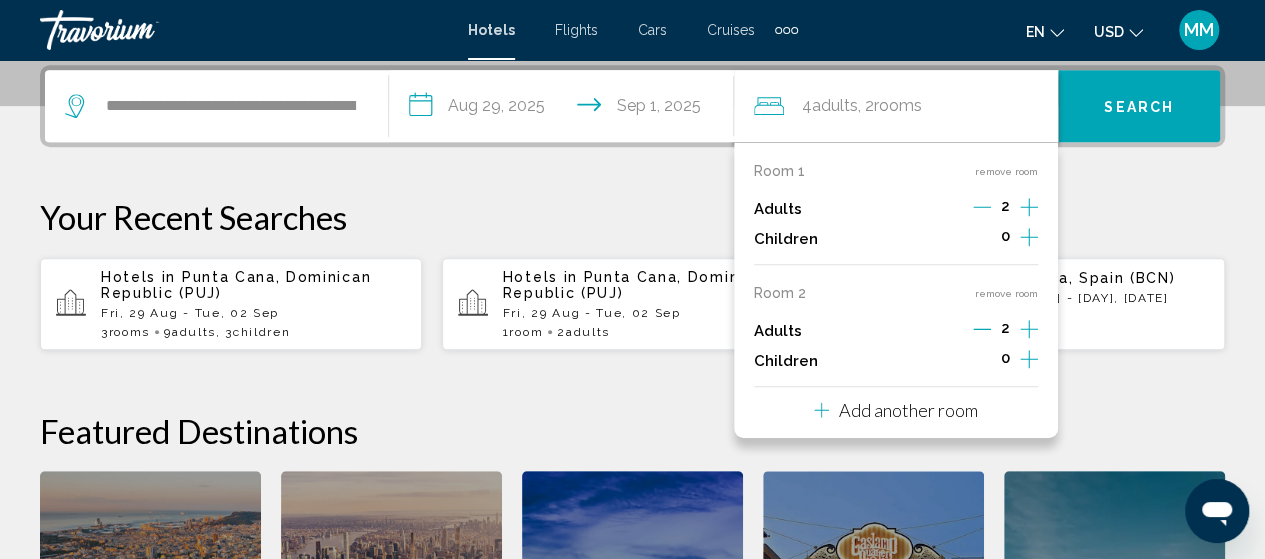 click on "Add another room" at bounding box center [908, 410] 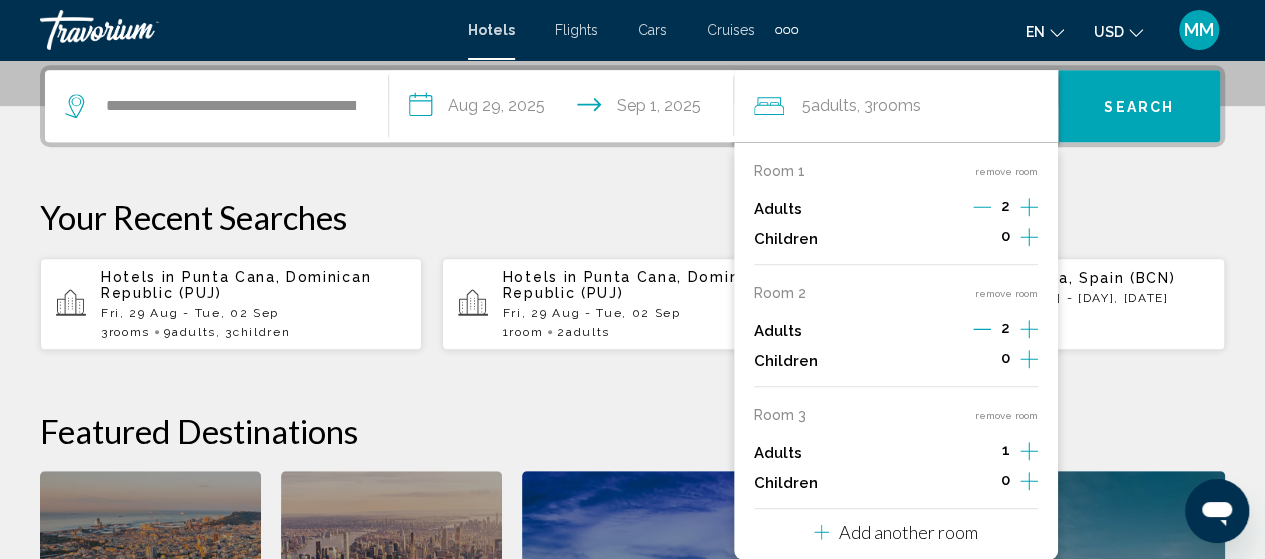 click 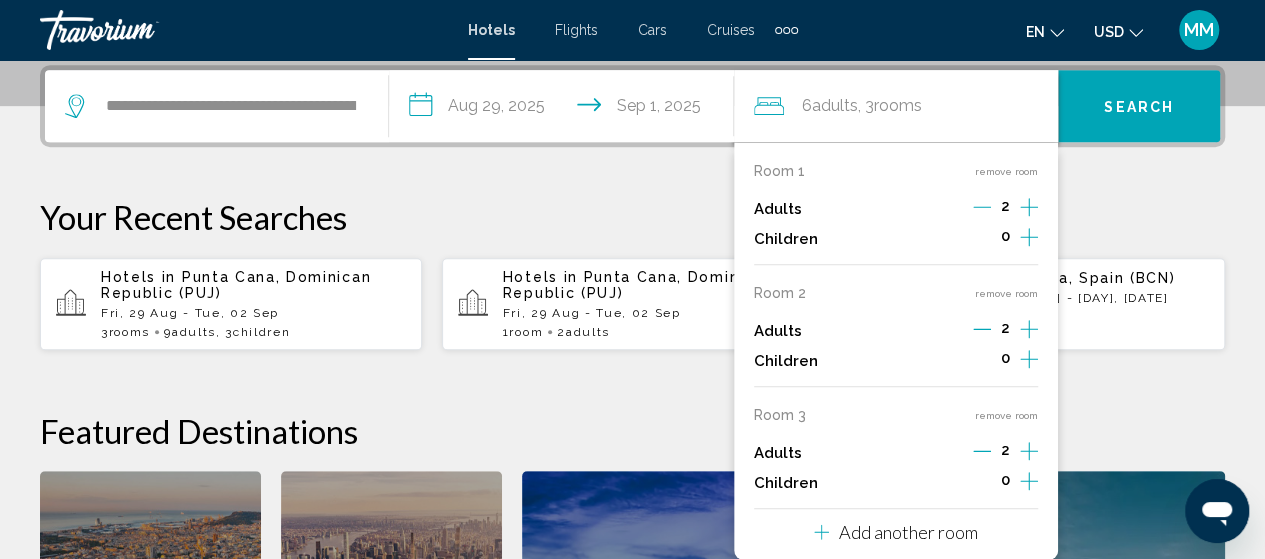 click 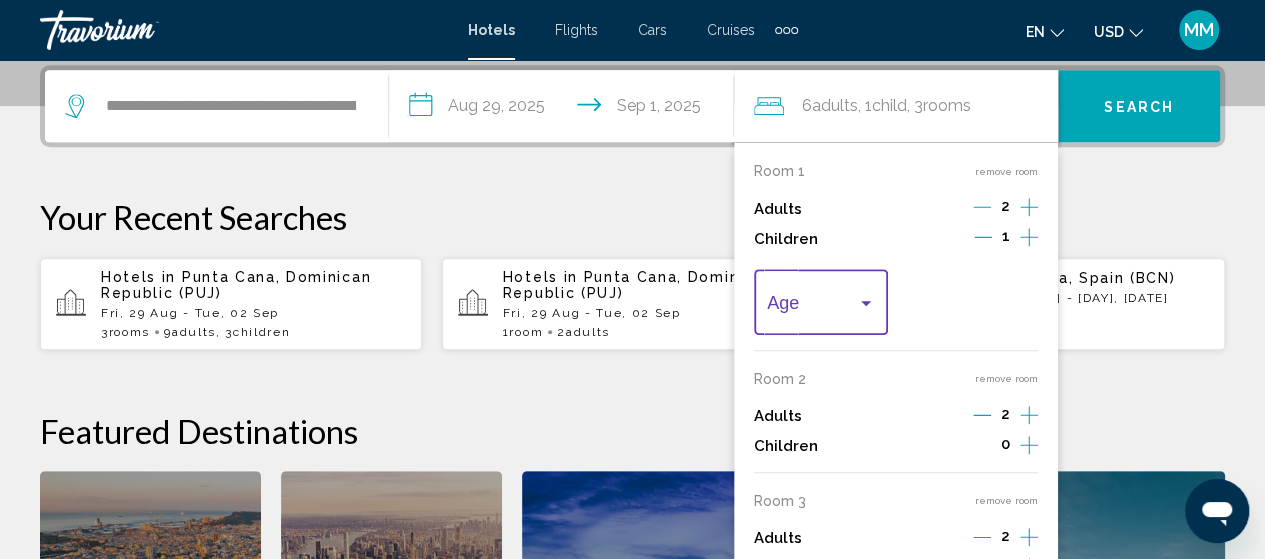 click at bounding box center (866, 303) 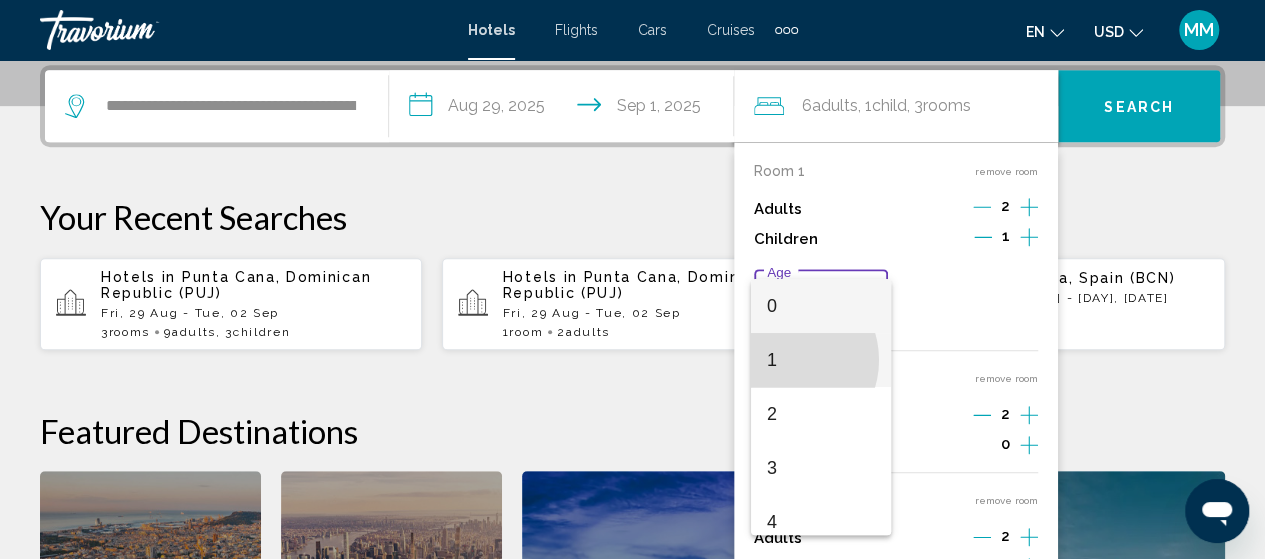 click on "1" at bounding box center [821, 360] 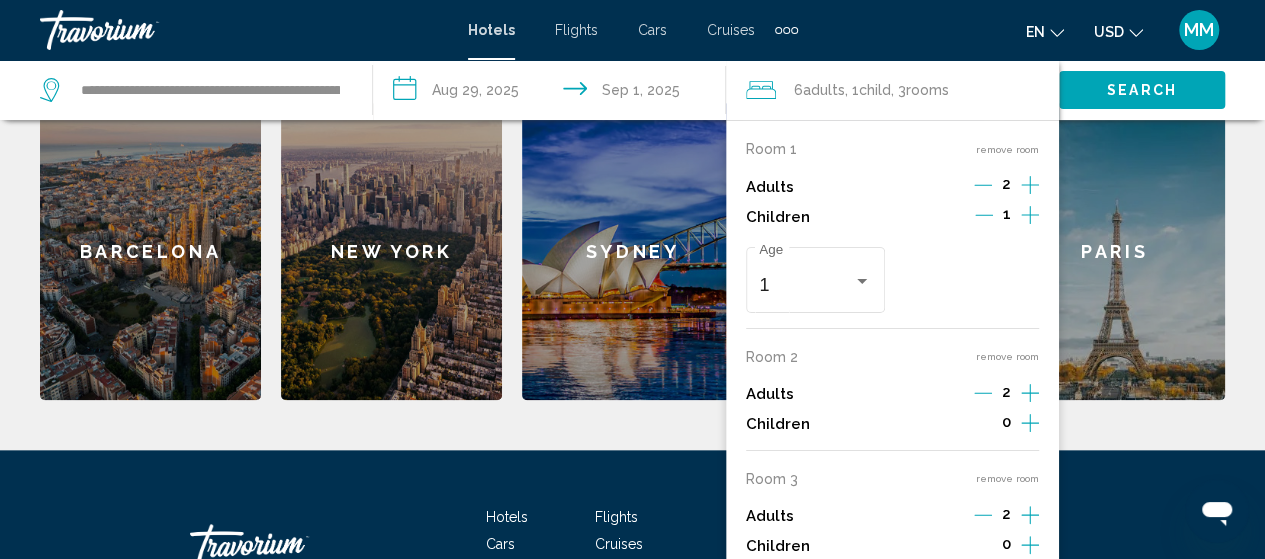 scroll, scrollTop: 894, scrollLeft: 0, axis: vertical 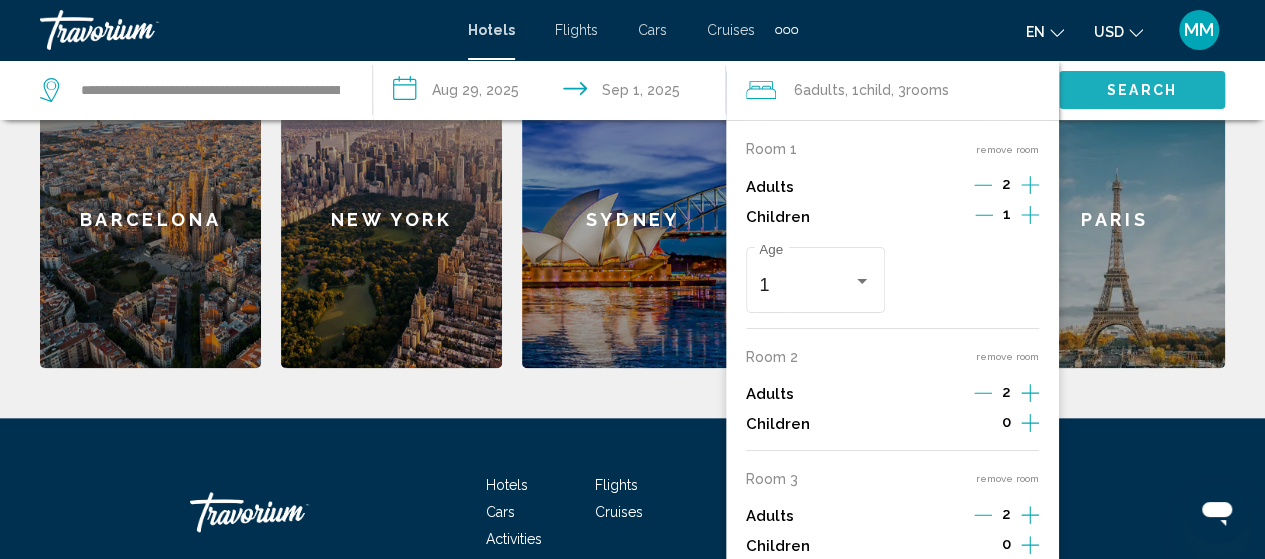 click on "Search" at bounding box center (1142, 91) 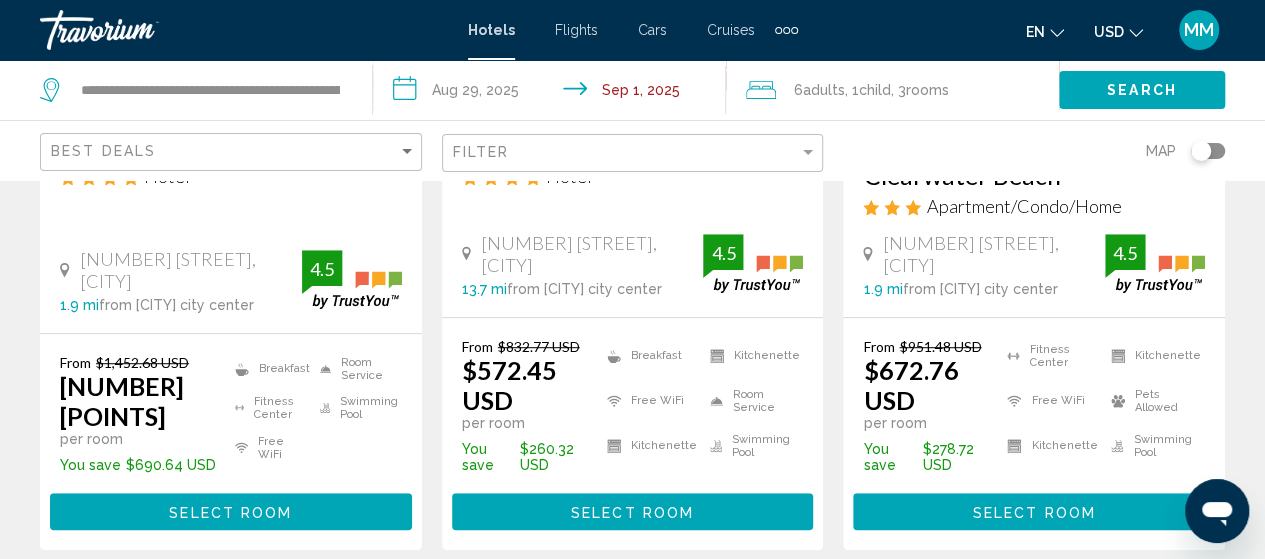 scroll, scrollTop: 500, scrollLeft: 0, axis: vertical 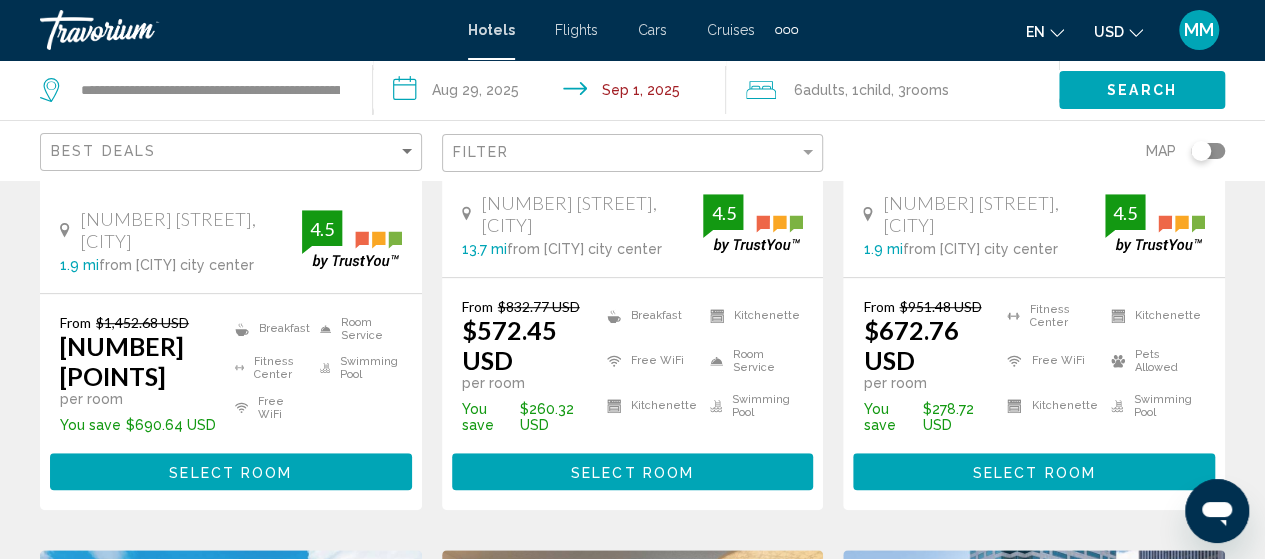 click on "[NUMBER] [STREET], [CITY]" at bounding box center (191, 230) 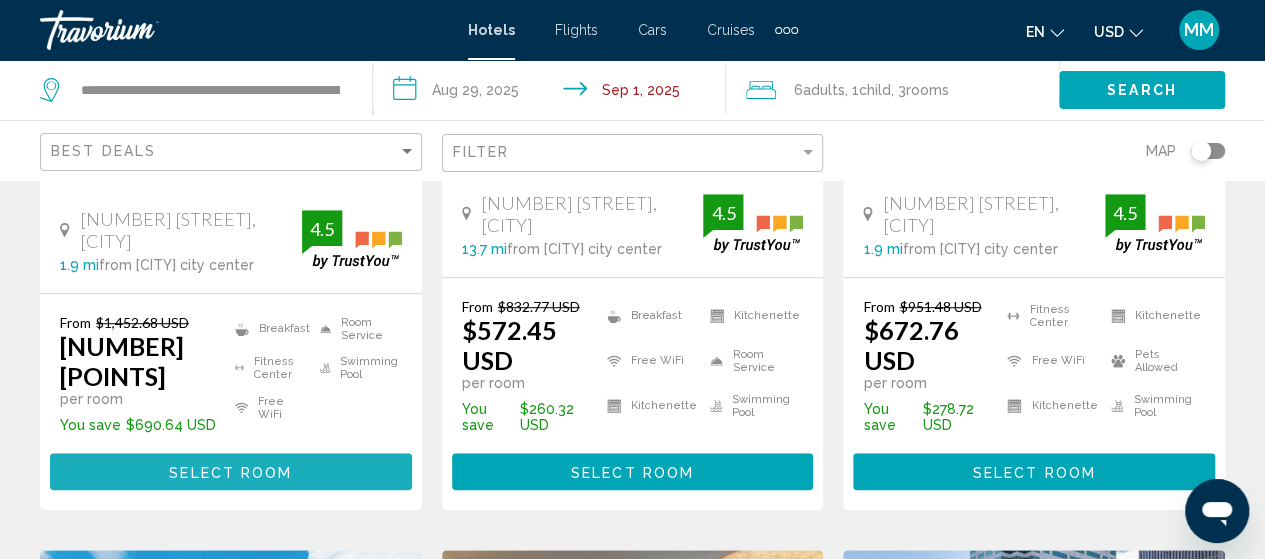 click on "Select Room" at bounding box center (230, 472) 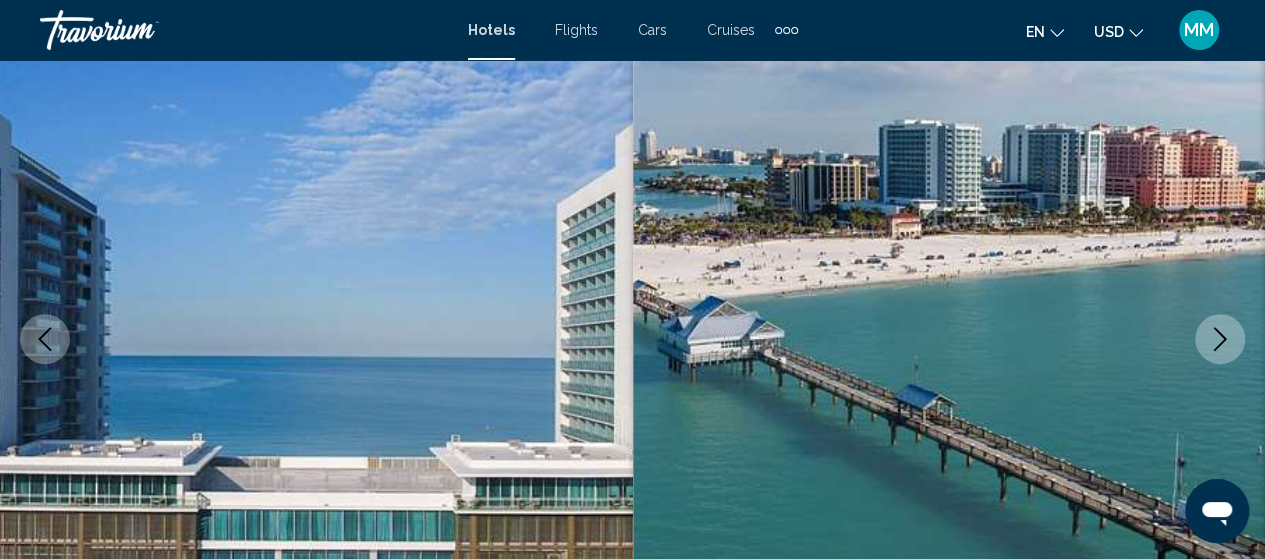 scroll, scrollTop: 300, scrollLeft: 0, axis: vertical 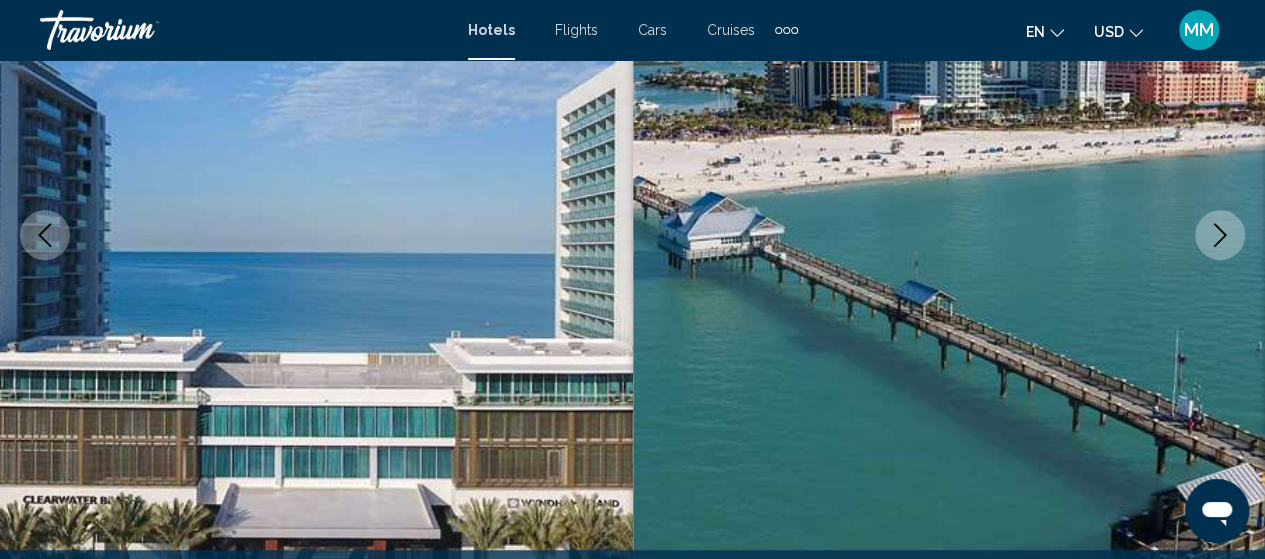 click 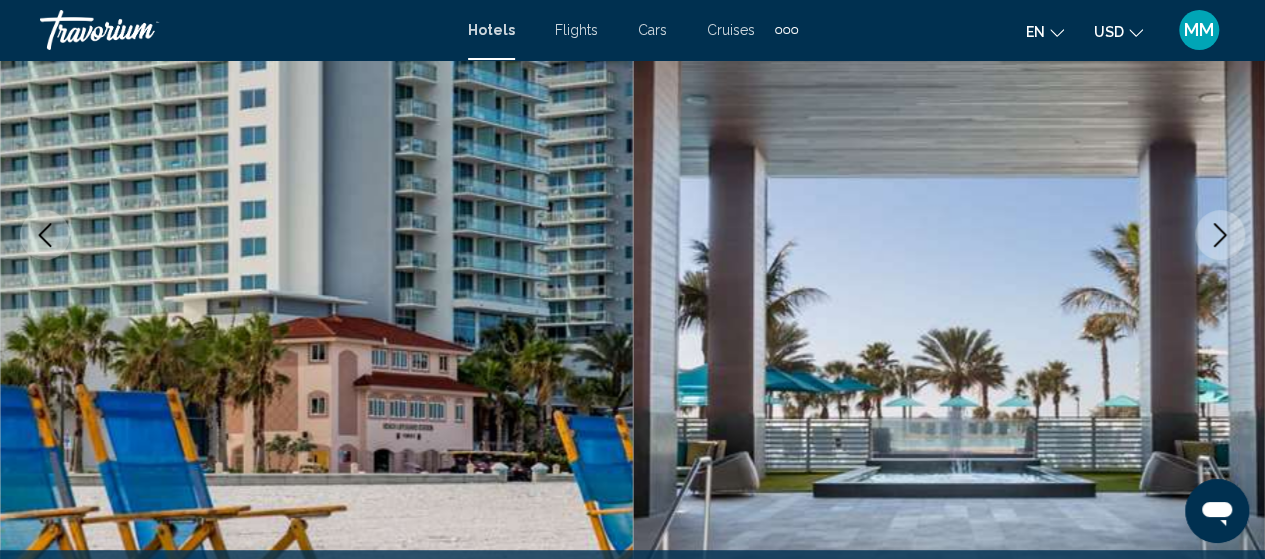 click 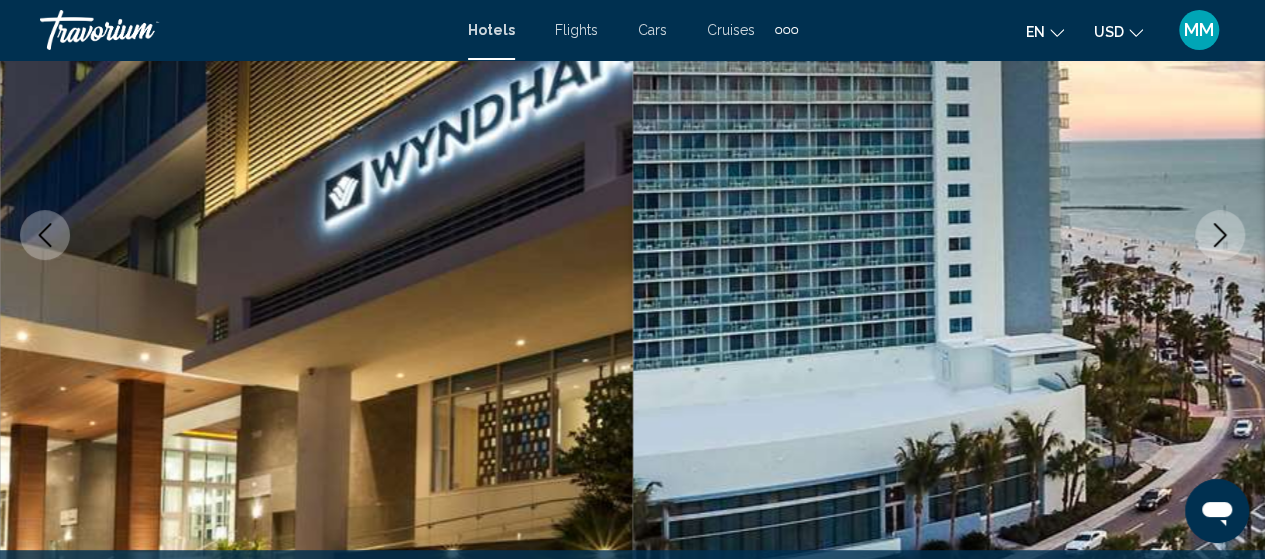click 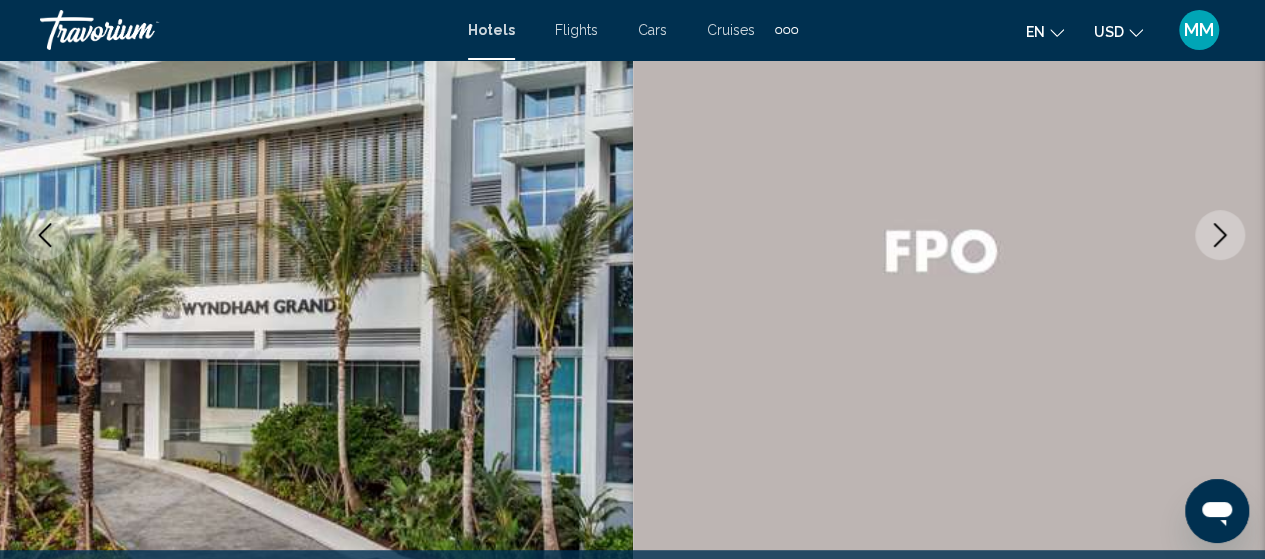 click 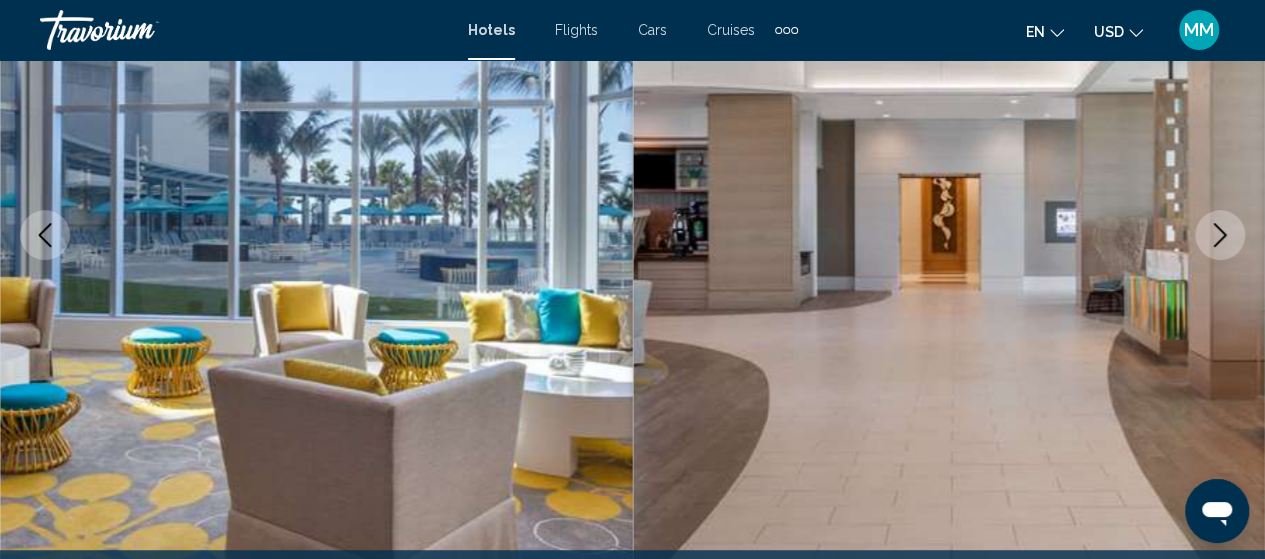 click 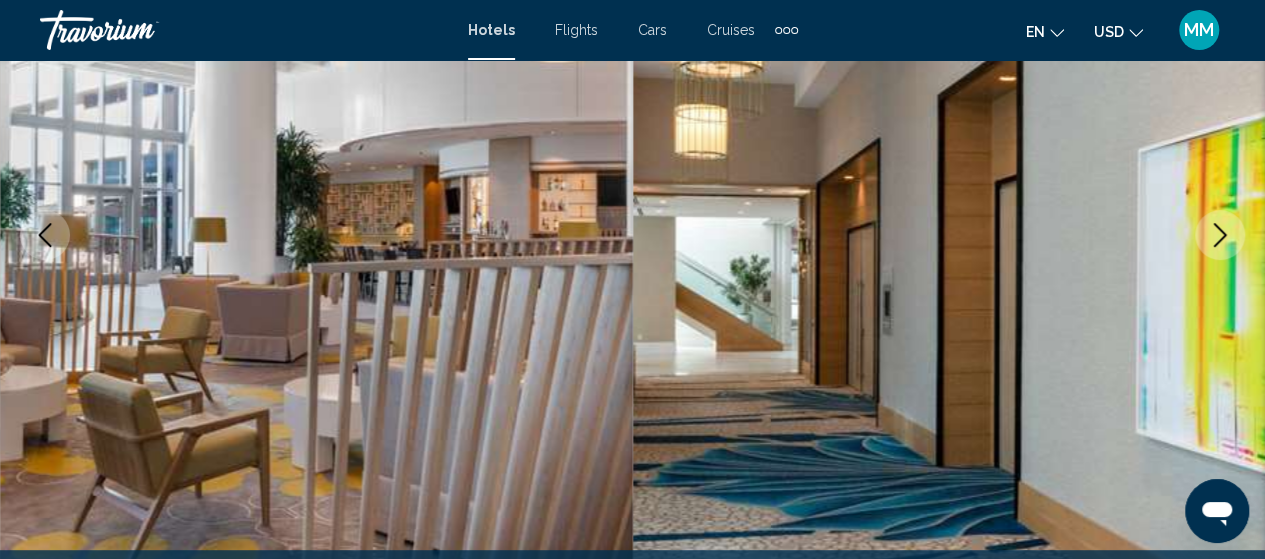 click 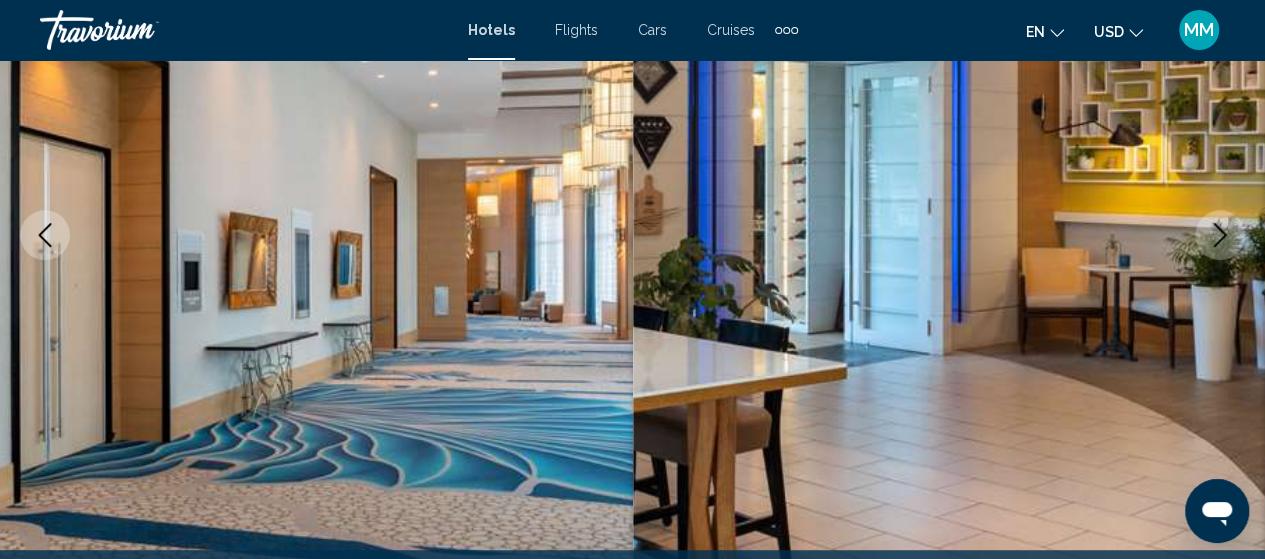 click 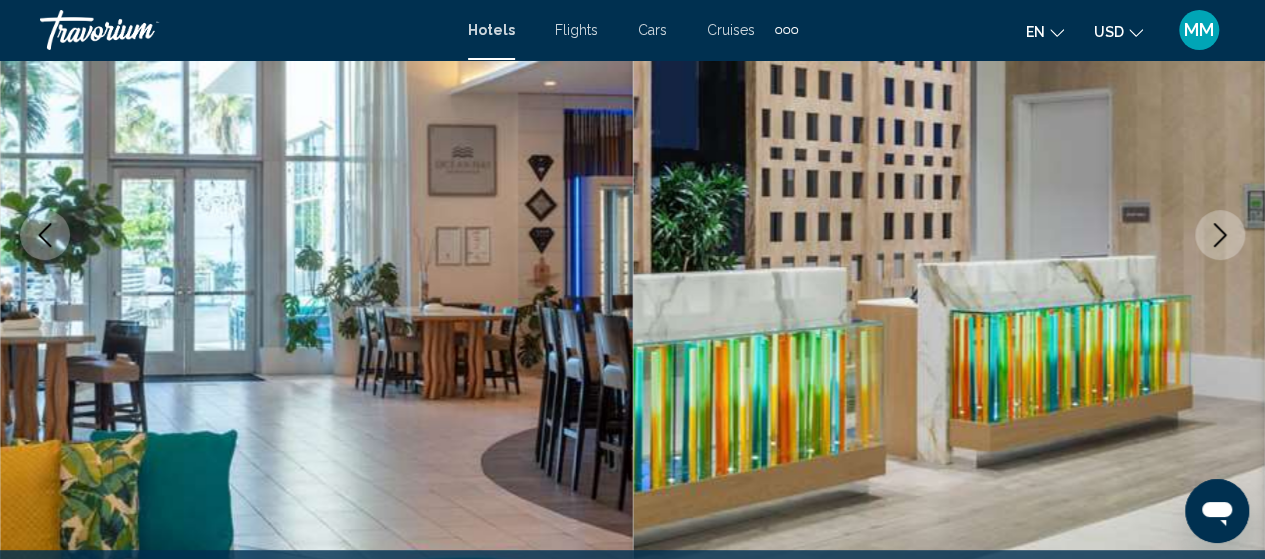 click 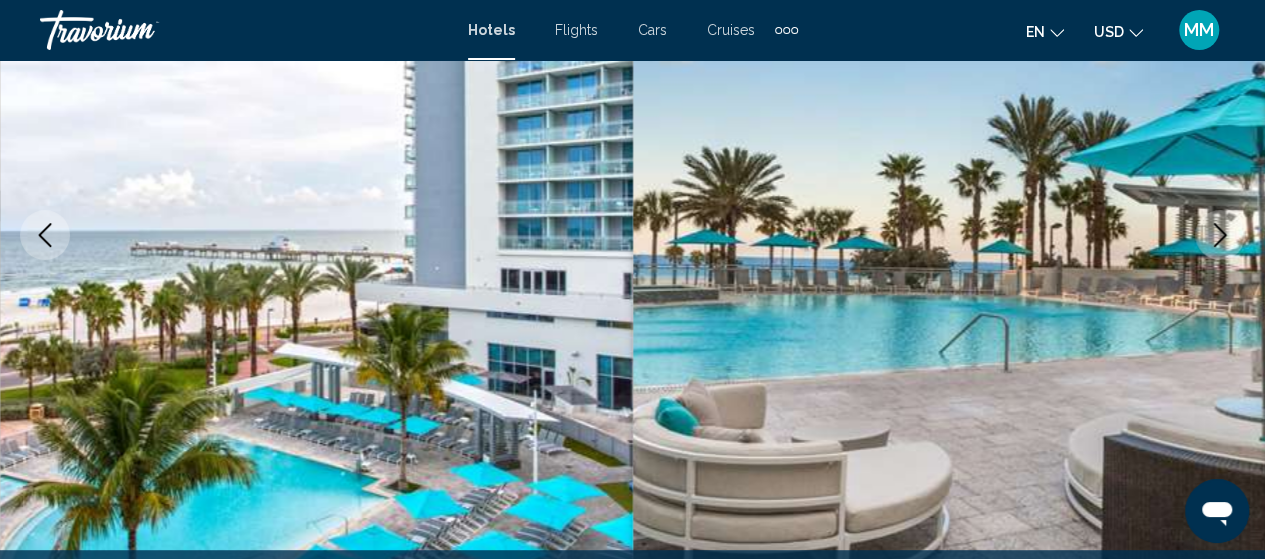 click 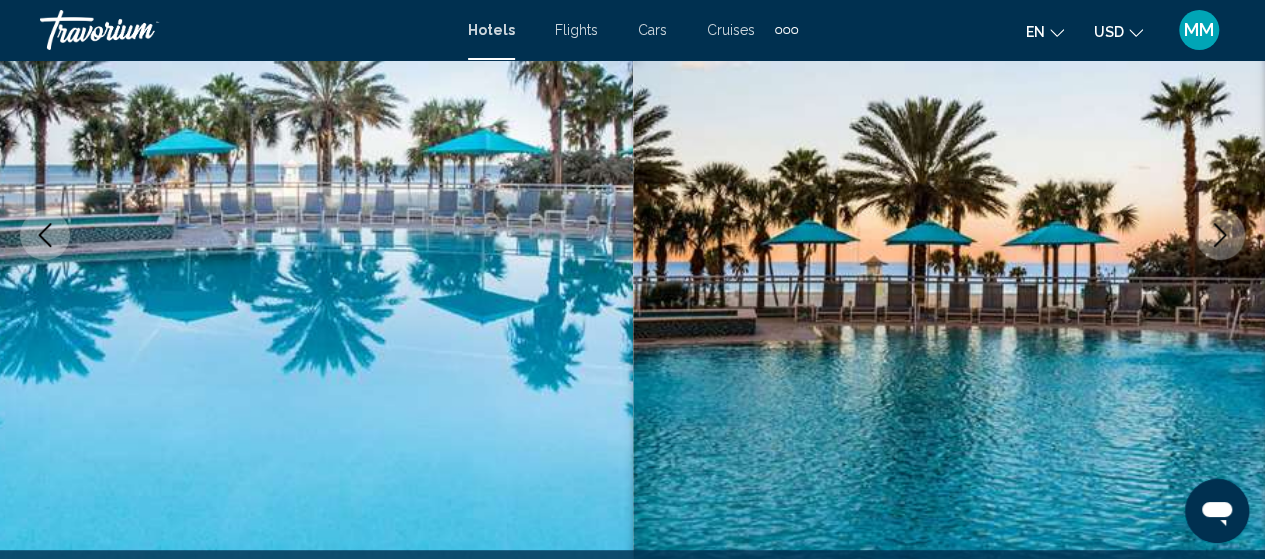 click 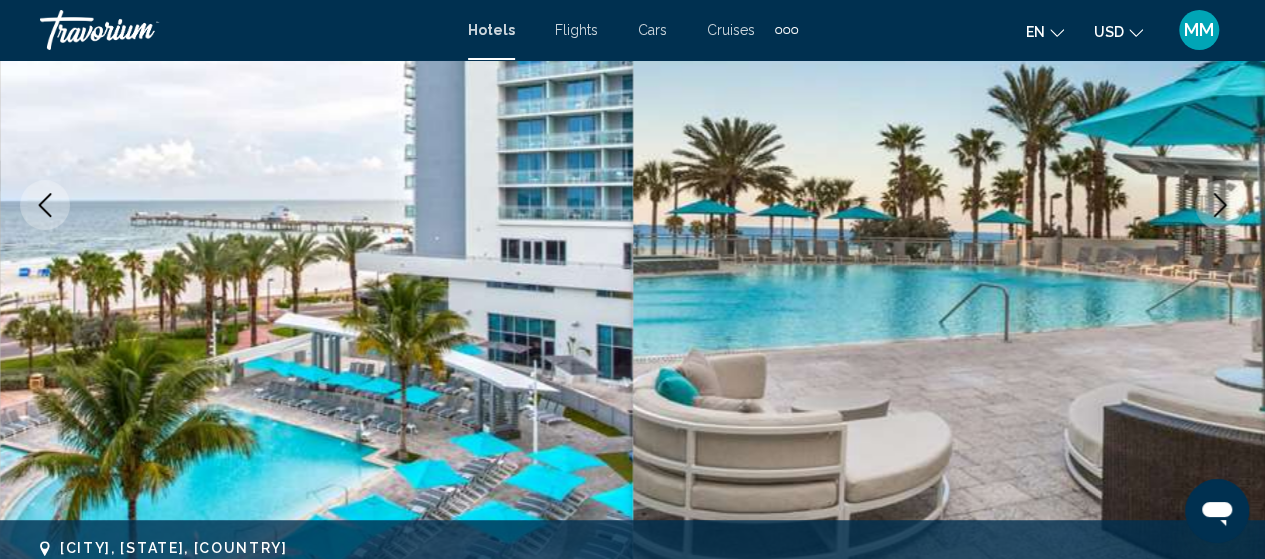 scroll, scrollTop: 300, scrollLeft: 0, axis: vertical 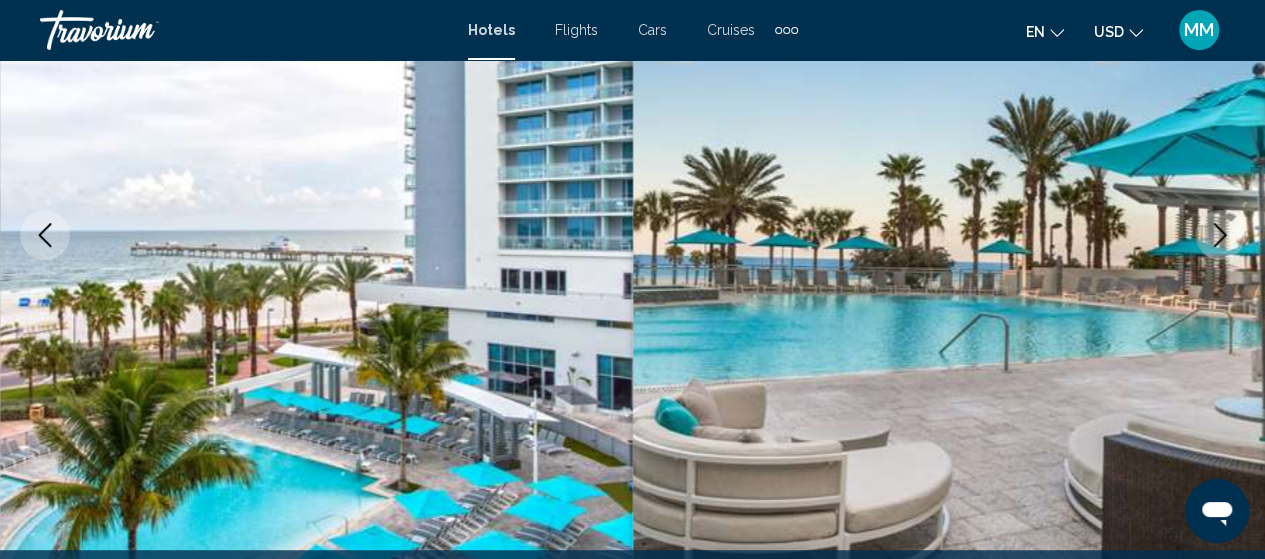 click 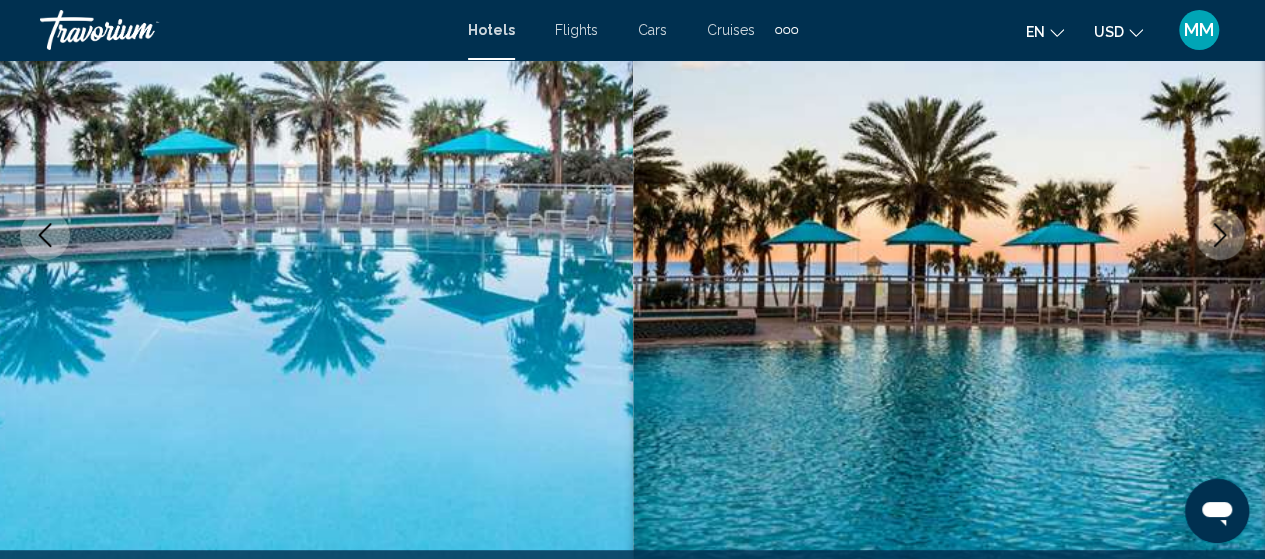 click 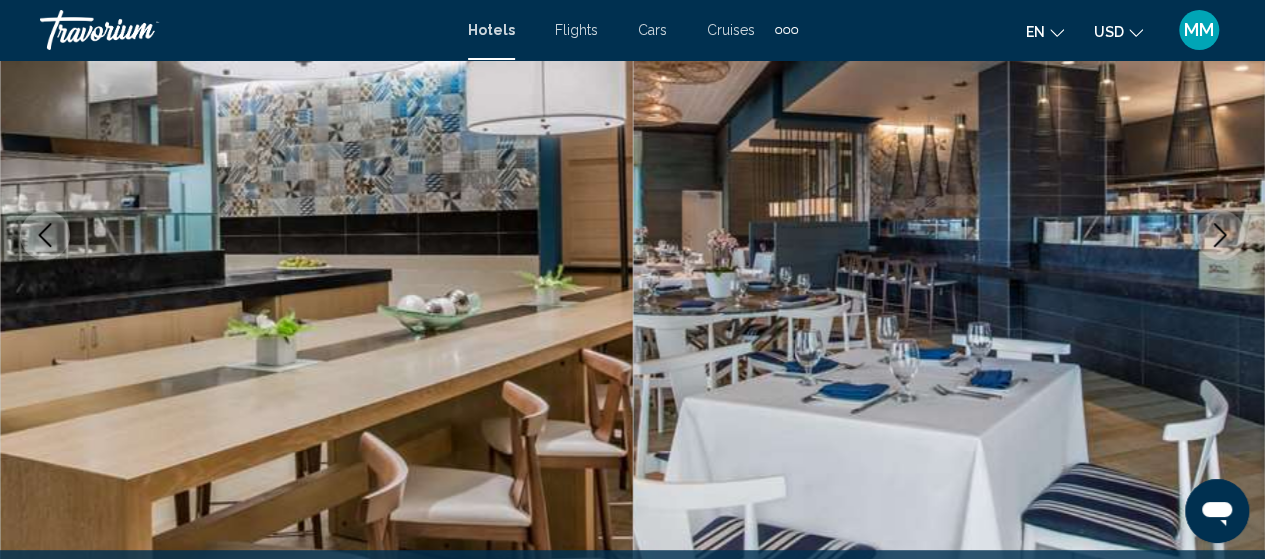 click 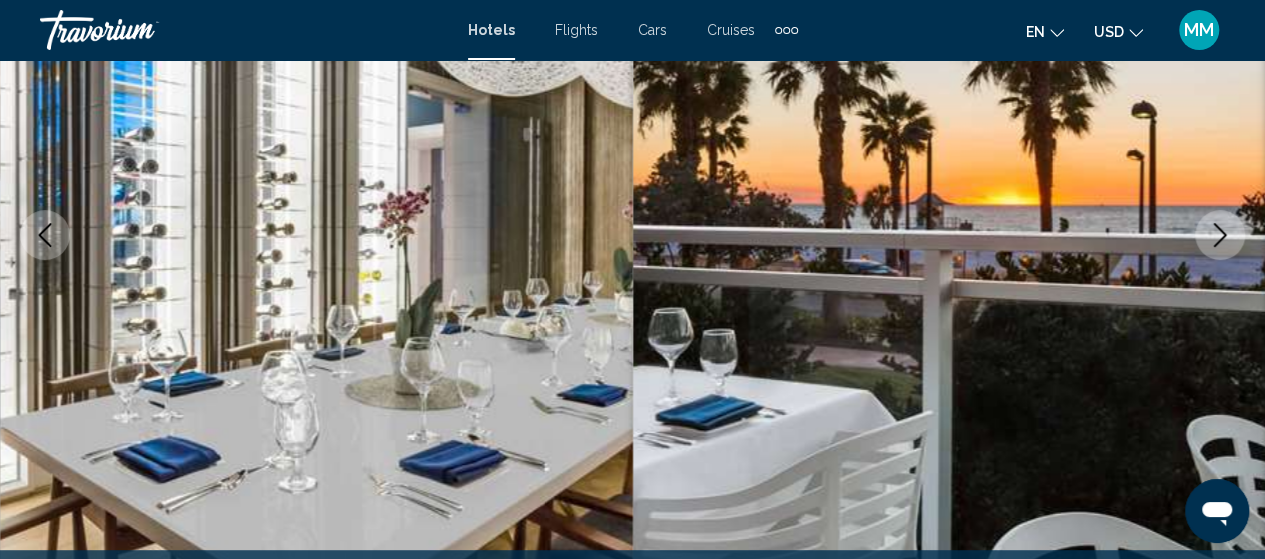 click 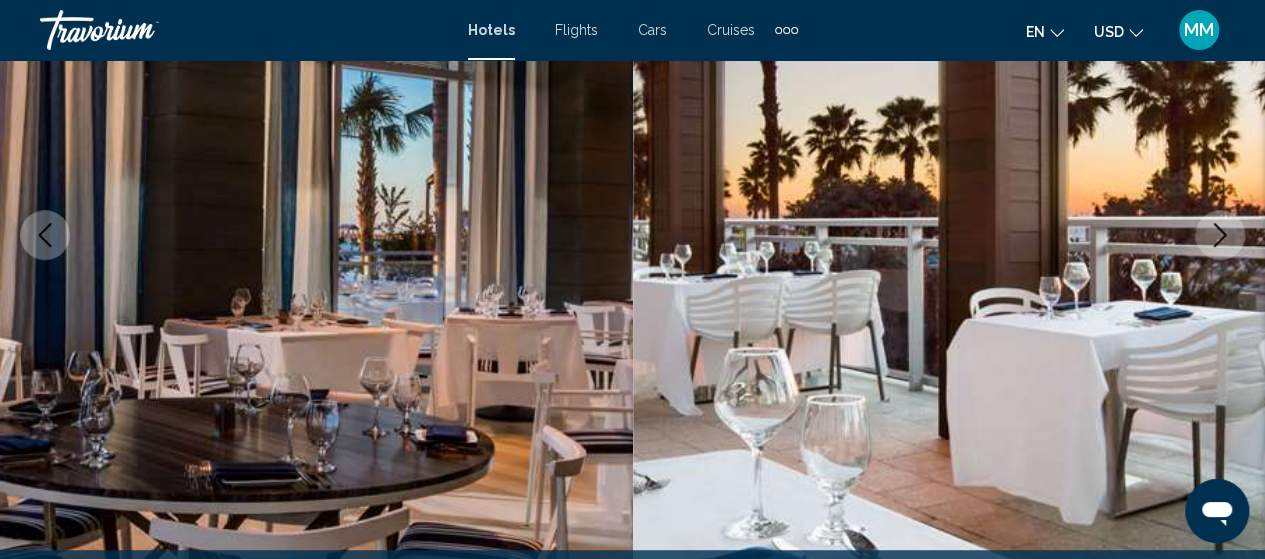click 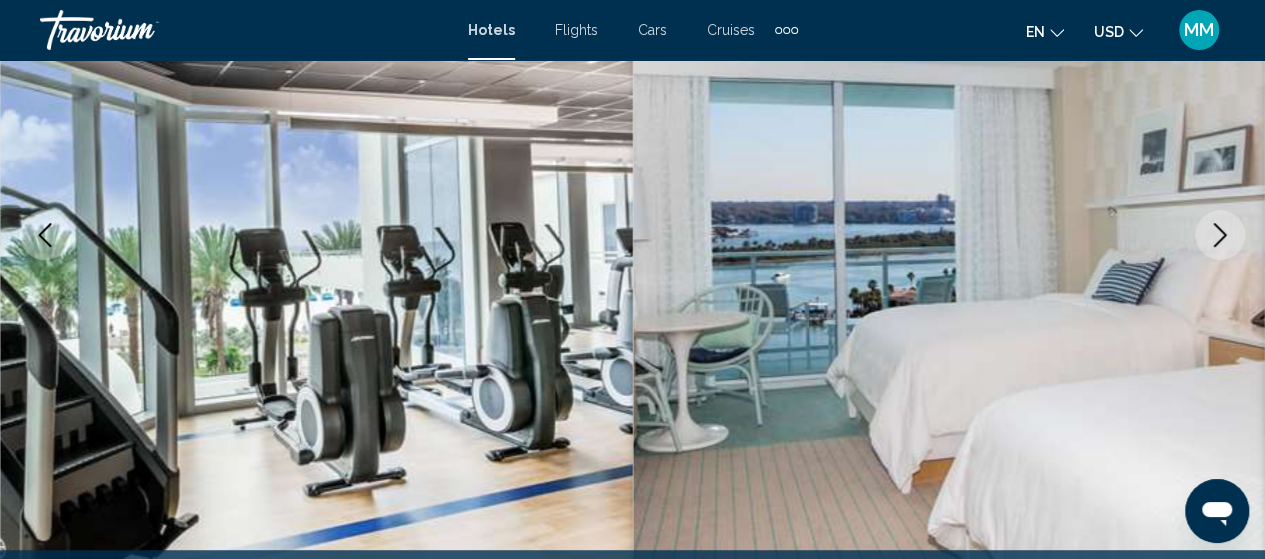click 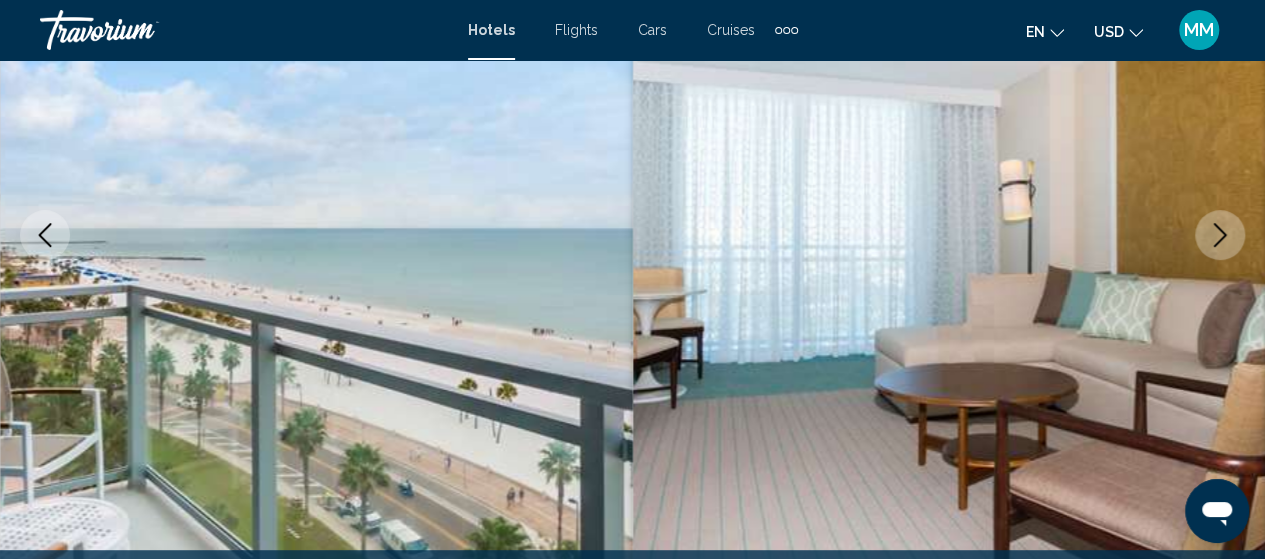 click 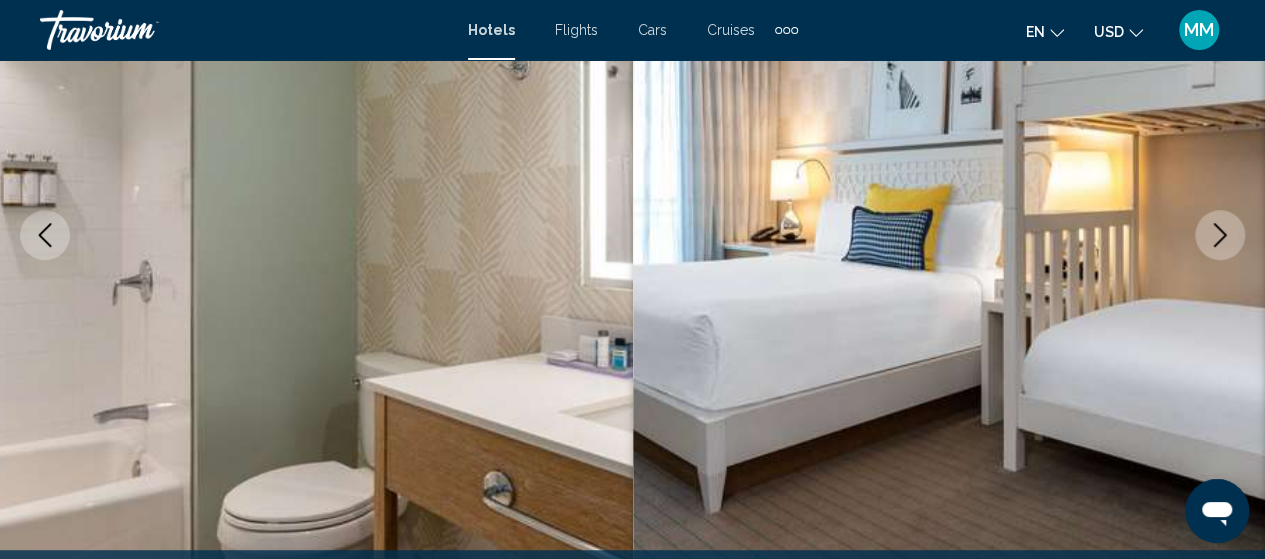 click 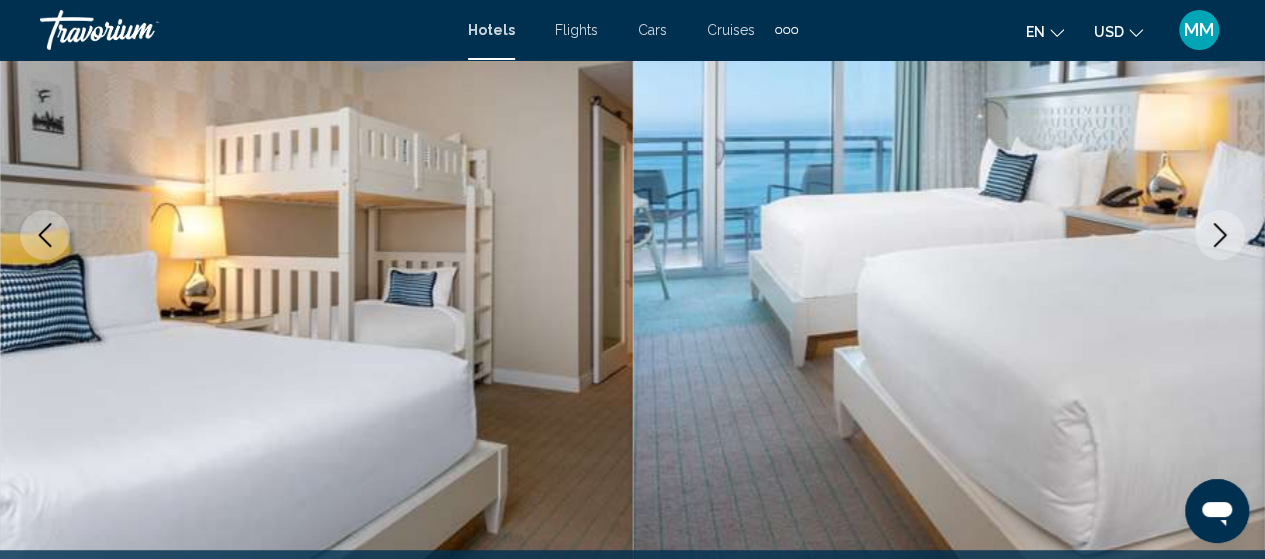 click 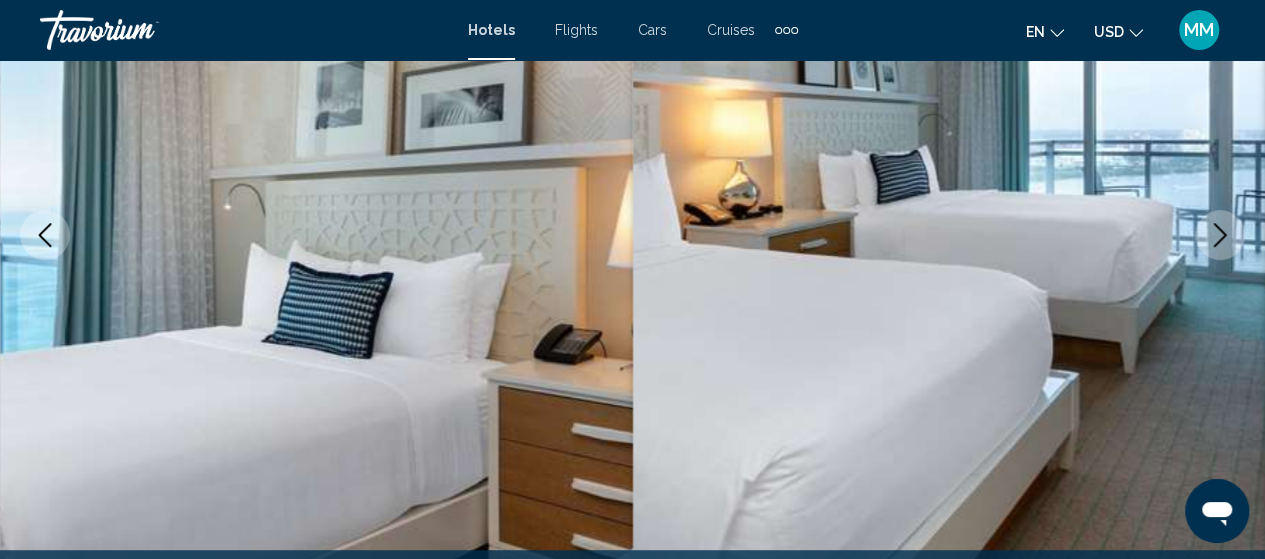 click 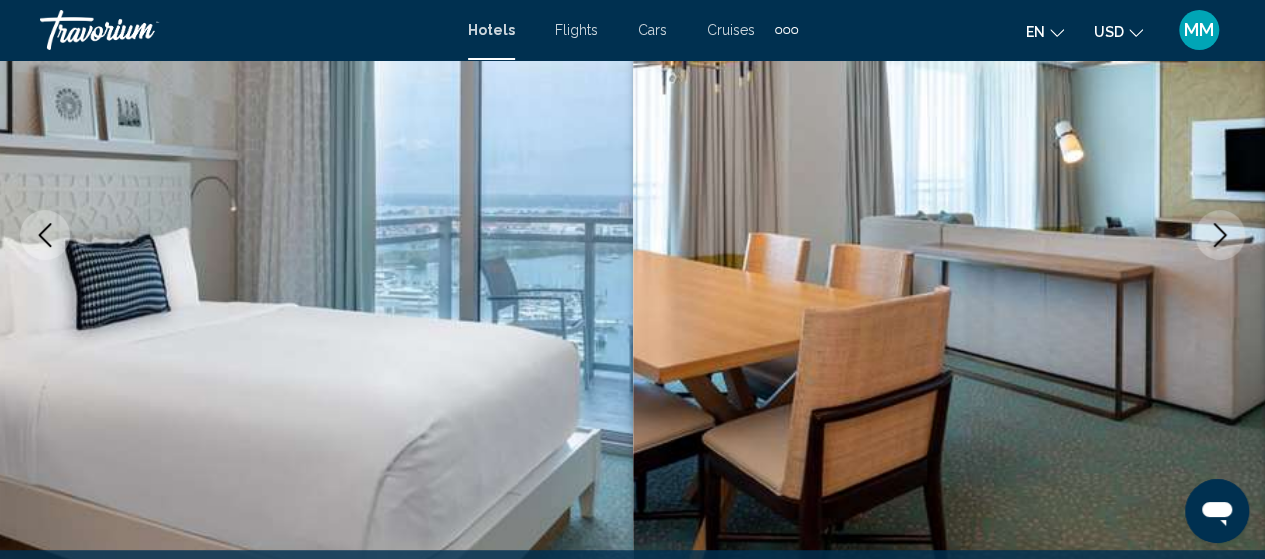 click 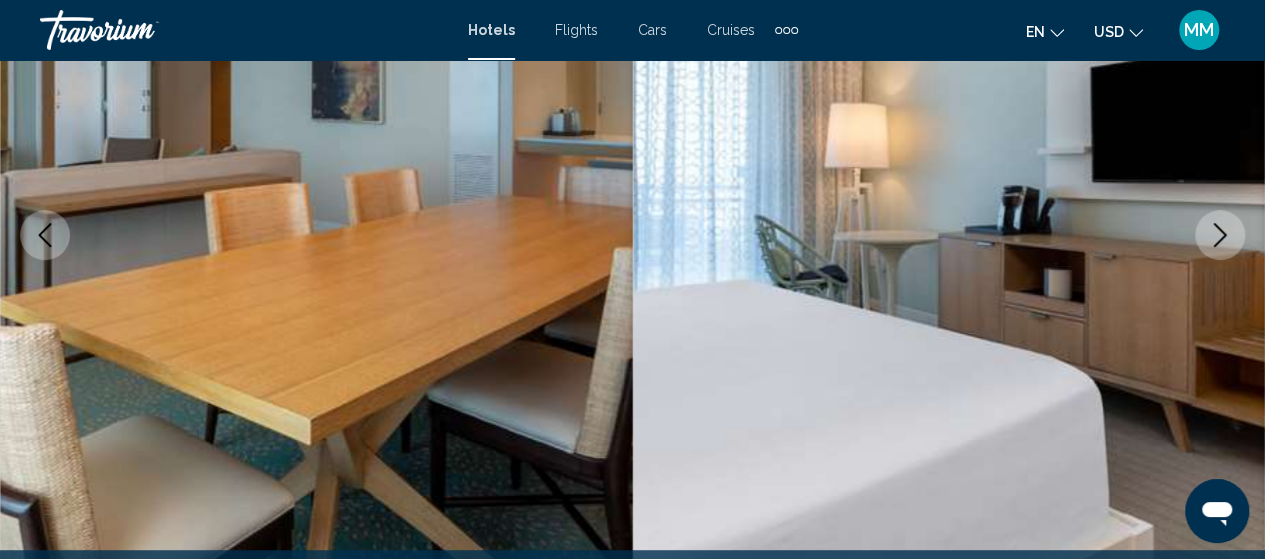 click 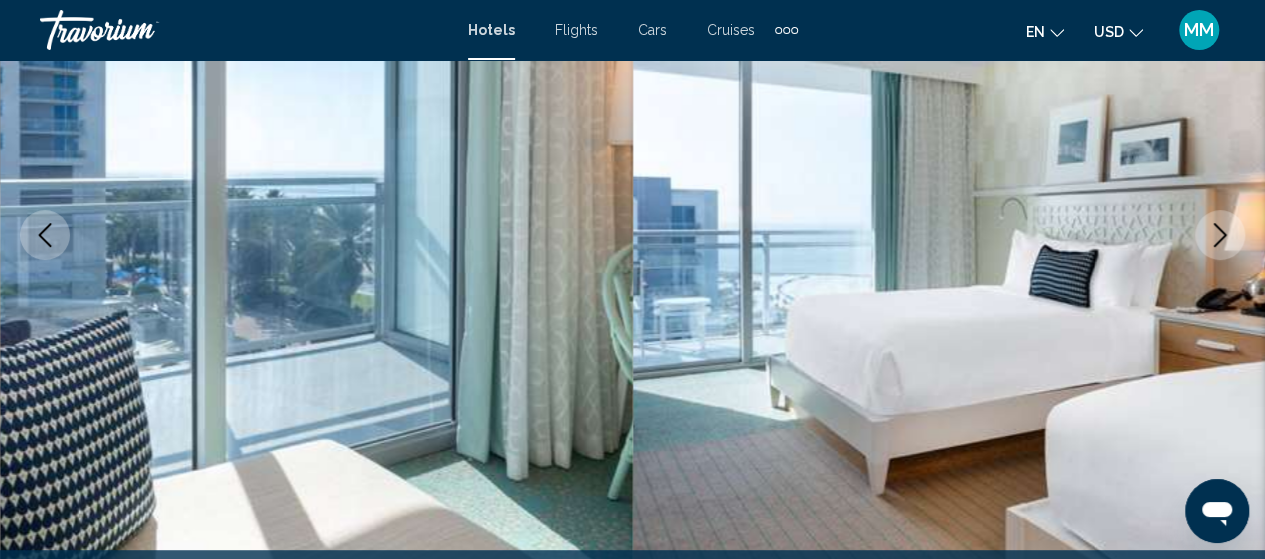click 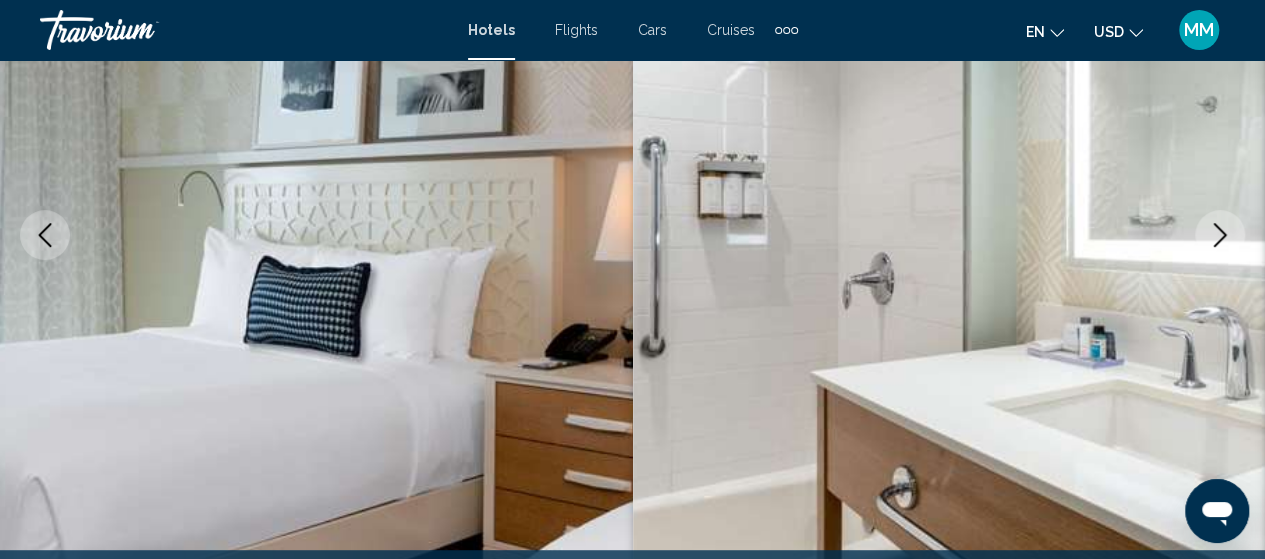 click 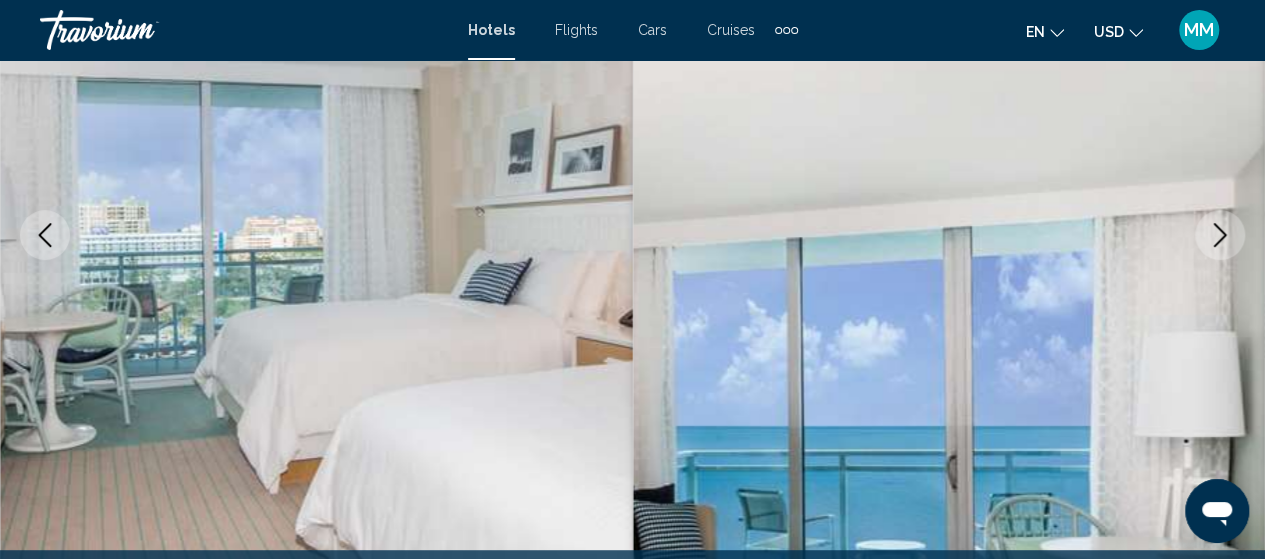 click 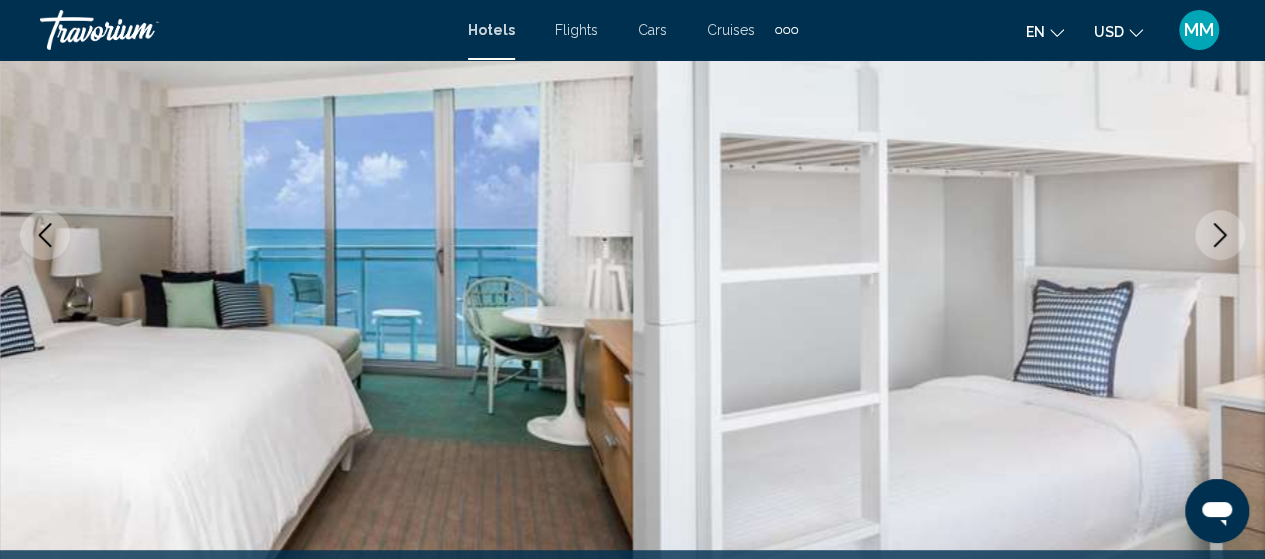click 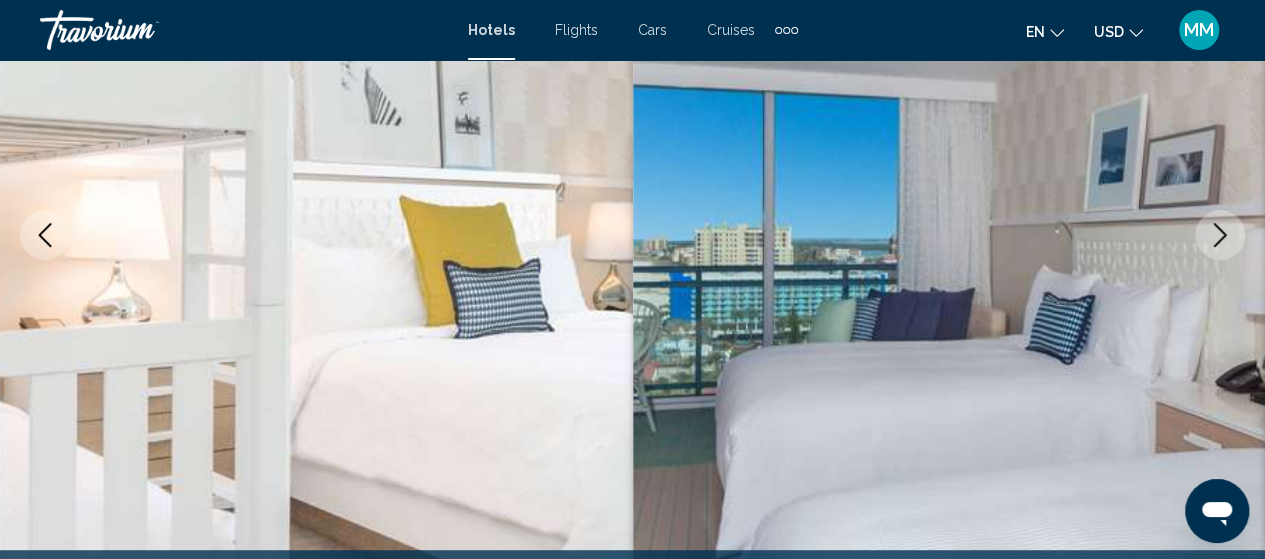 click 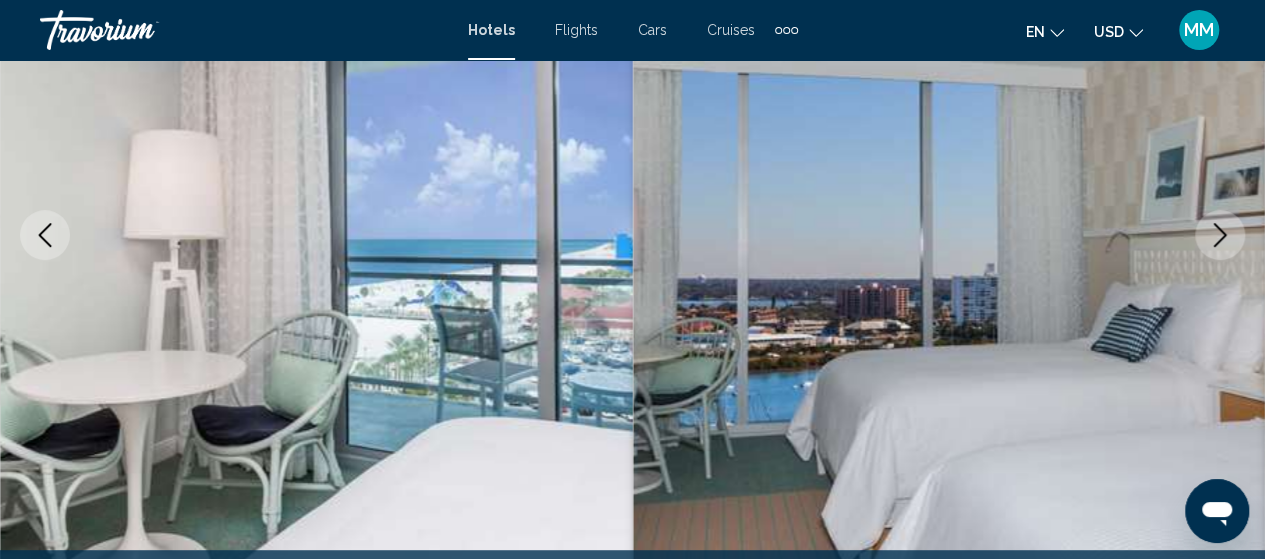 click 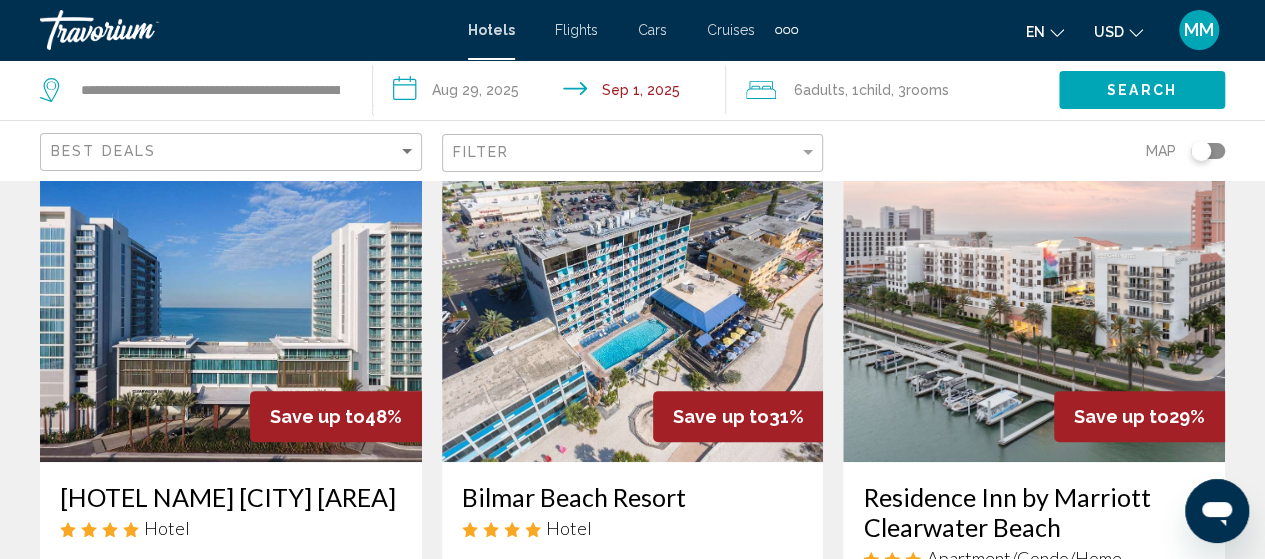 scroll, scrollTop: 100, scrollLeft: 0, axis: vertical 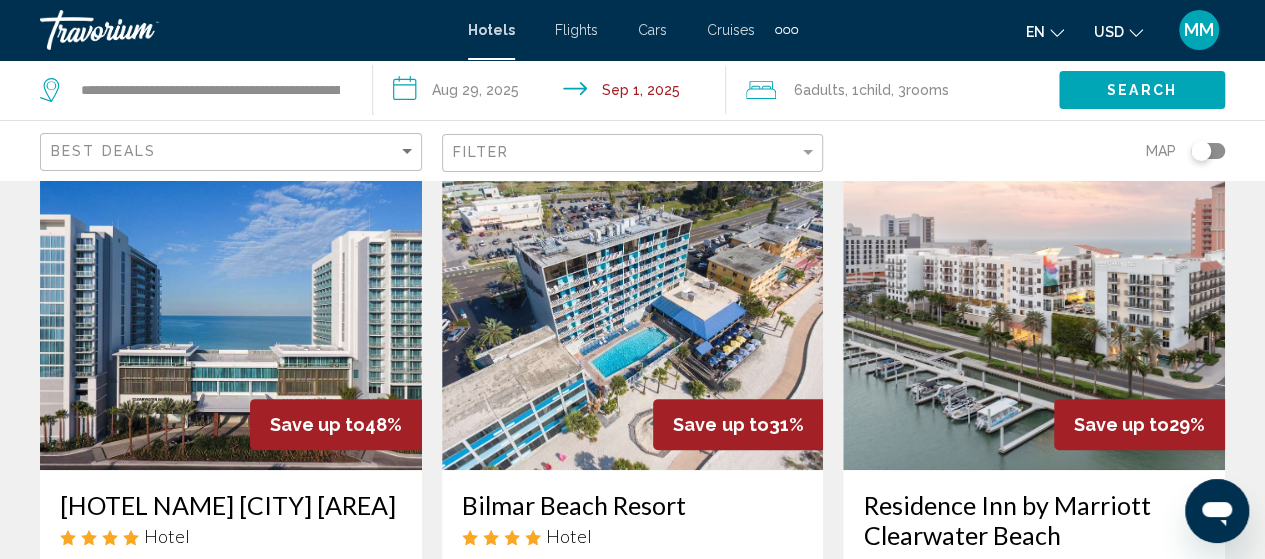 click at bounding box center [1034, 310] 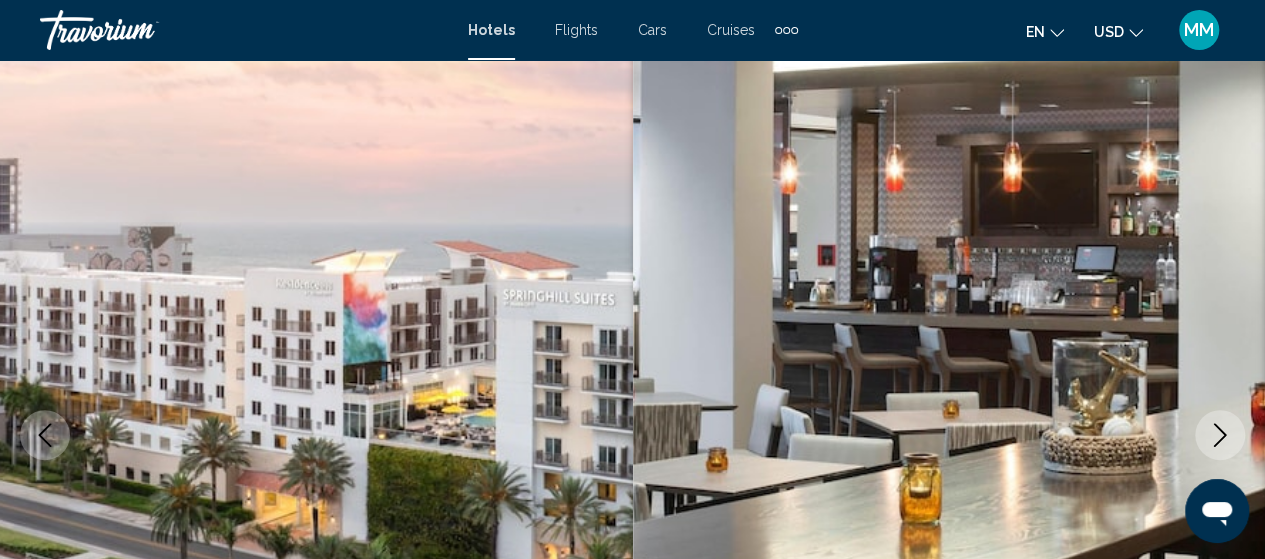 scroll, scrollTop: 255, scrollLeft: 0, axis: vertical 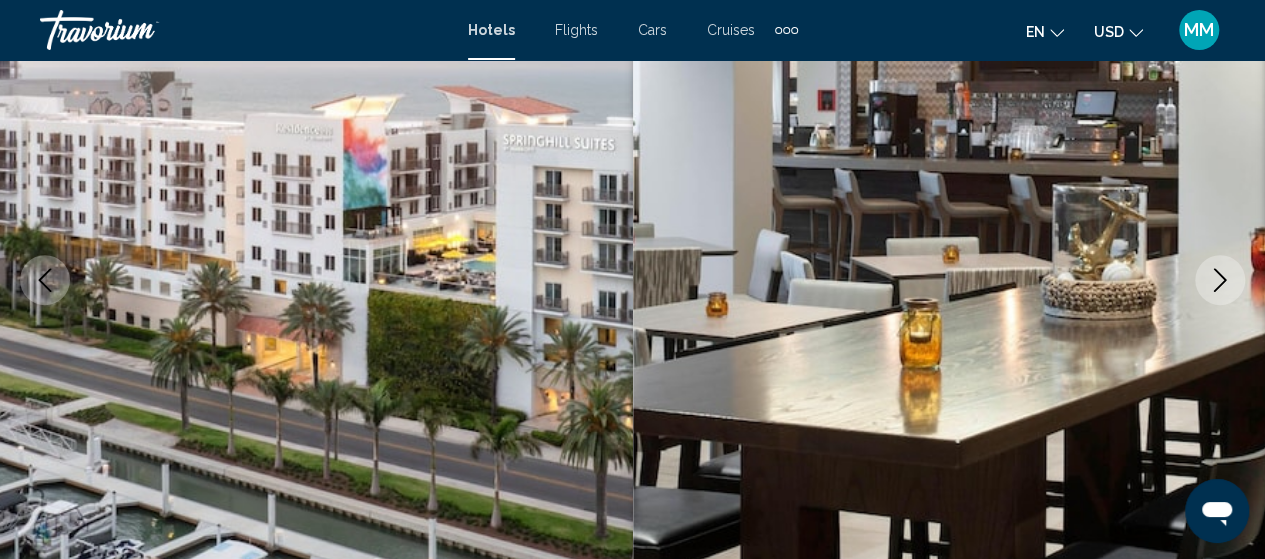click 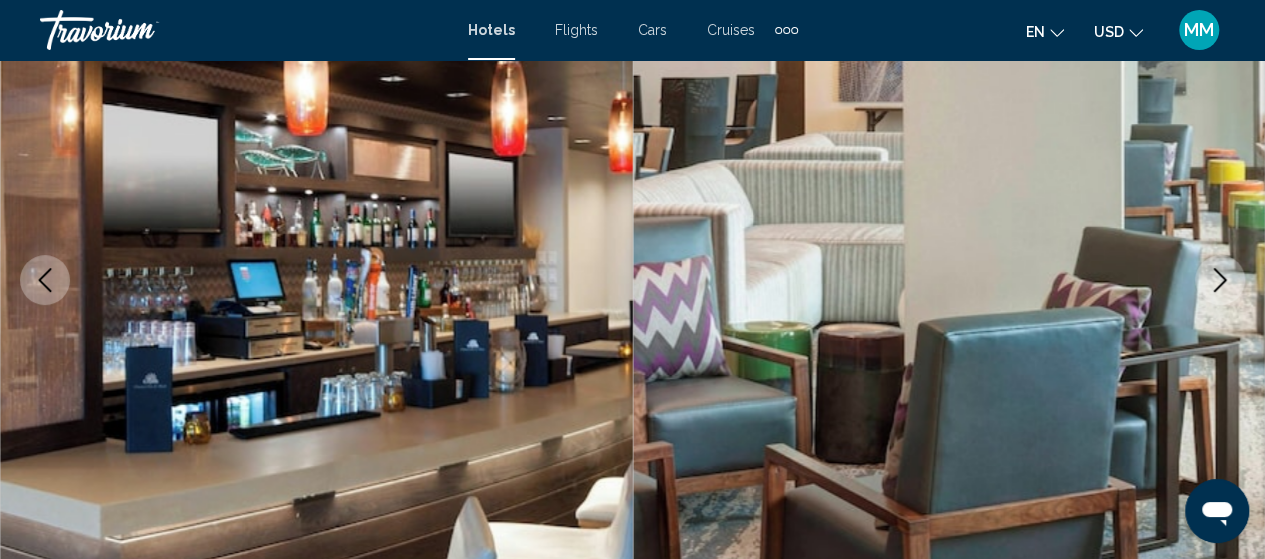 click 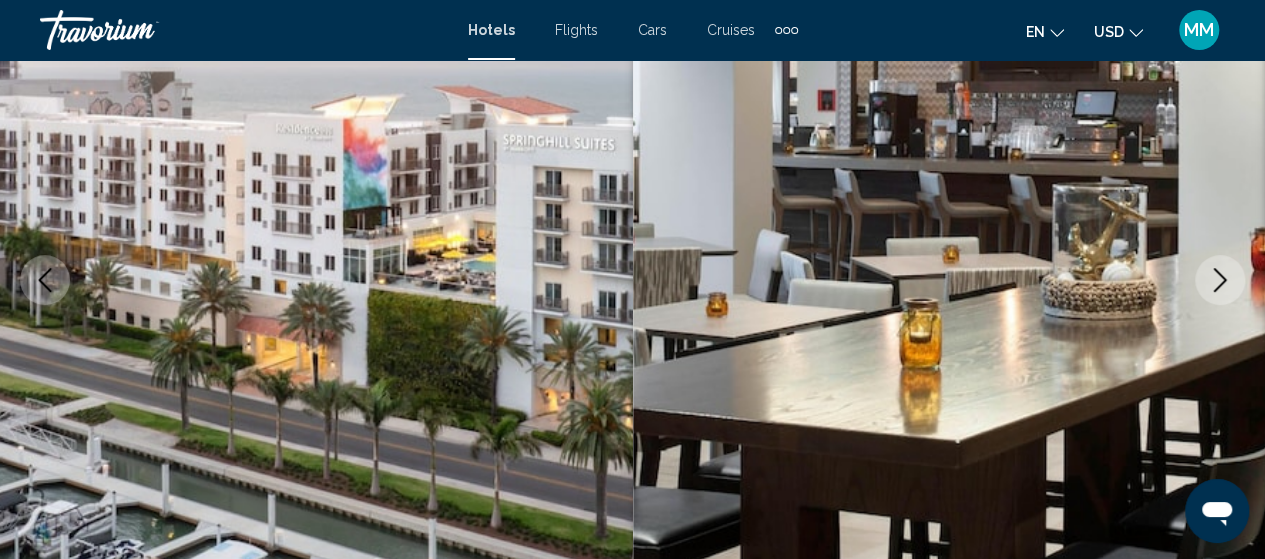 click 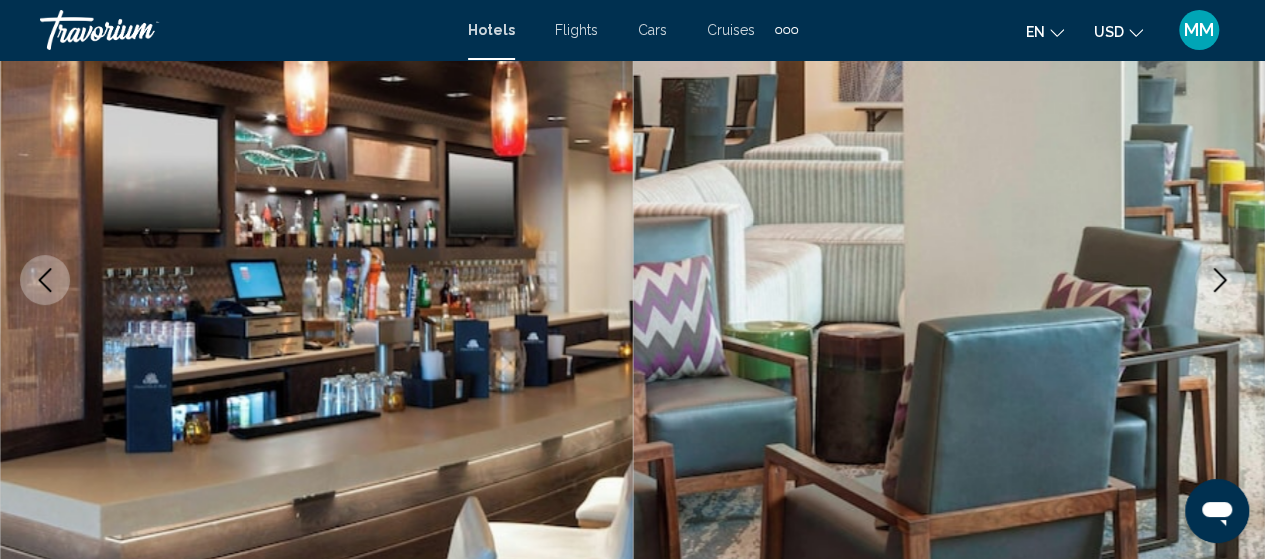 click 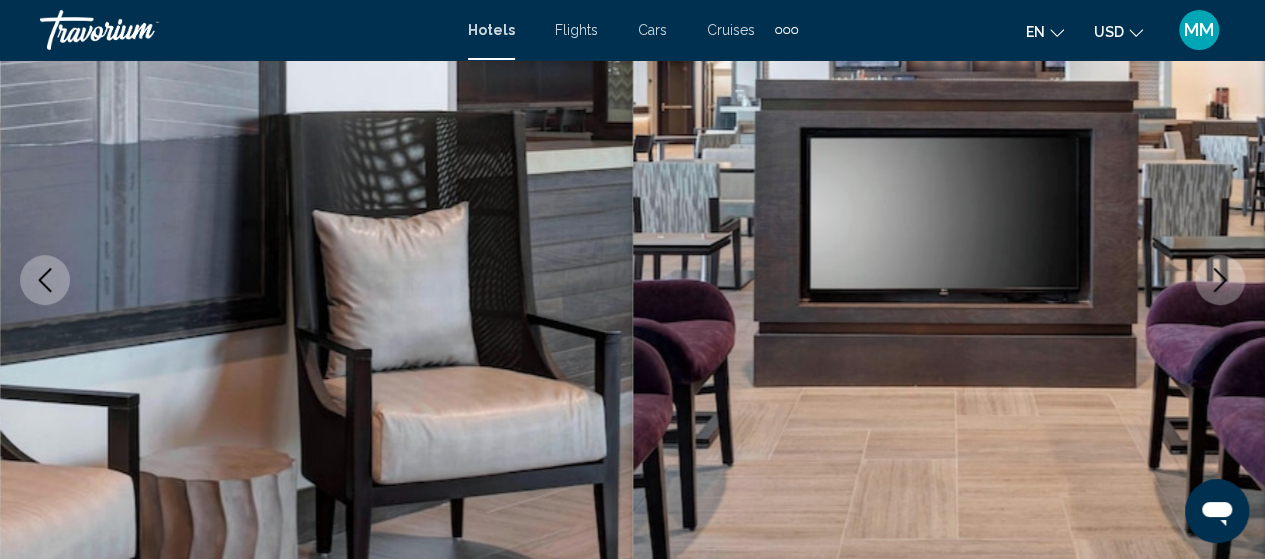 click 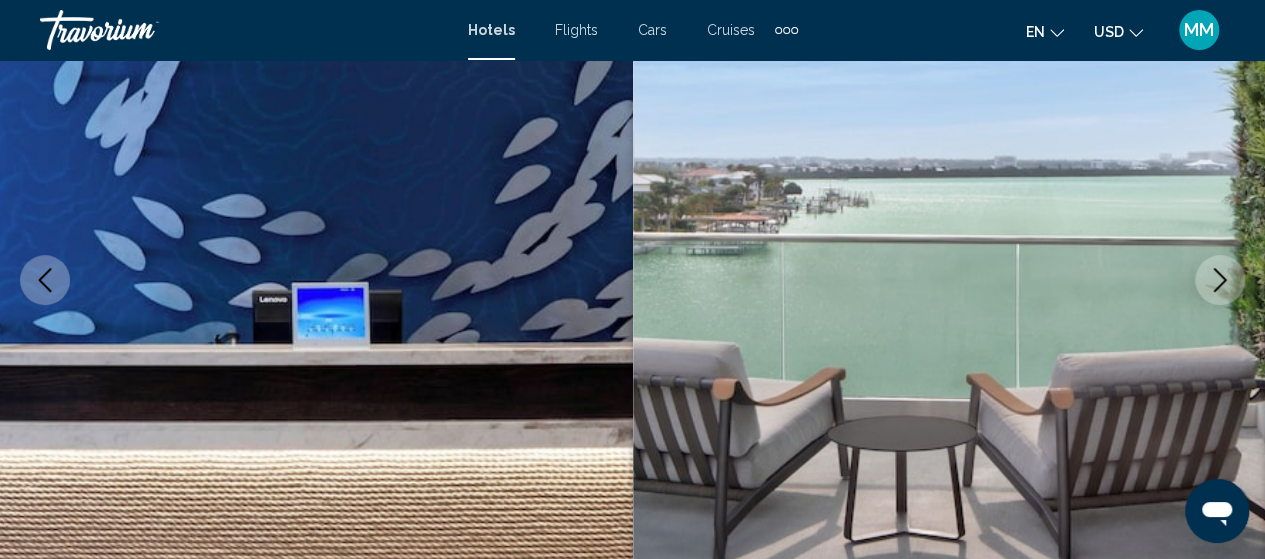click 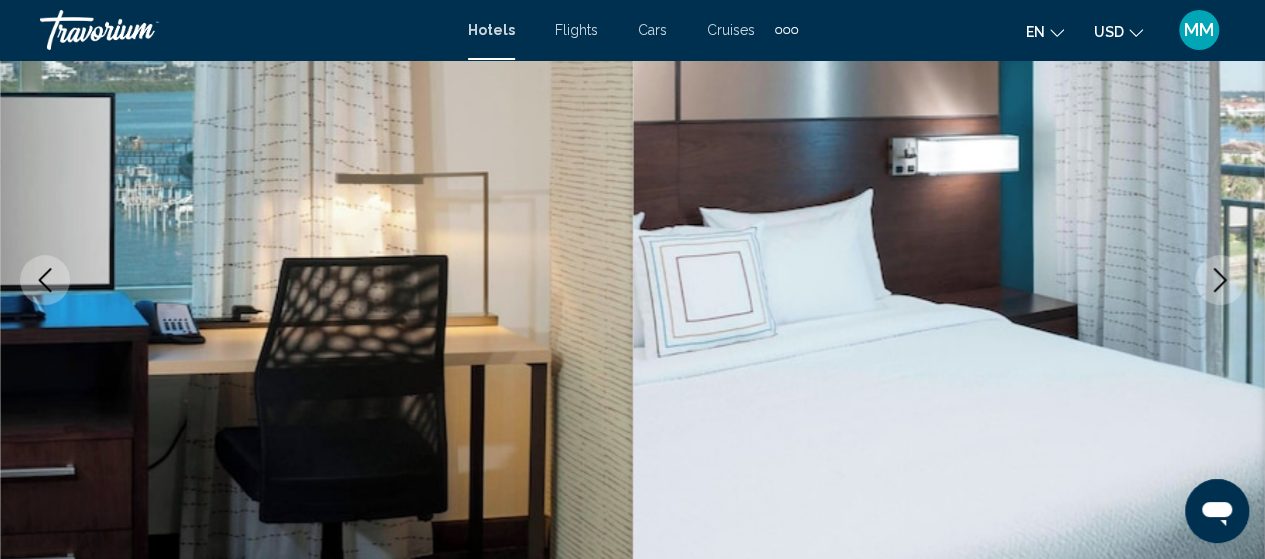 click 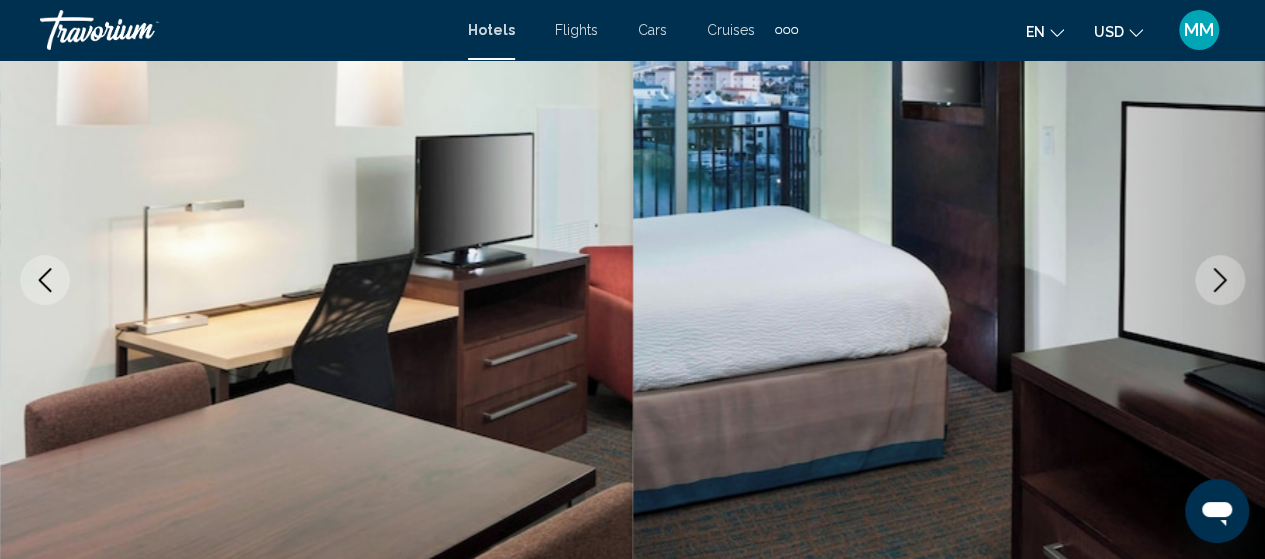 click 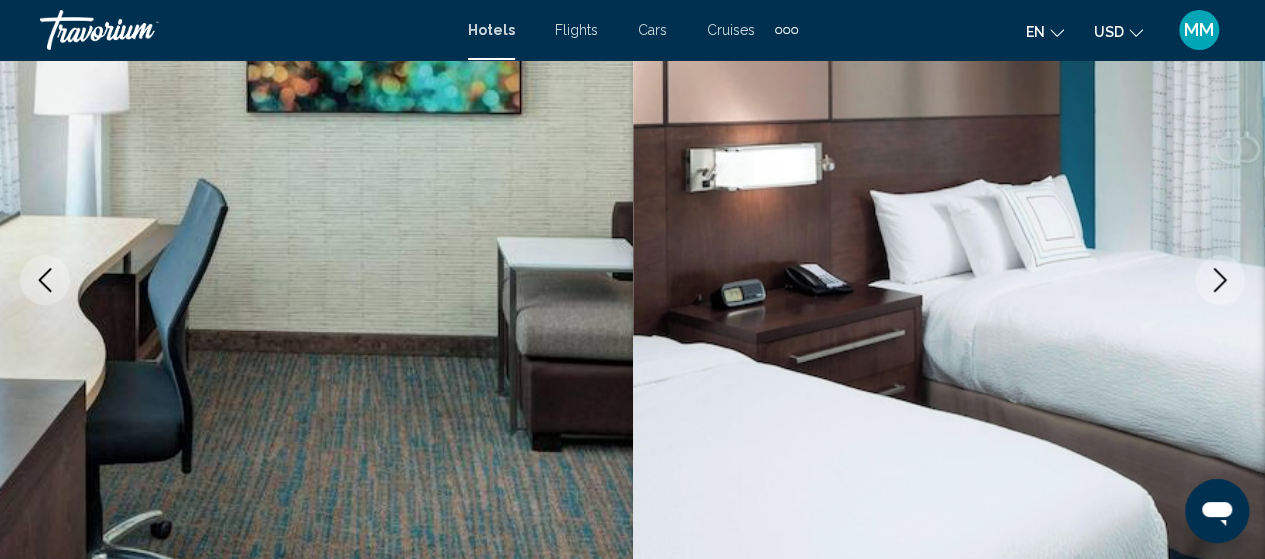click 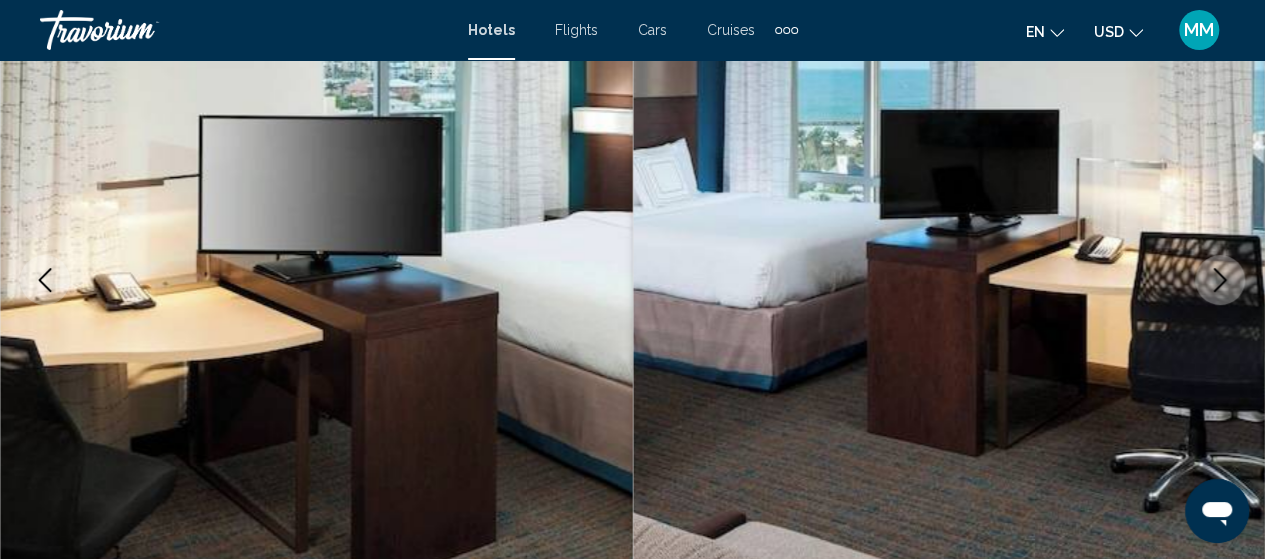 click 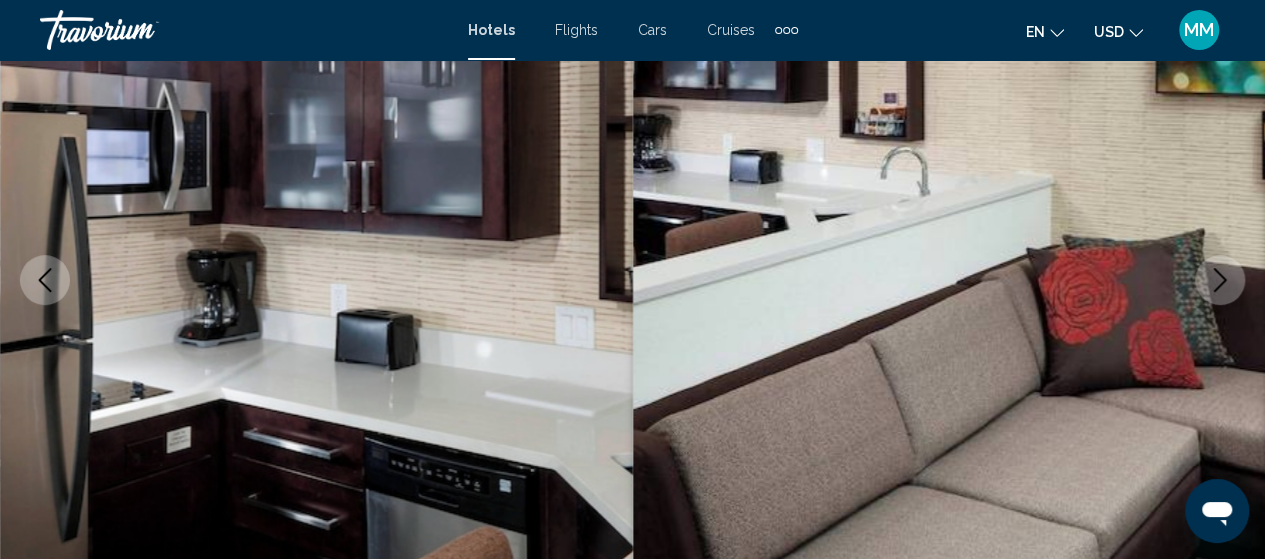 click 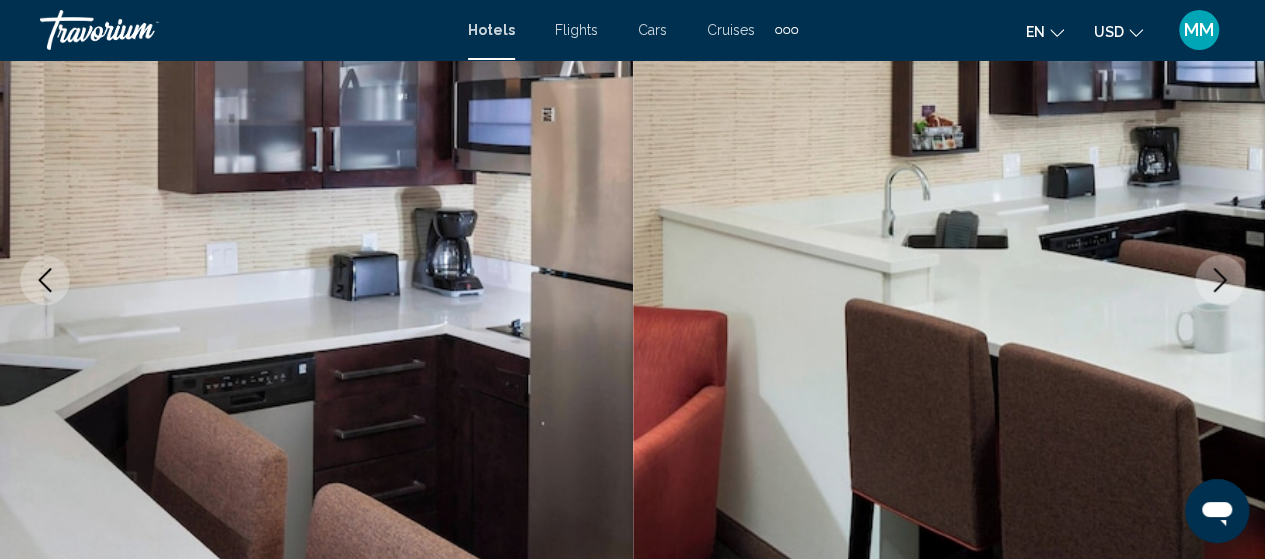 click 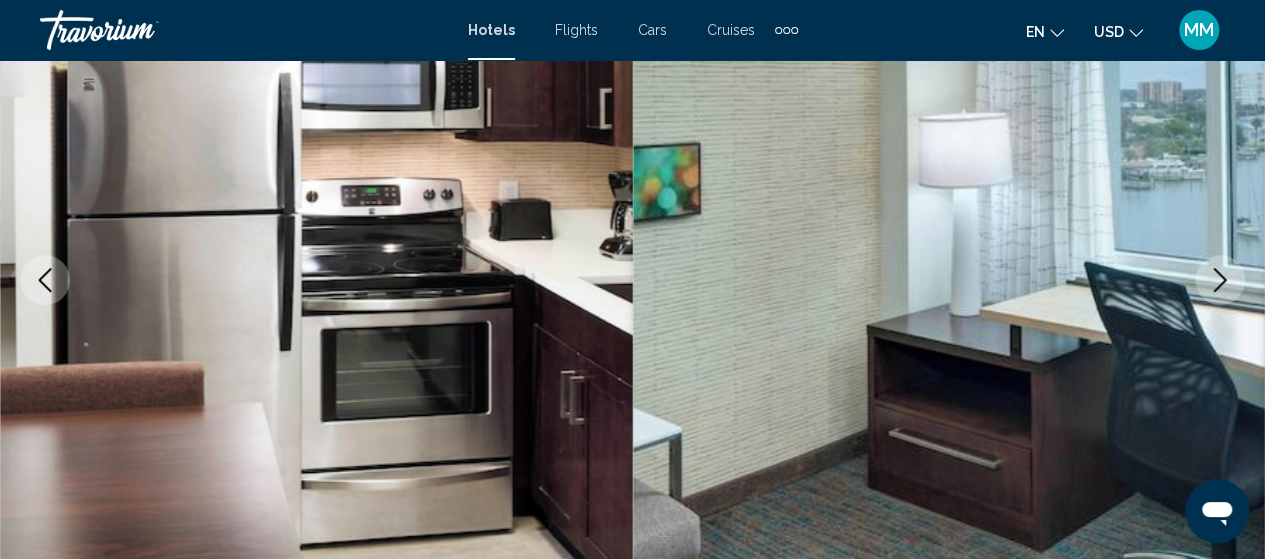 click 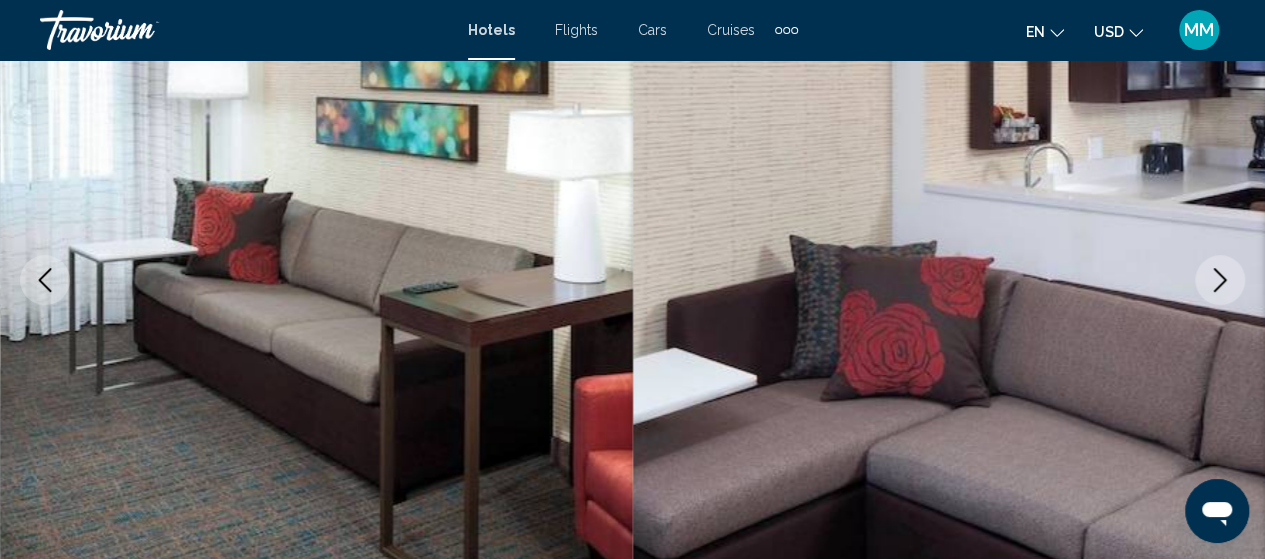click 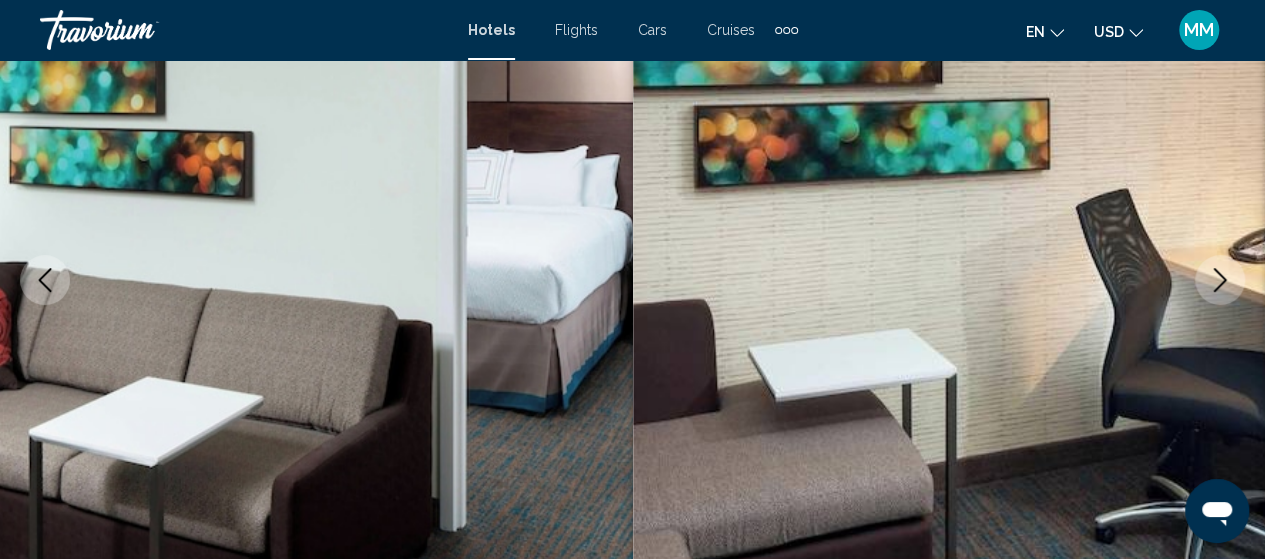 click 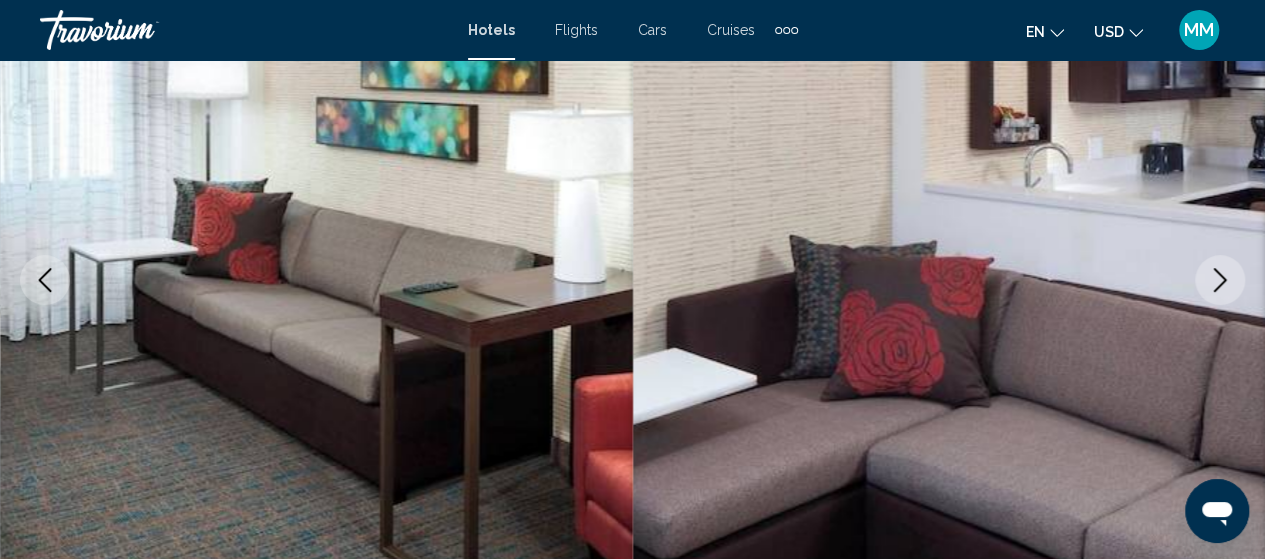click at bounding box center (1220, 280) 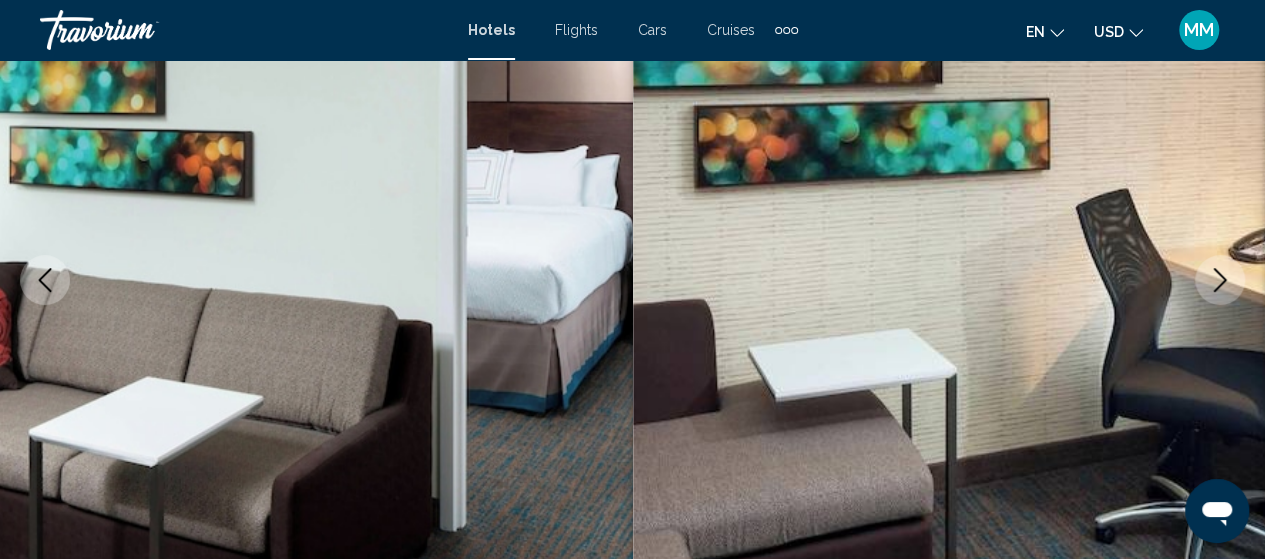 click at bounding box center (1220, 280) 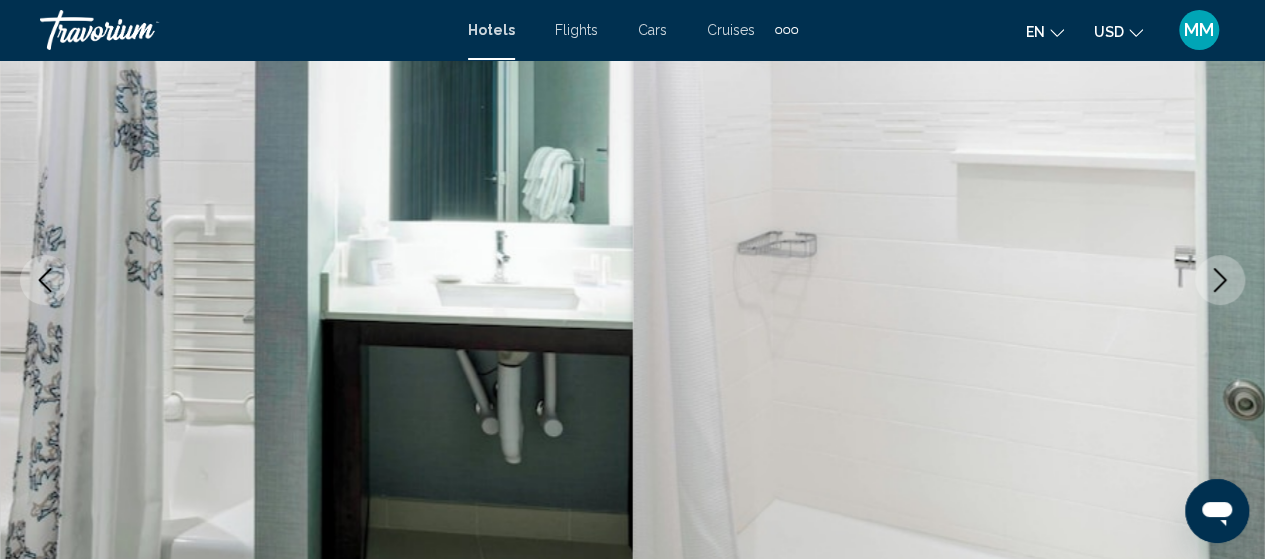 click at bounding box center (1220, 280) 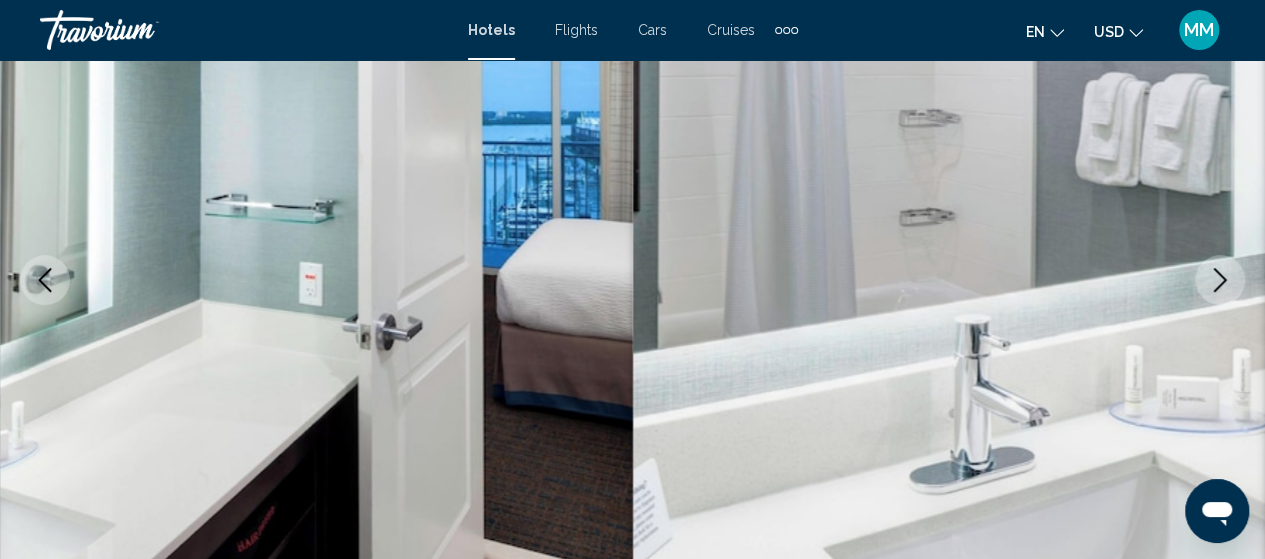 click at bounding box center (1220, 280) 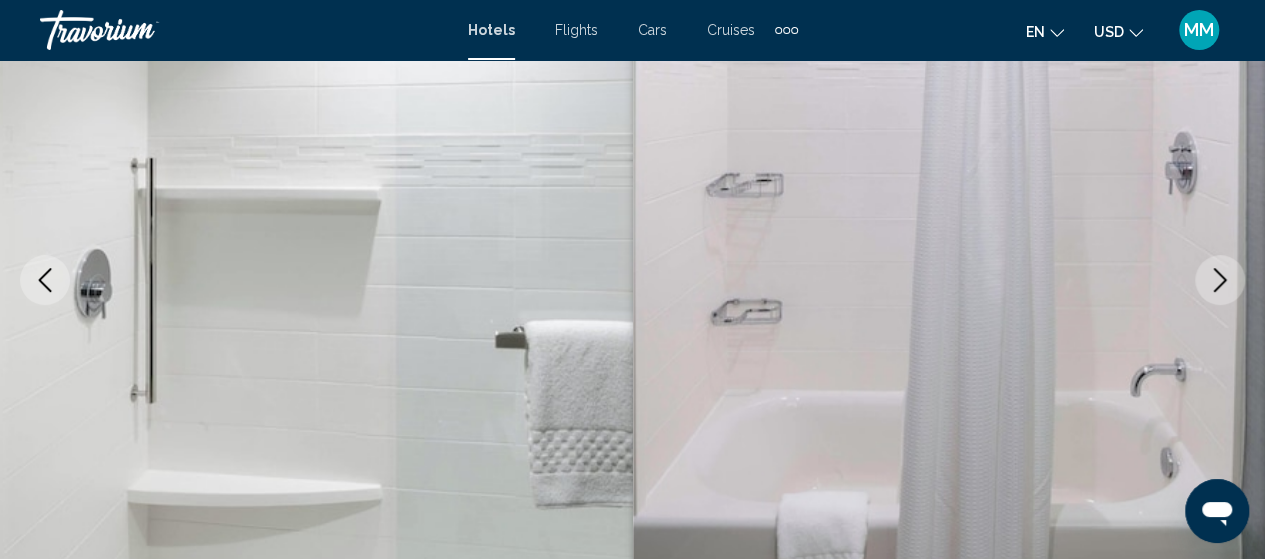 click at bounding box center [1220, 280] 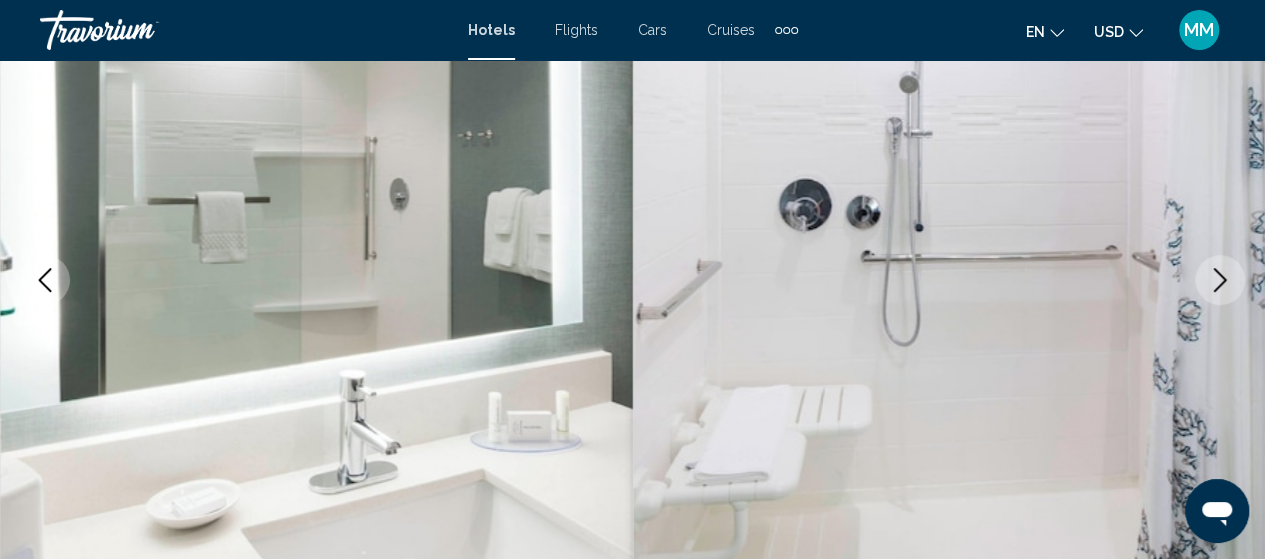 click at bounding box center (1220, 280) 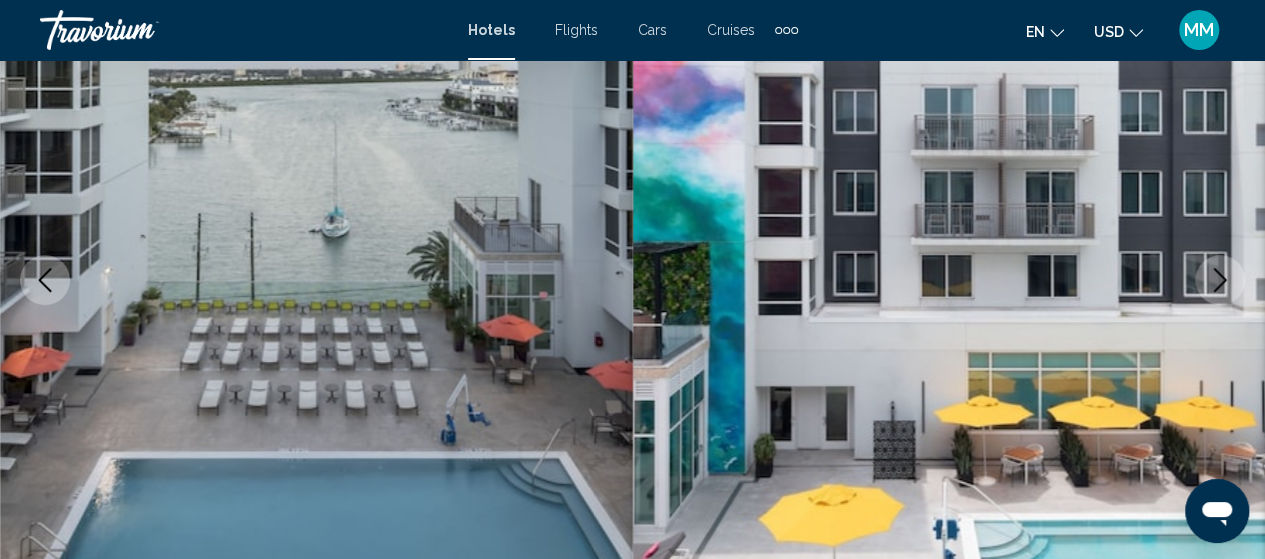 click at bounding box center (1220, 280) 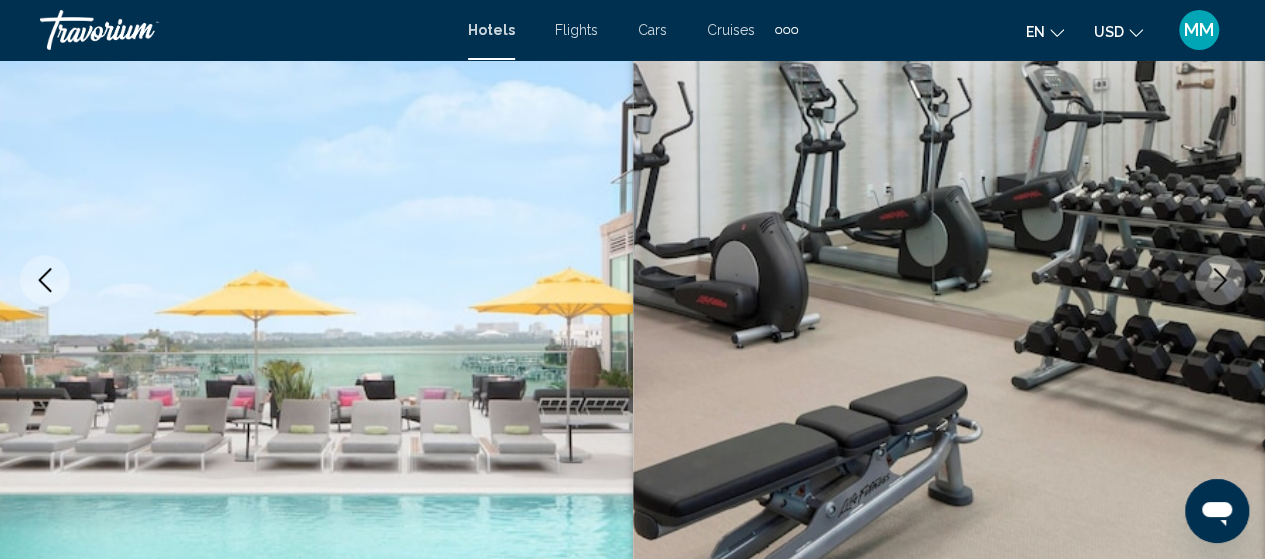 click at bounding box center (1220, 280) 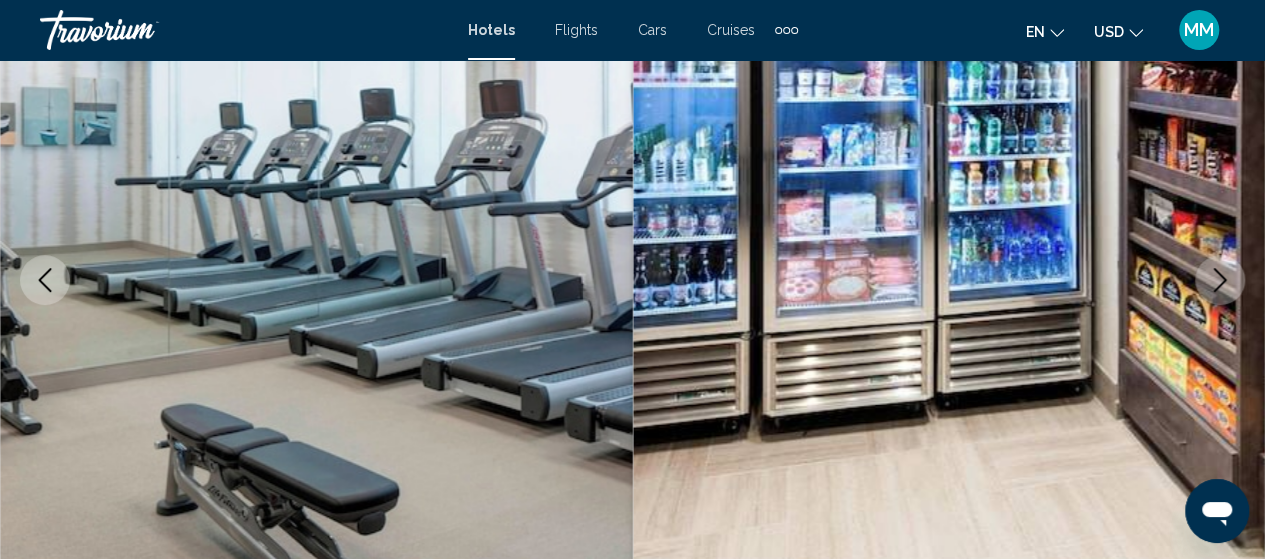 click at bounding box center [1220, 280] 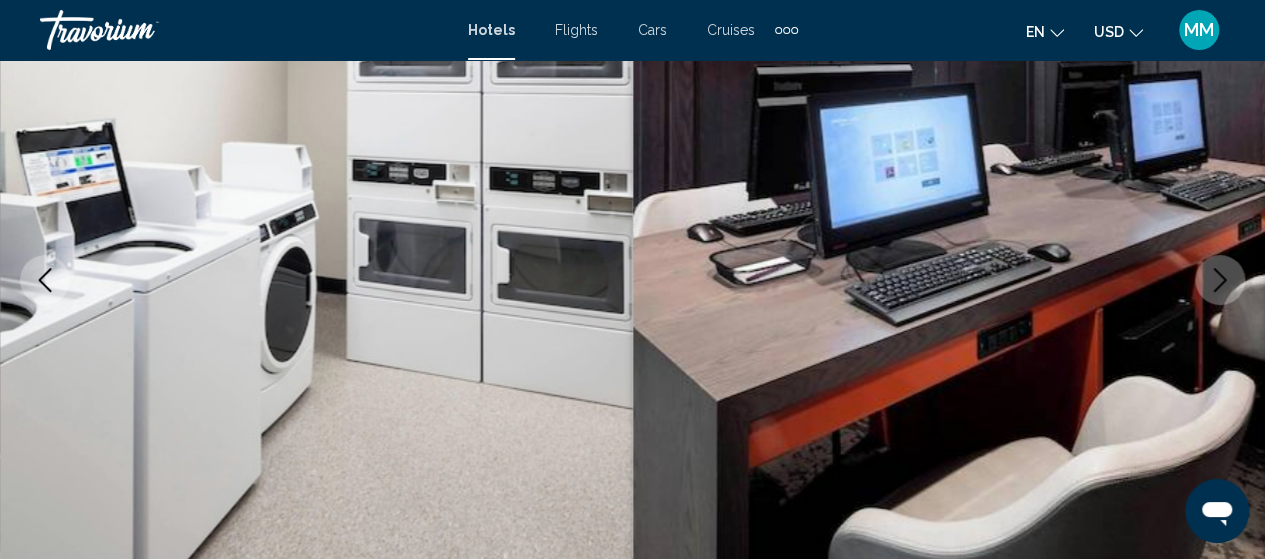 click at bounding box center [1220, 280] 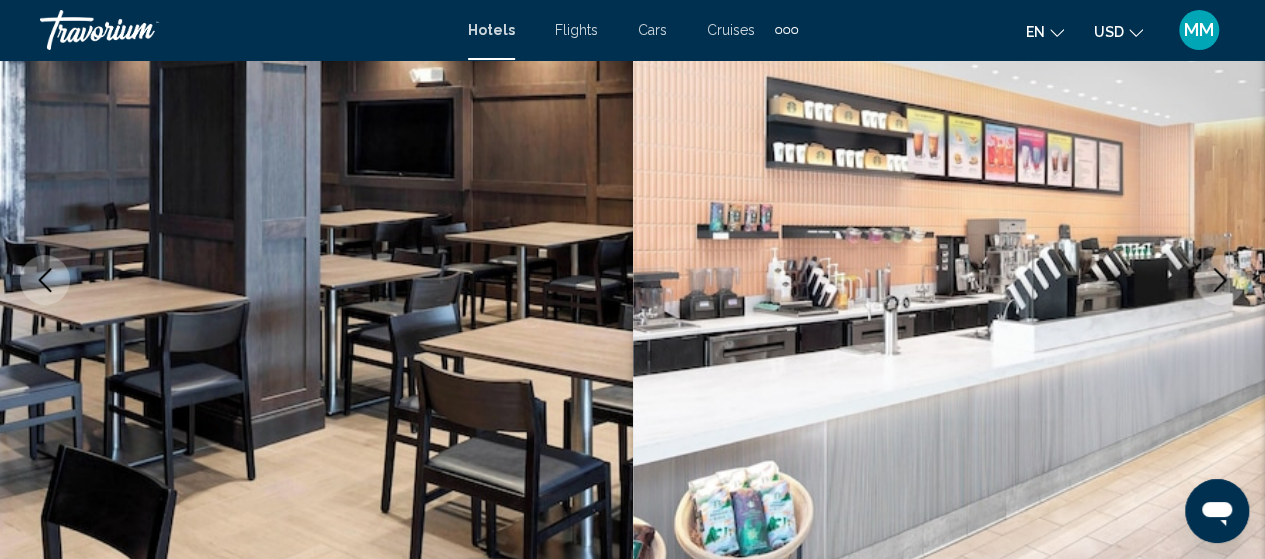 click at bounding box center (1220, 280) 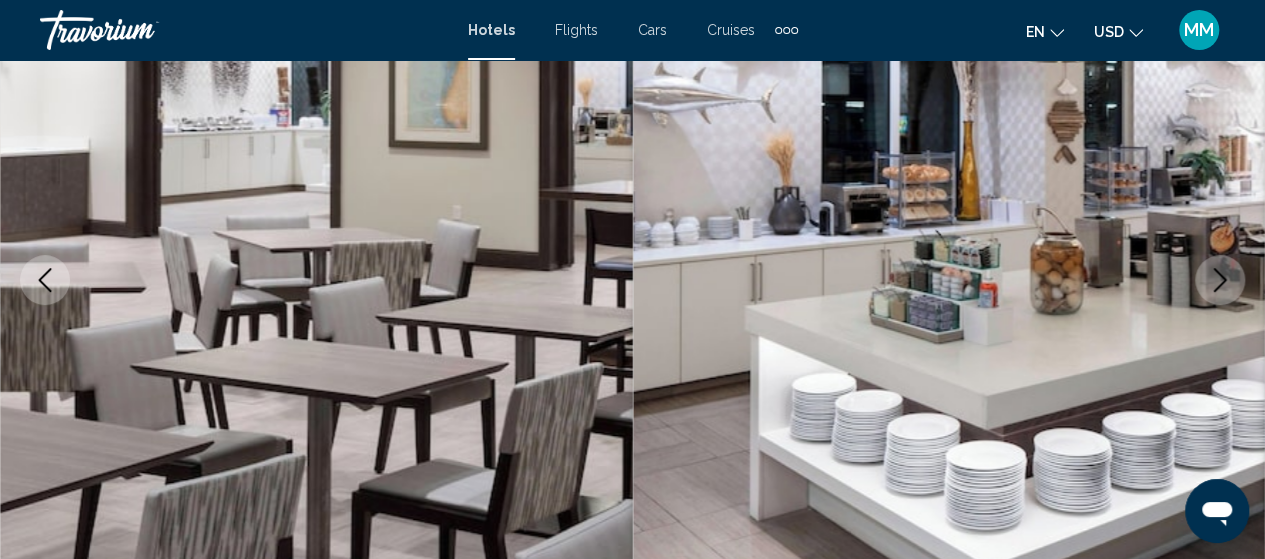 click at bounding box center [1220, 280] 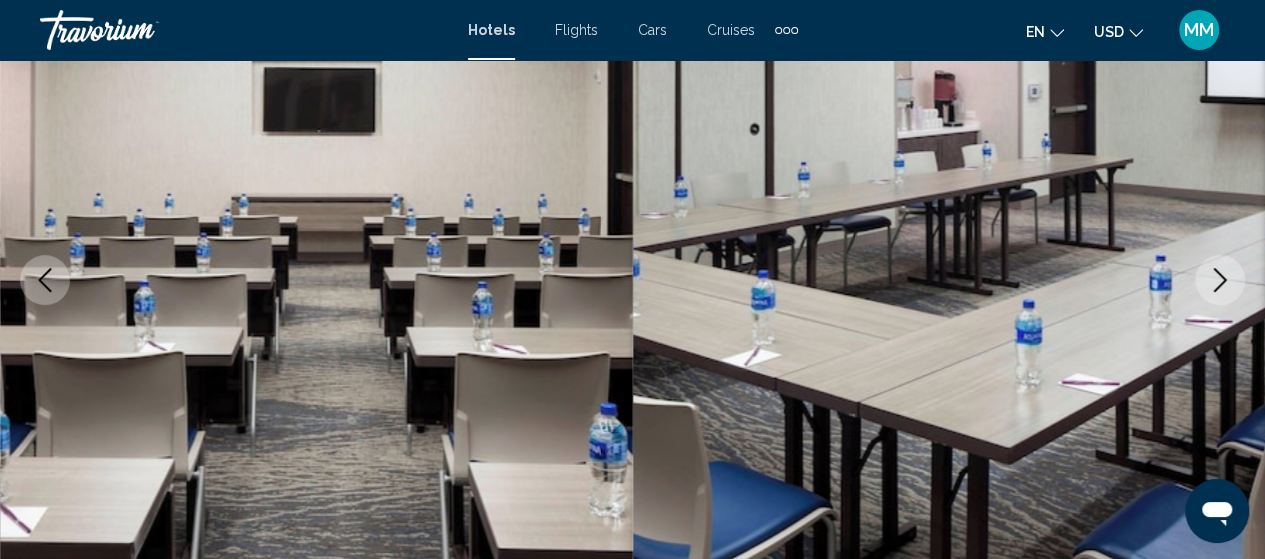 click at bounding box center (1220, 280) 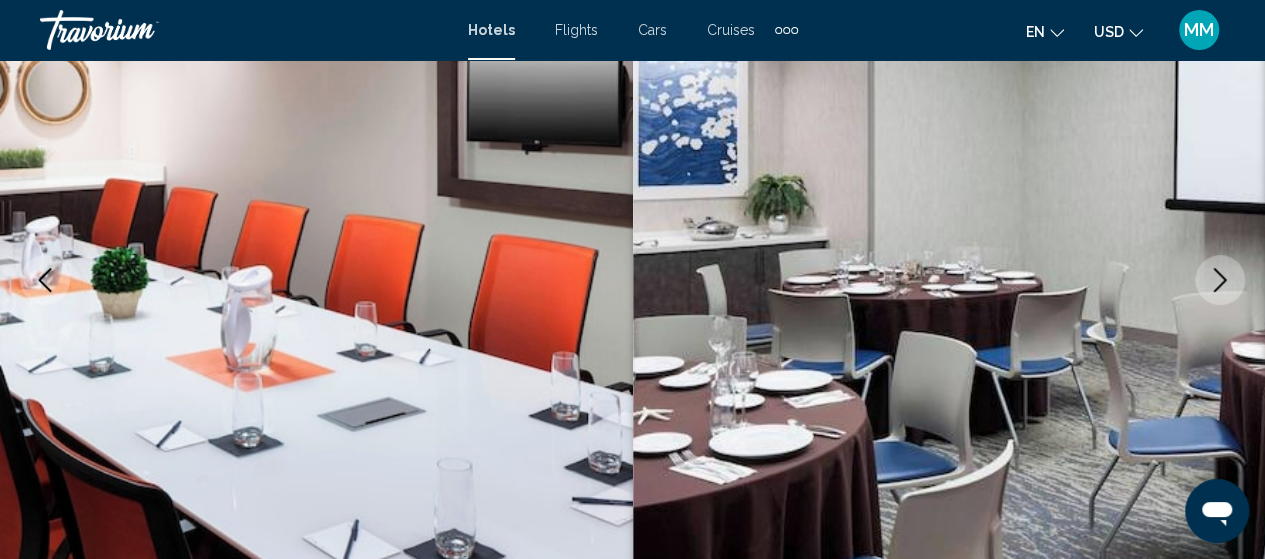 click at bounding box center [1220, 280] 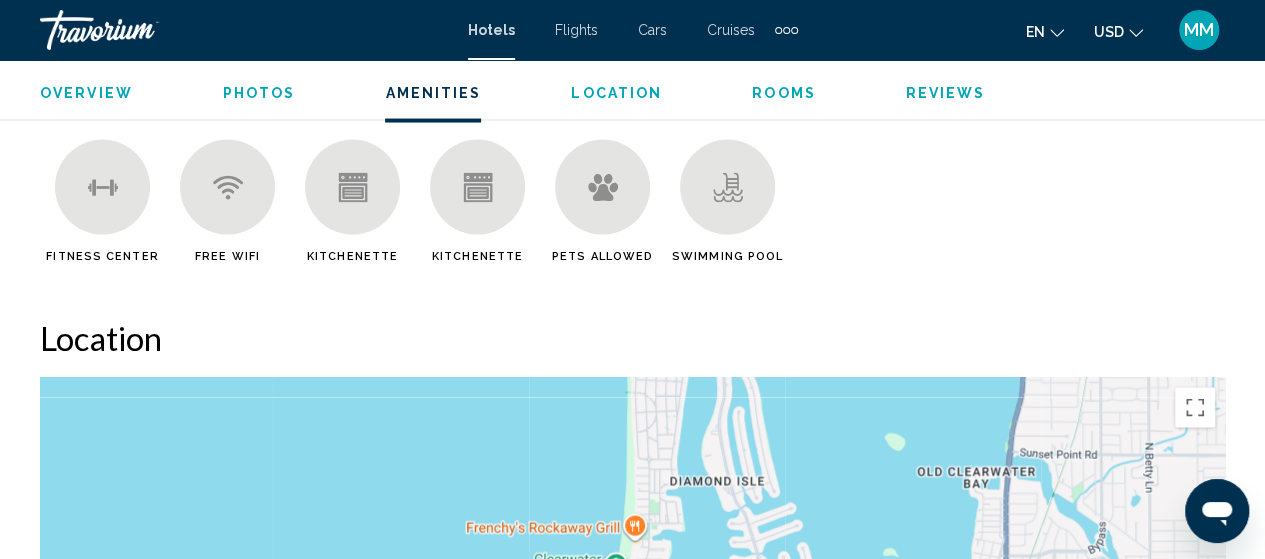 scroll, scrollTop: 1955, scrollLeft: 0, axis: vertical 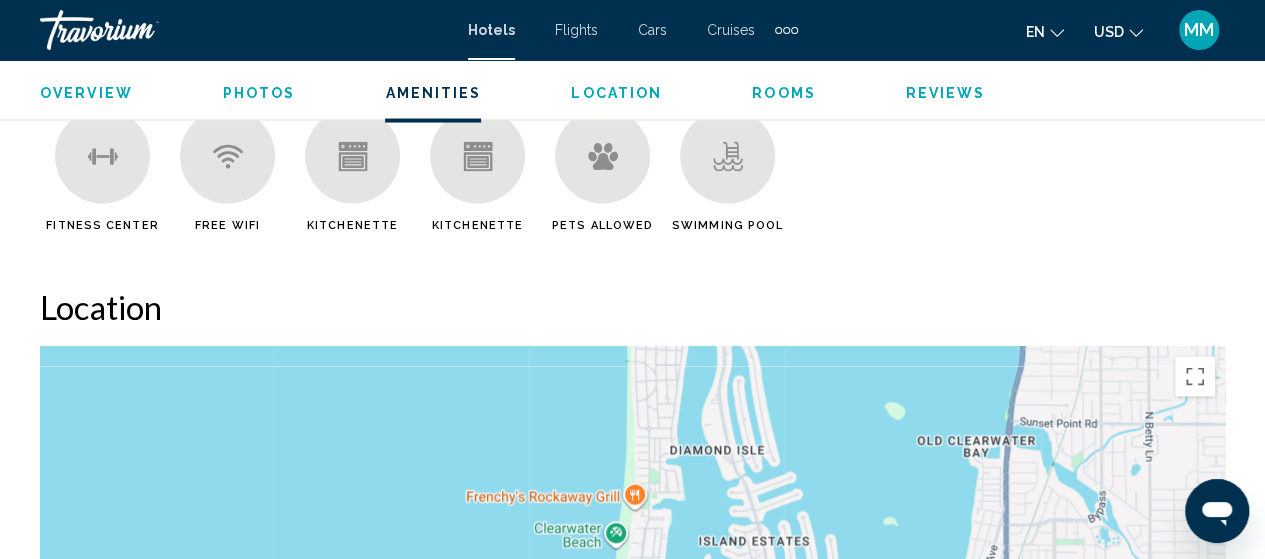 click at bounding box center [352, 156] 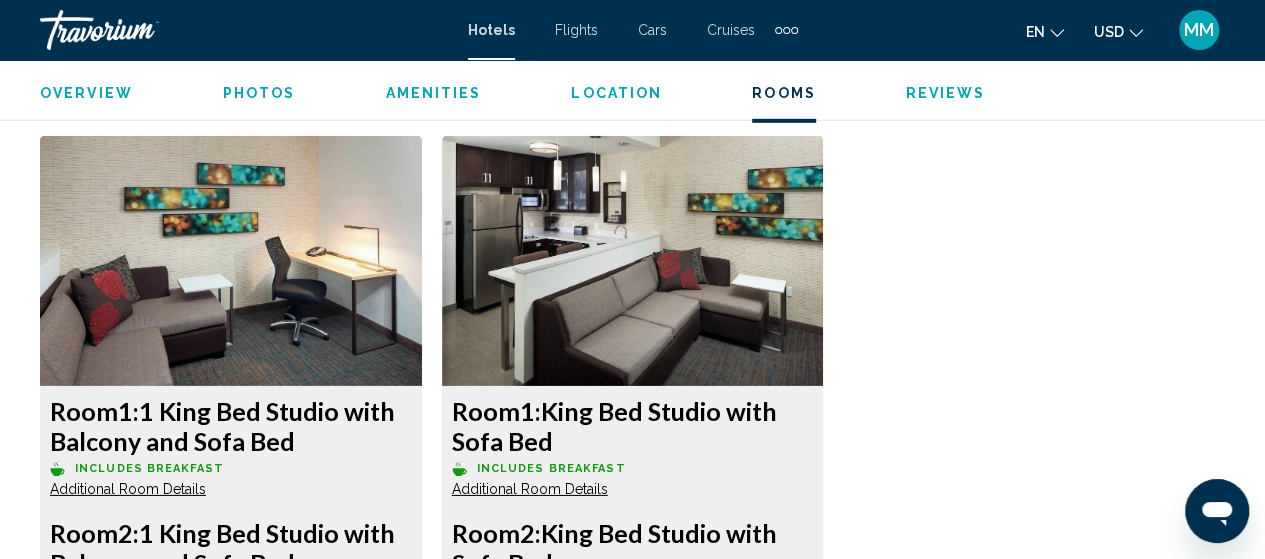 scroll, scrollTop: 2955, scrollLeft: 0, axis: vertical 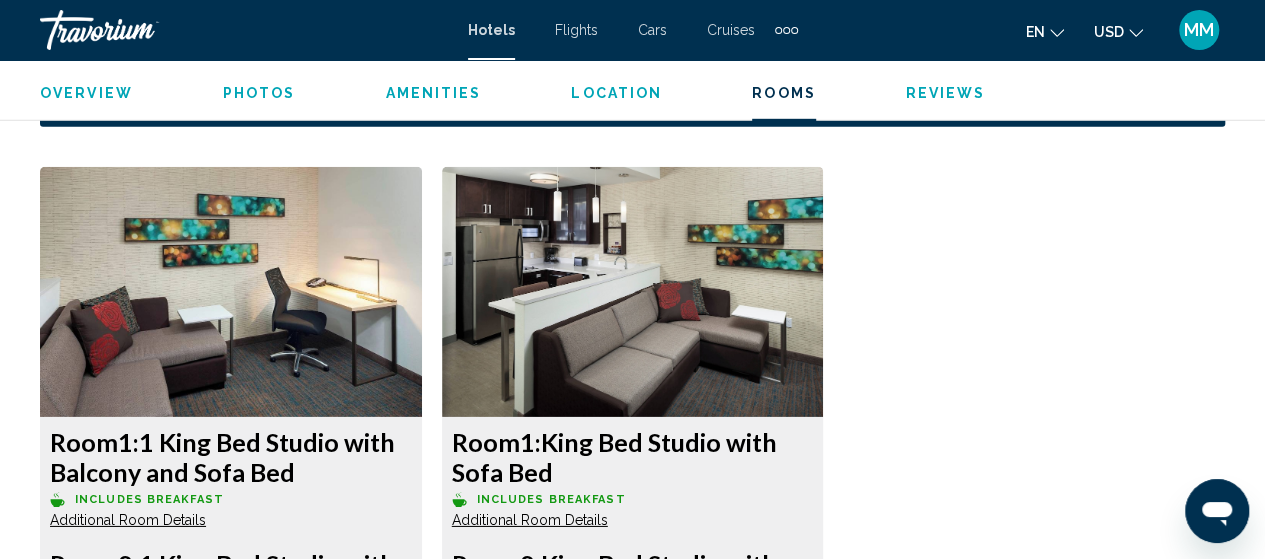 click at bounding box center (231, 292) 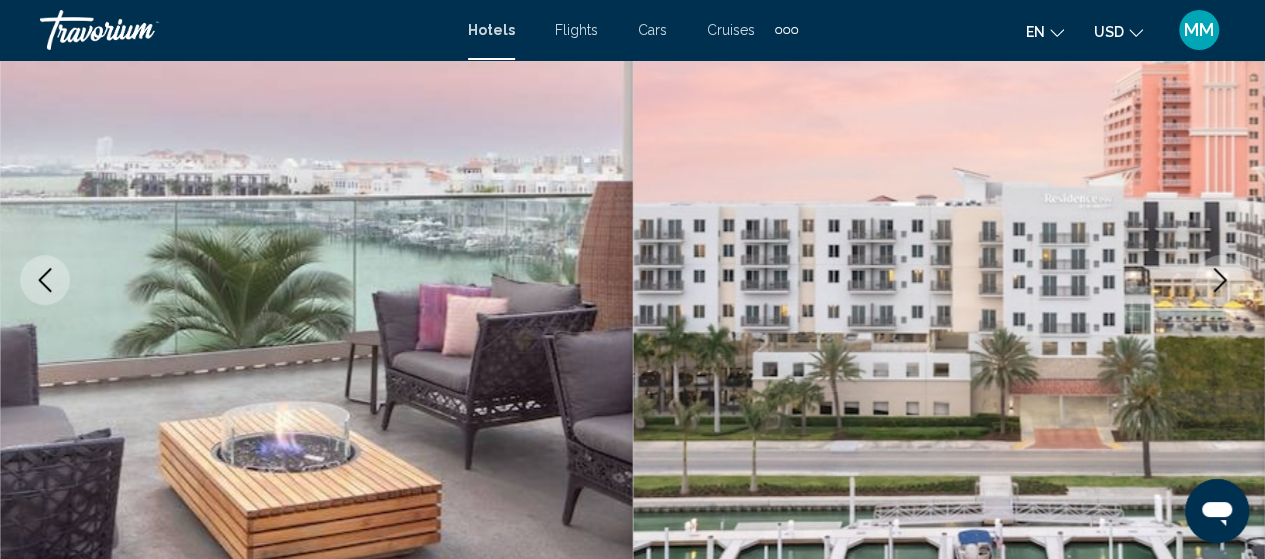 scroll, scrollTop: 0, scrollLeft: 0, axis: both 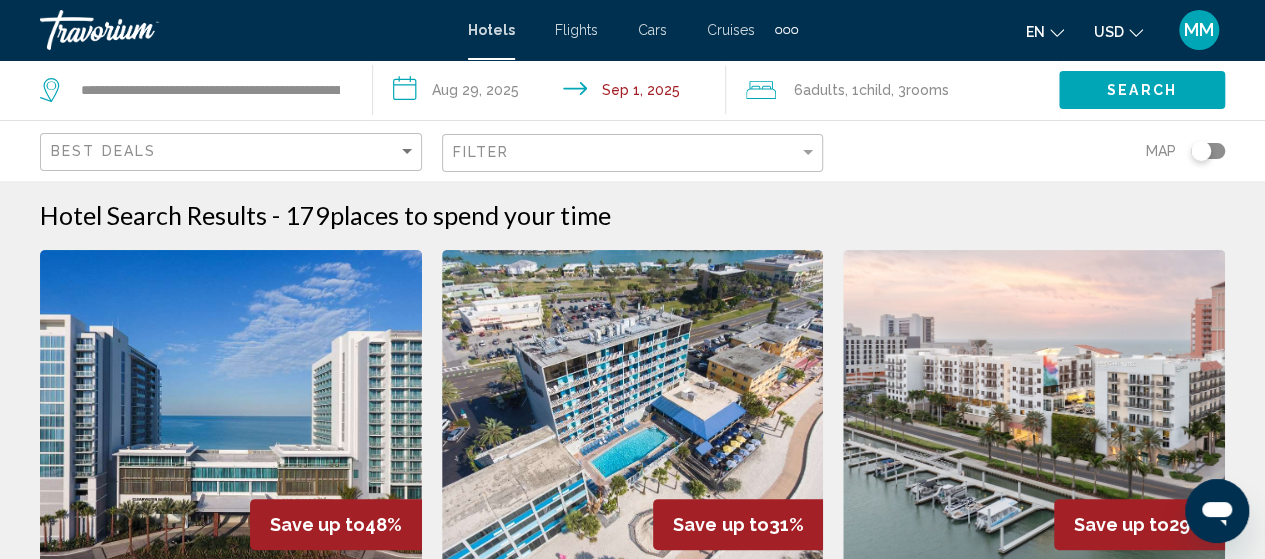 click on "6  Adult Adults" 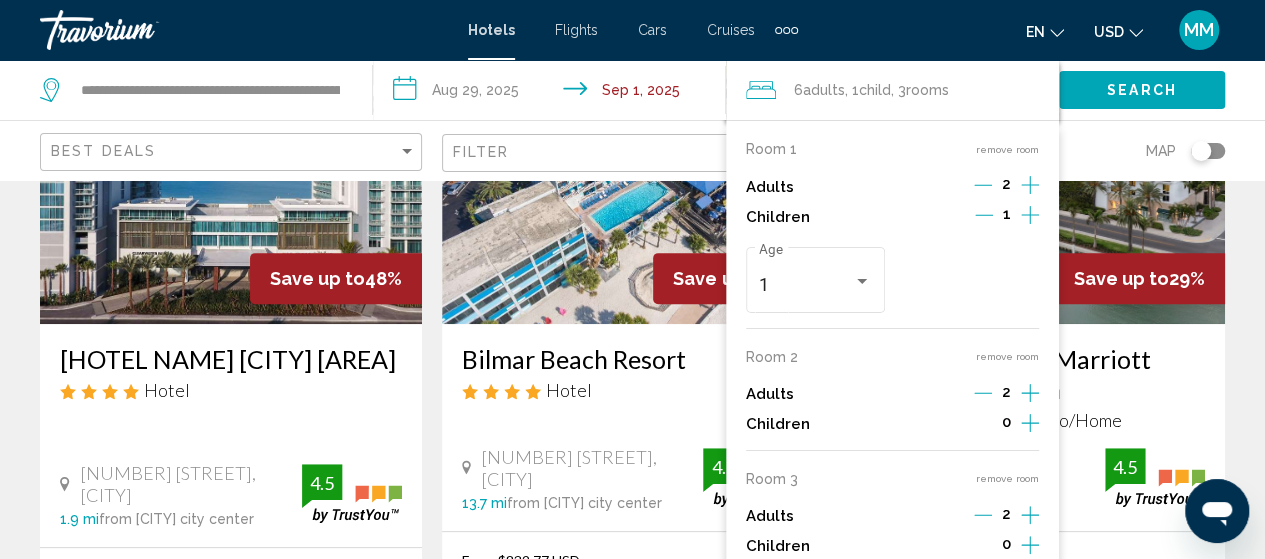 scroll, scrollTop: 300, scrollLeft: 0, axis: vertical 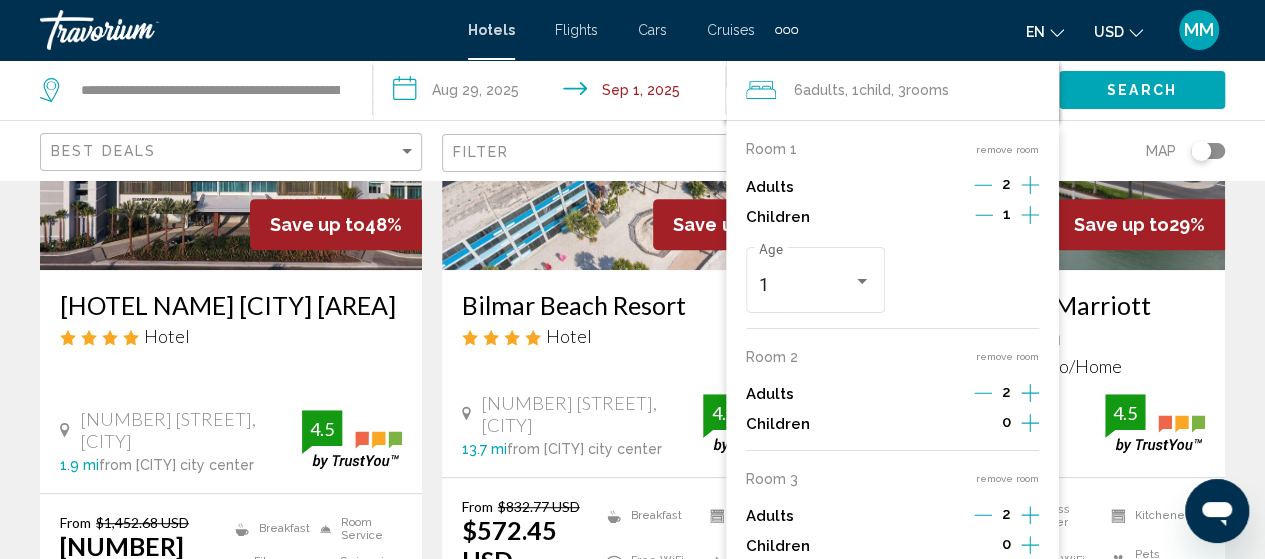 click on "remove room" at bounding box center (1007, 478) 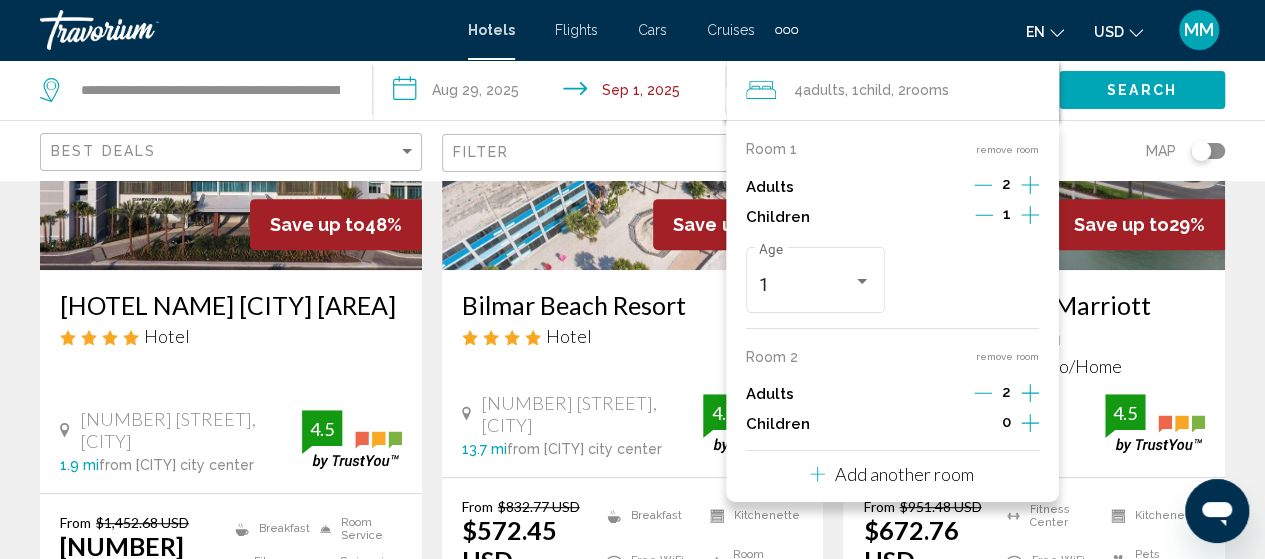 click on "remove room" at bounding box center (1007, 356) 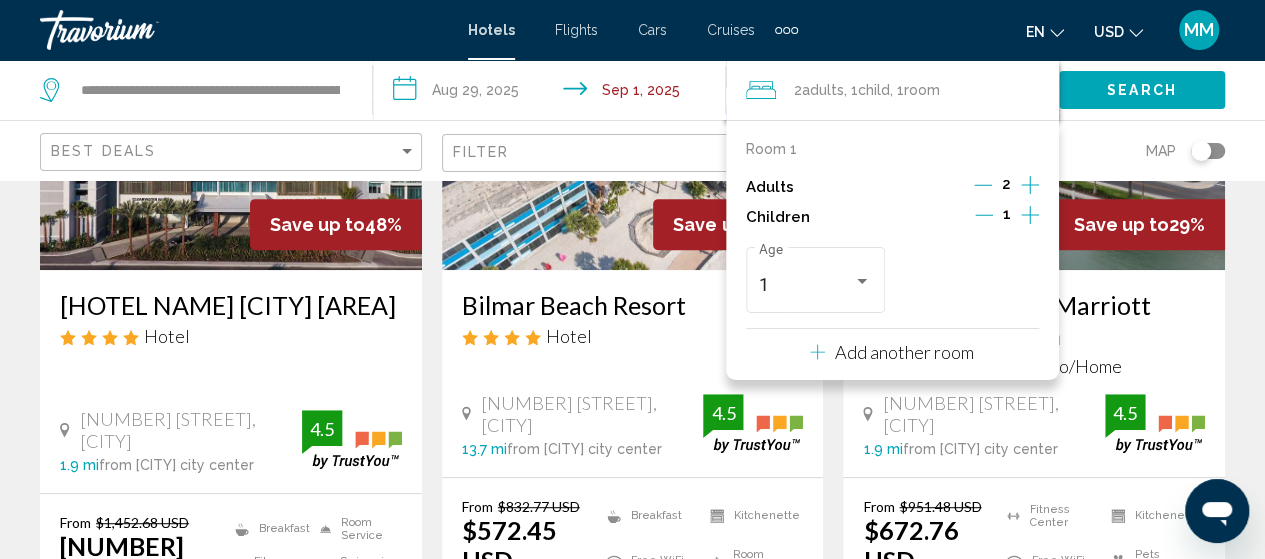 click 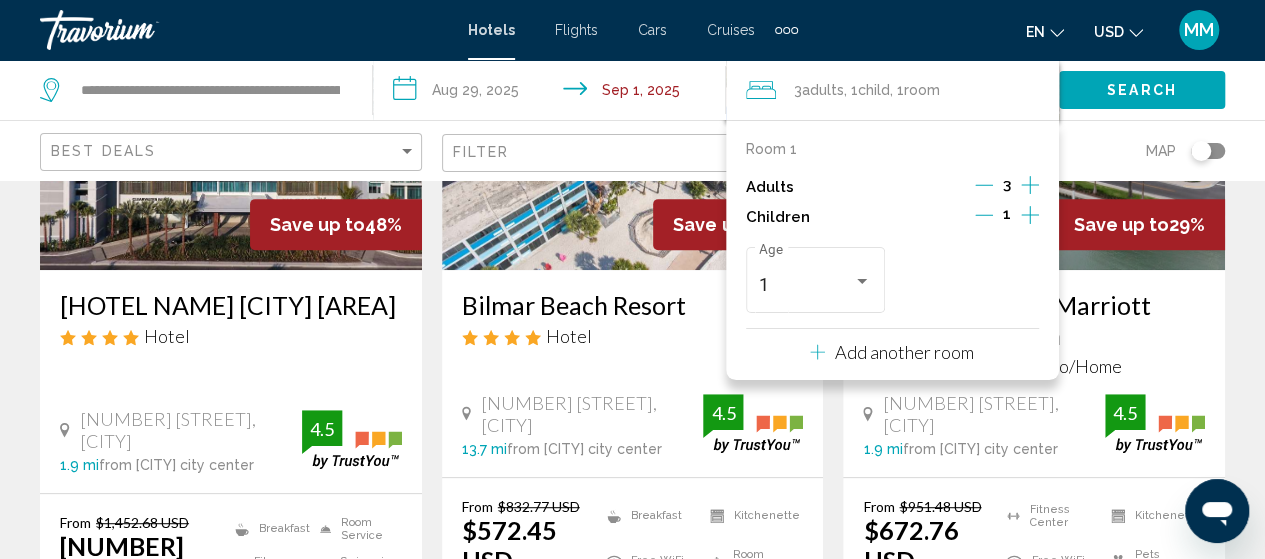 click 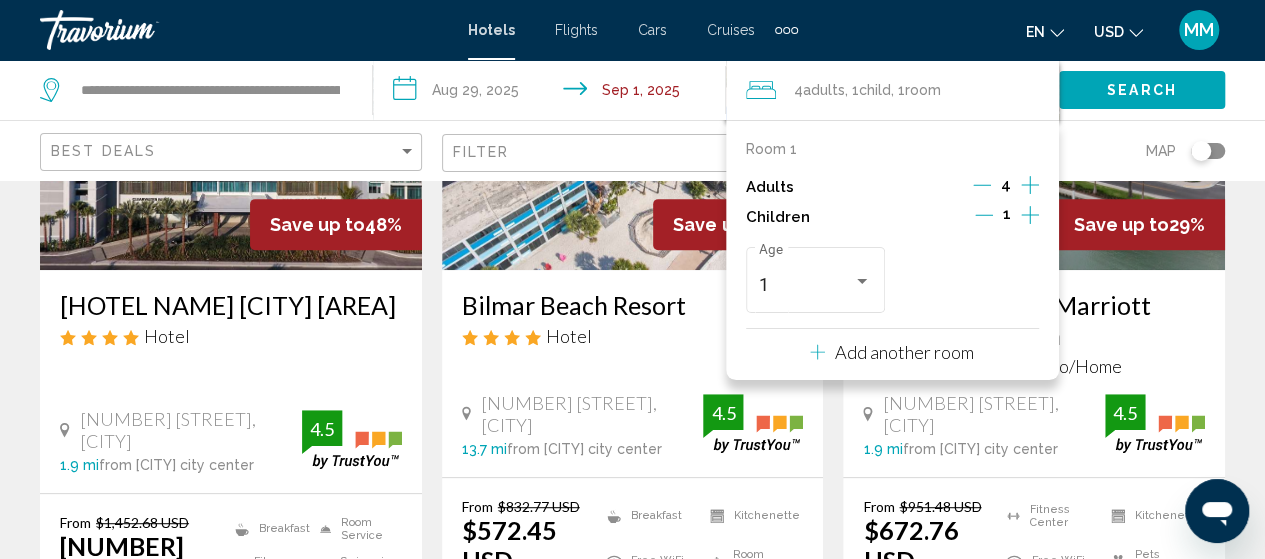 click 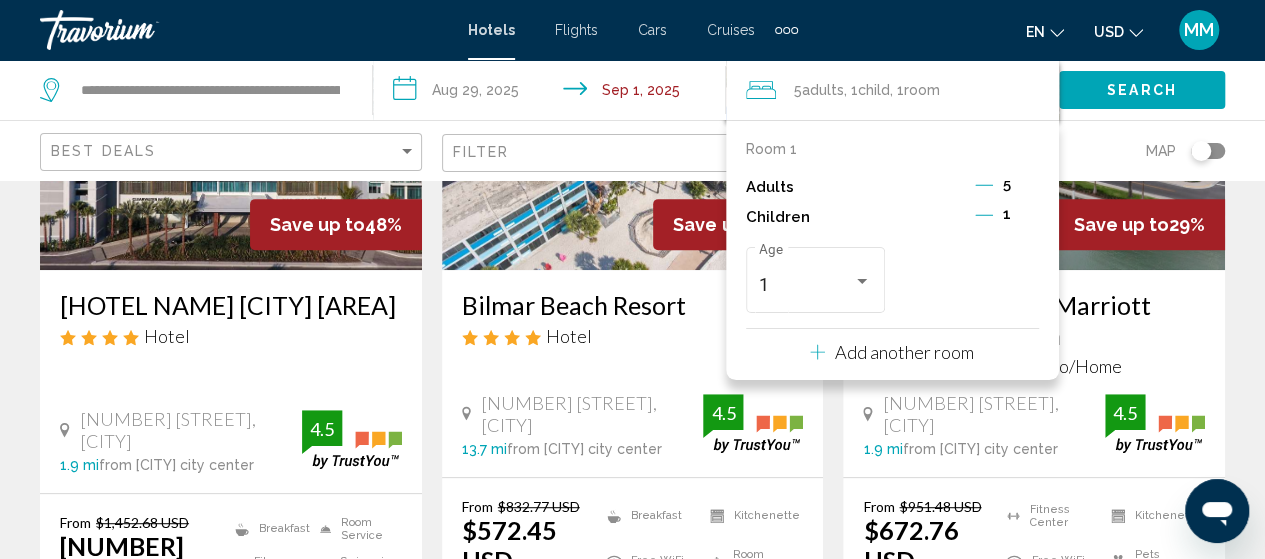 click 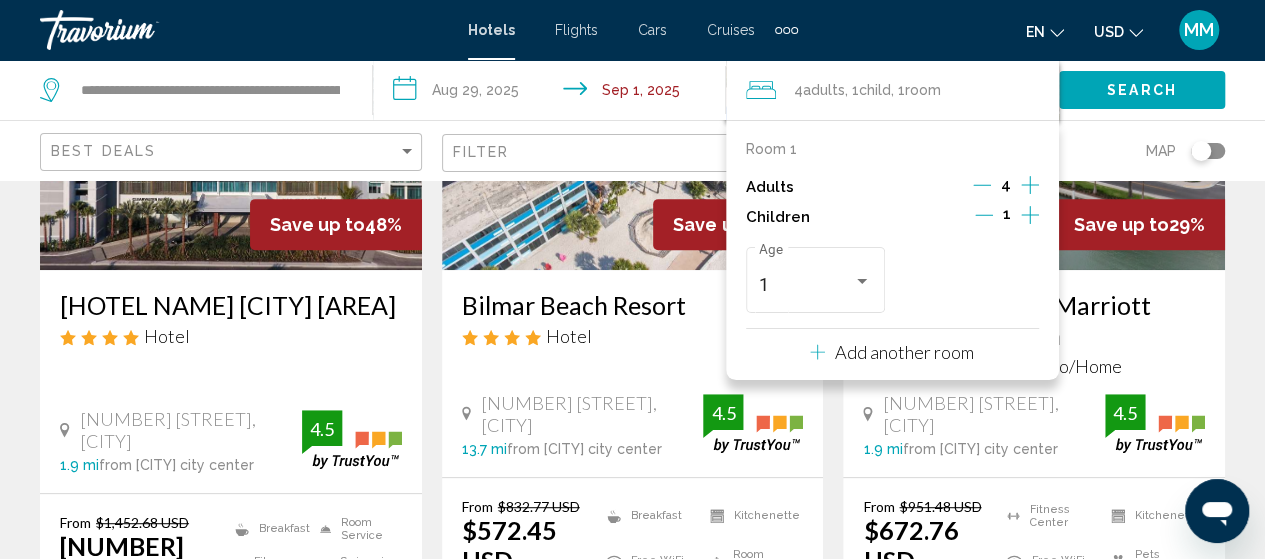 click on "Add another room" at bounding box center [904, 352] 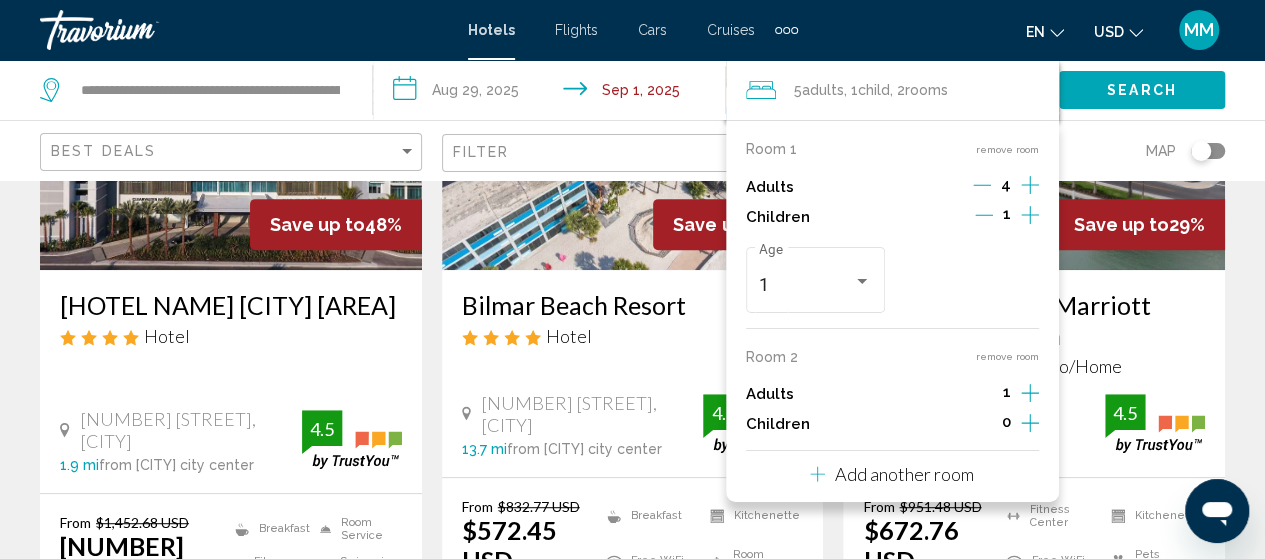 click 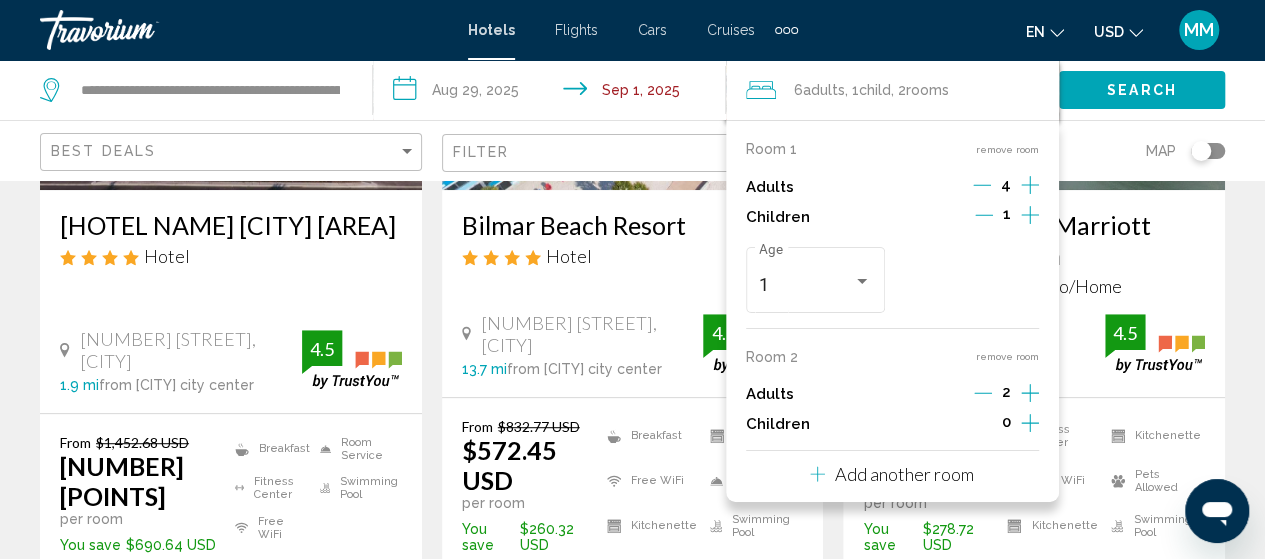 scroll, scrollTop: 500, scrollLeft: 0, axis: vertical 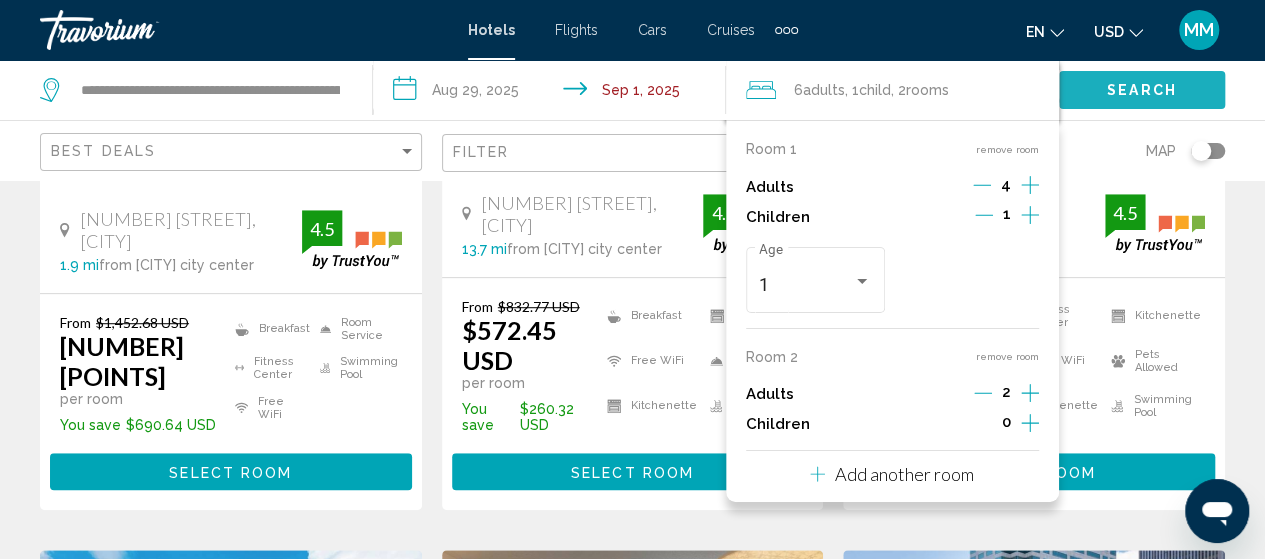 click on "Search" 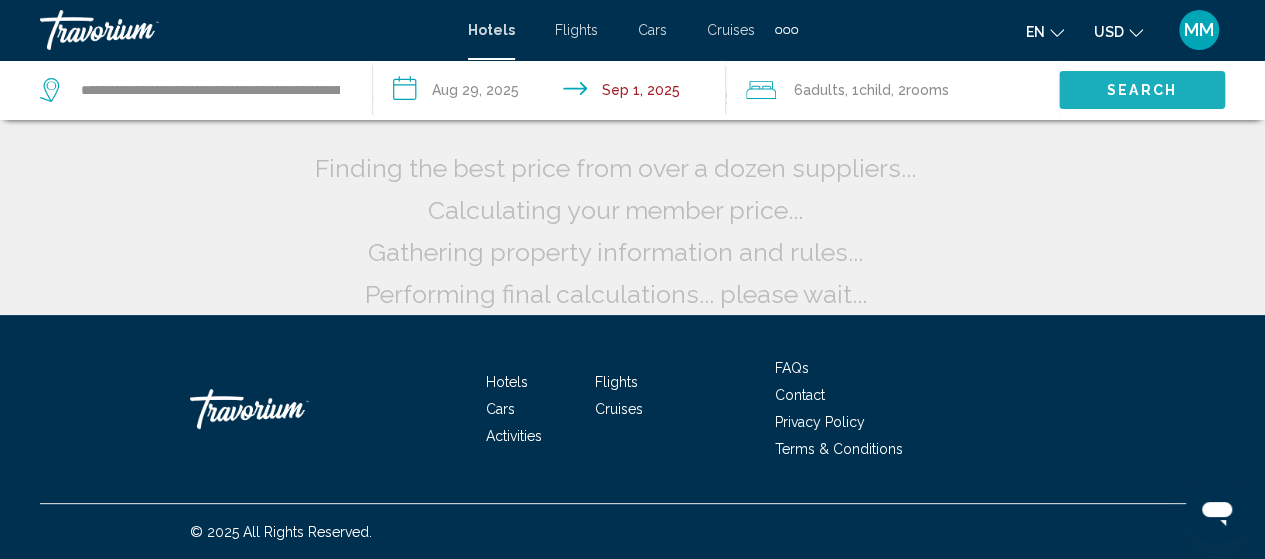 click on "Search" 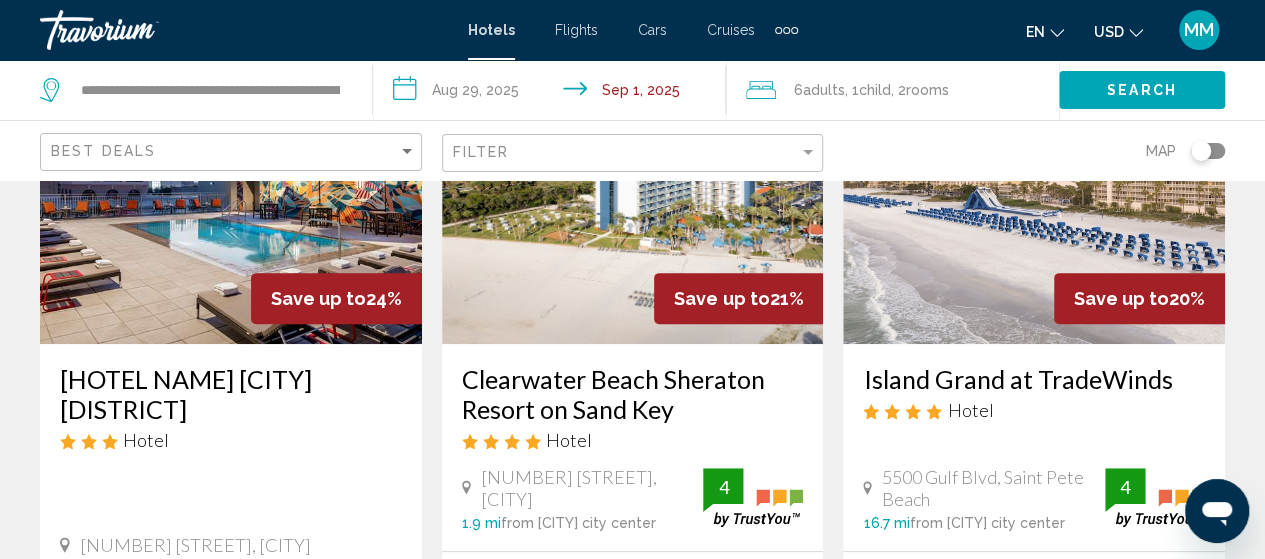 scroll, scrollTop: 167, scrollLeft: 0, axis: vertical 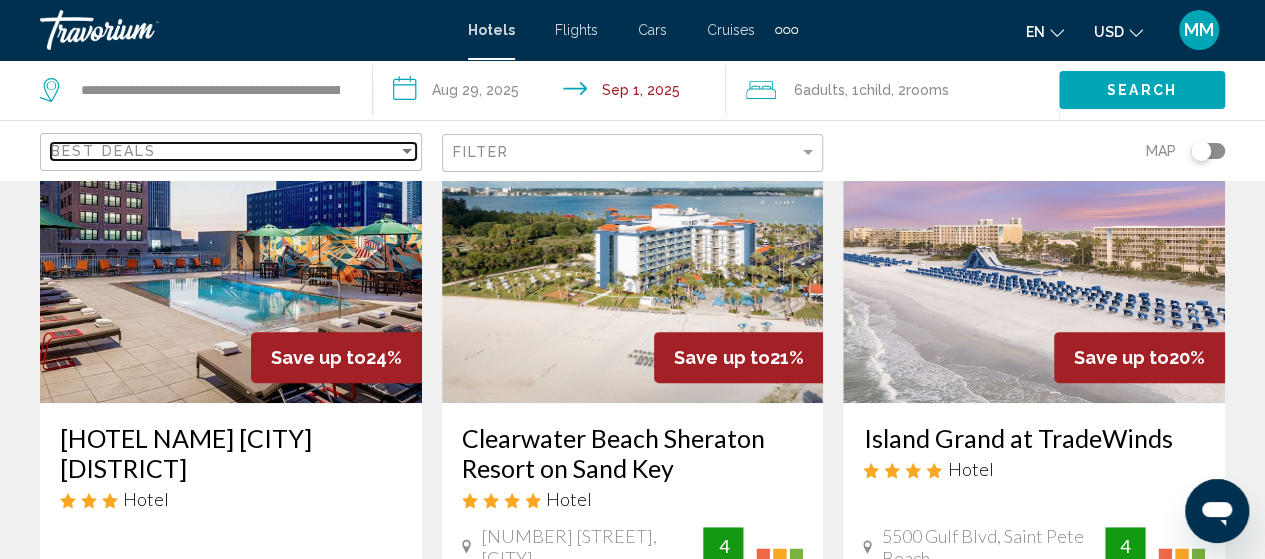 click at bounding box center [407, 151] 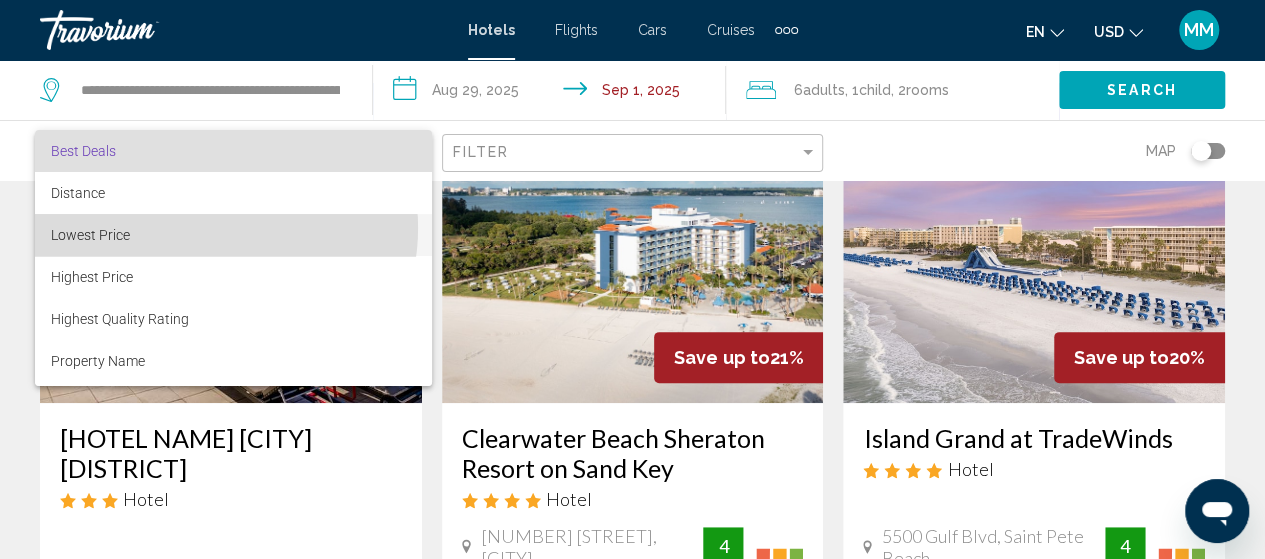 click on "Lowest Price" at bounding box center (233, 235) 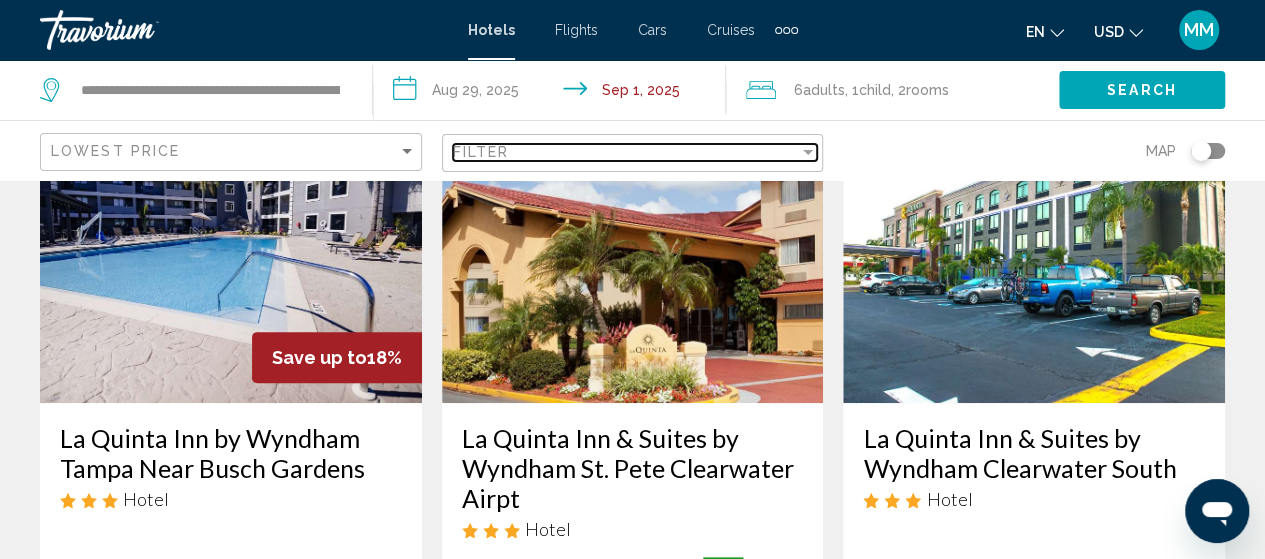 click on "Filter" at bounding box center (626, 152) 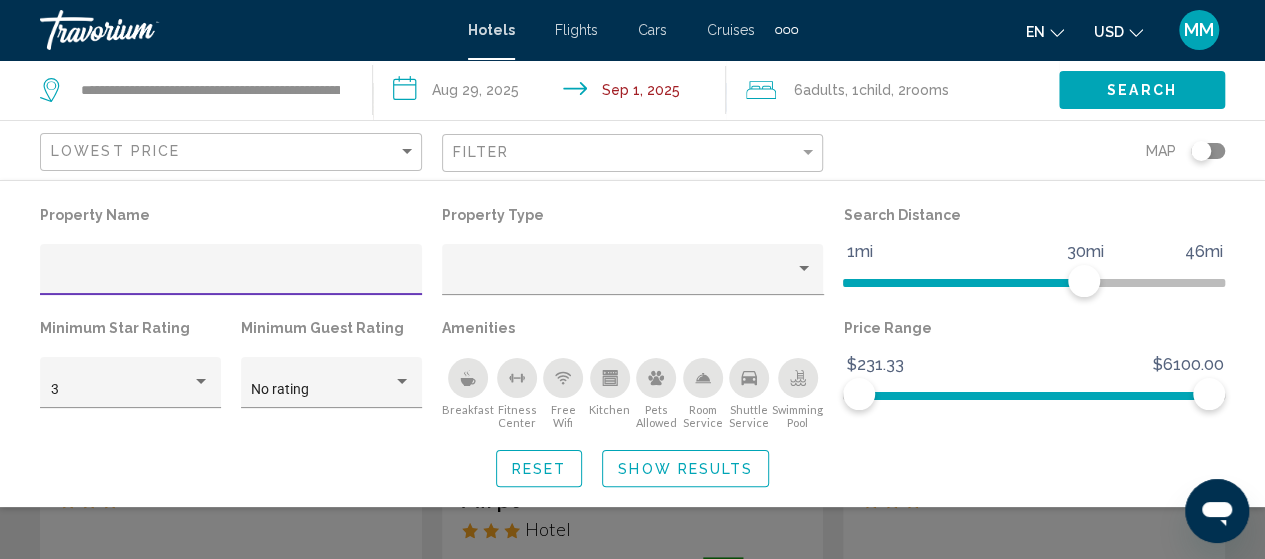click 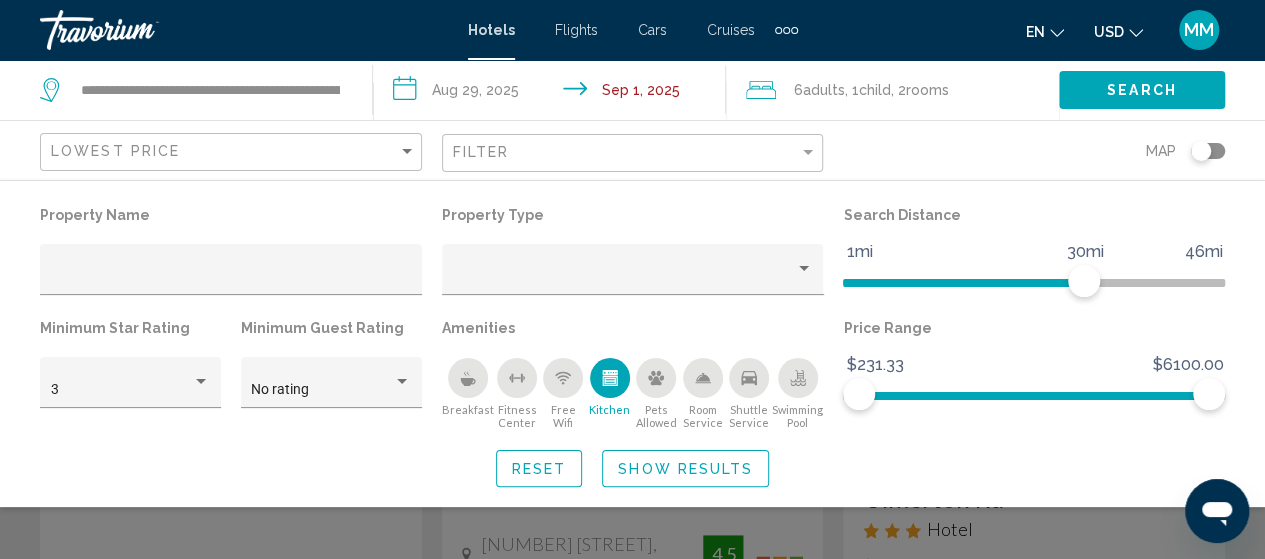 click 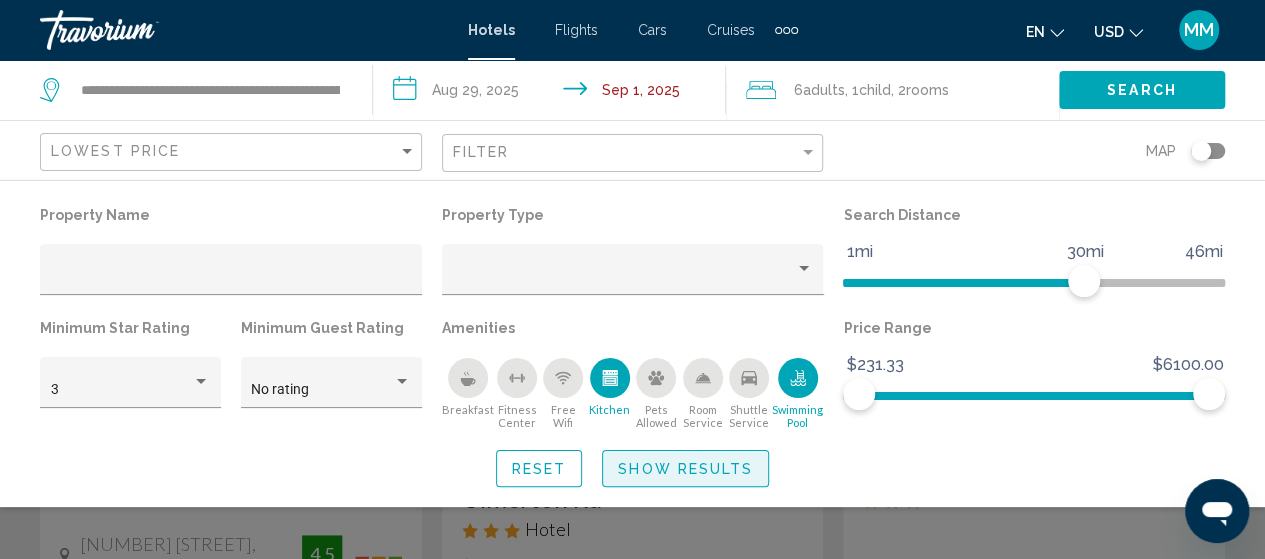 click on "Show Results" 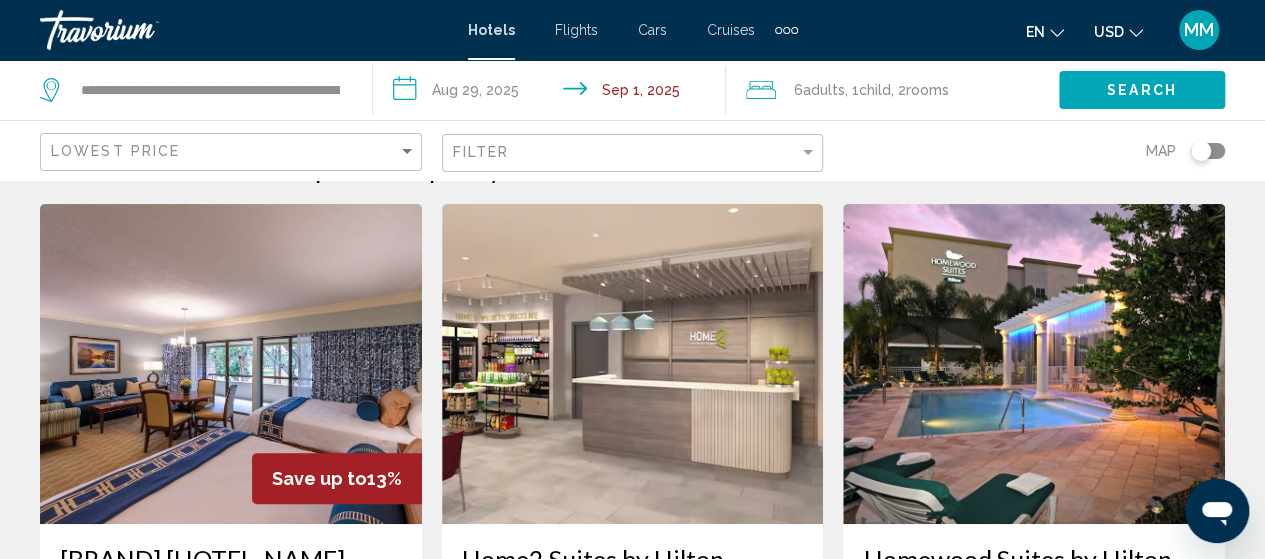 scroll, scrollTop: 0, scrollLeft: 0, axis: both 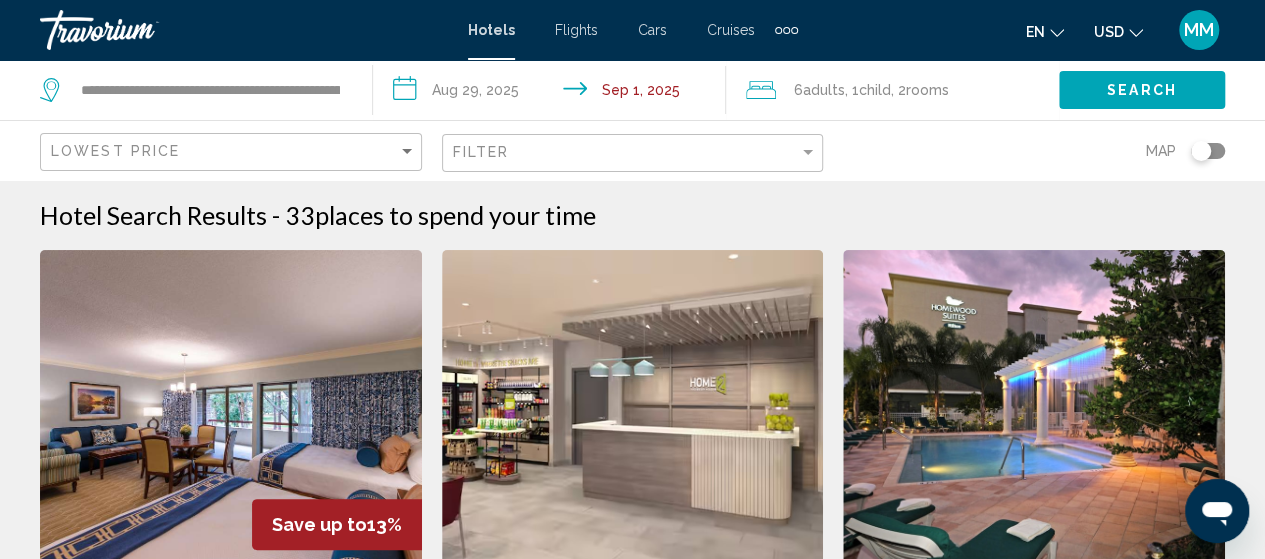 click at bounding box center [1034, 410] 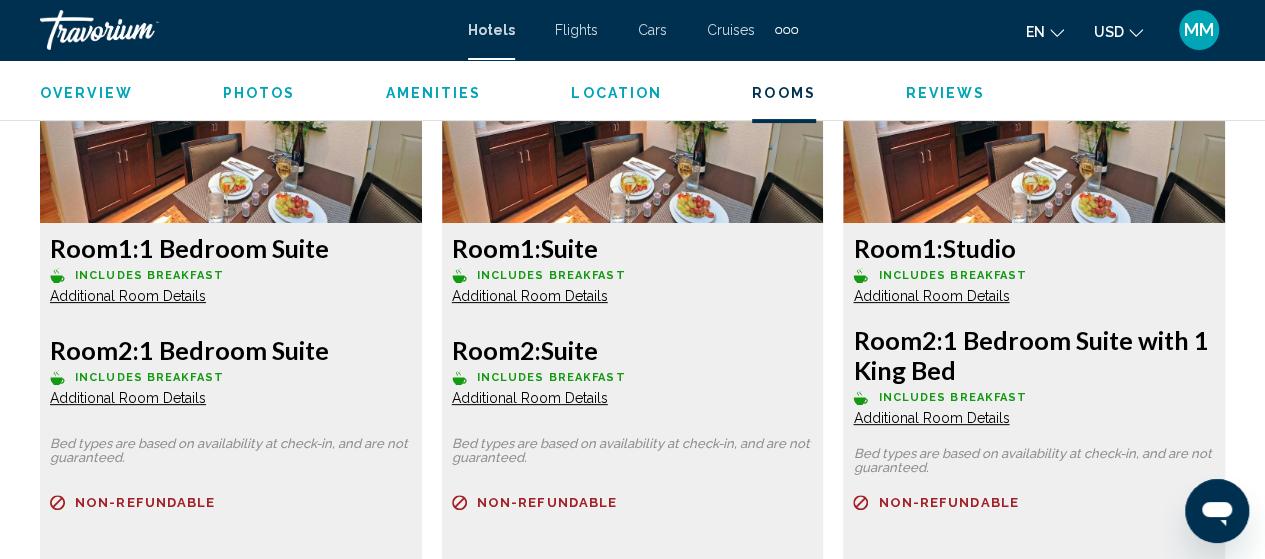 scroll, scrollTop: 4055, scrollLeft: 0, axis: vertical 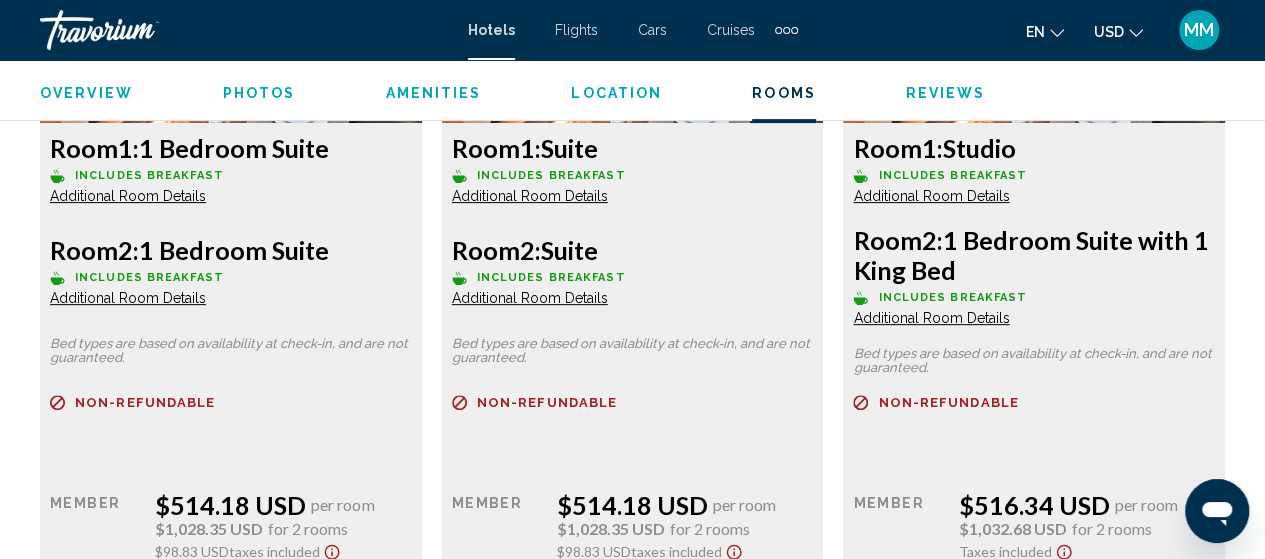click on "Additional Room Details" at bounding box center [128, -626] 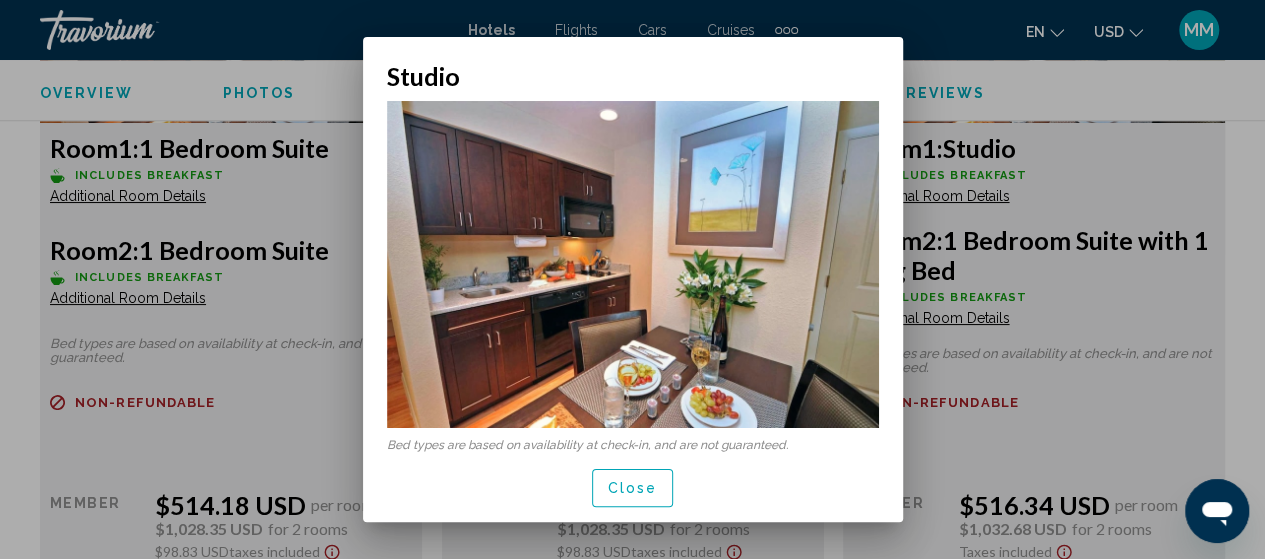 scroll, scrollTop: 0, scrollLeft: 0, axis: both 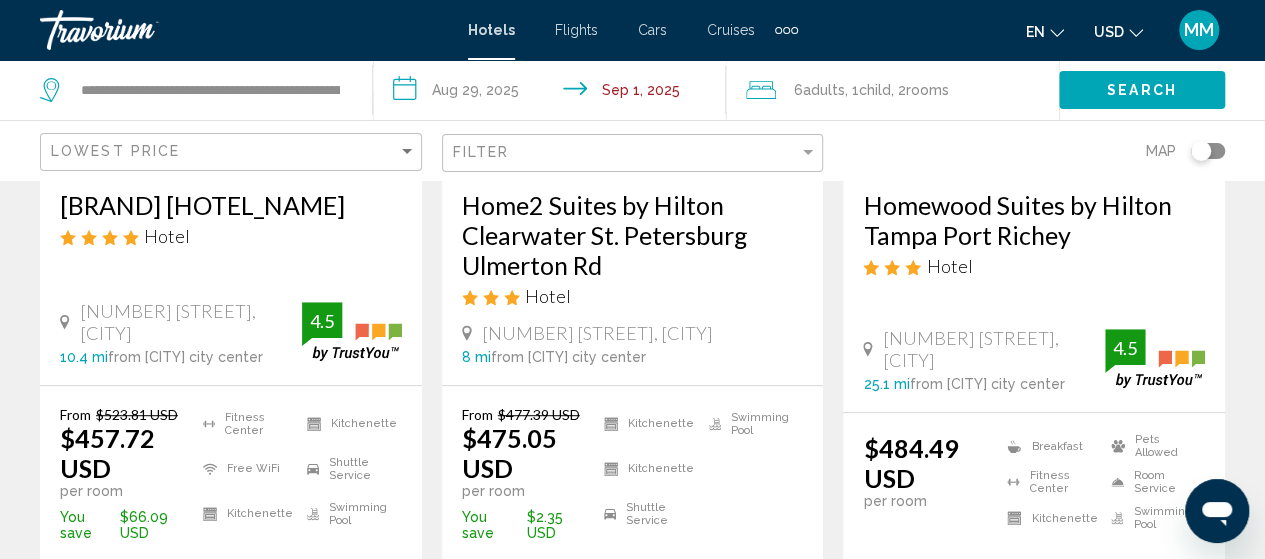 click on "Homewood Suites by Hilton Tampa Port Richey" at bounding box center (1034, 220) 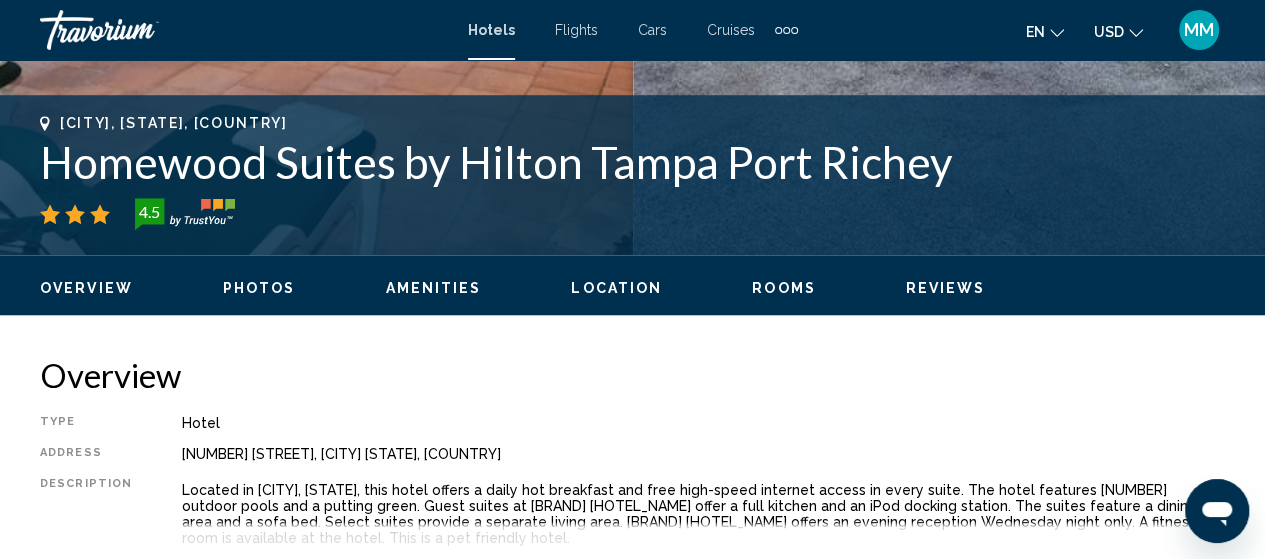 scroll, scrollTop: 855, scrollLeft: 0, axis: vertical 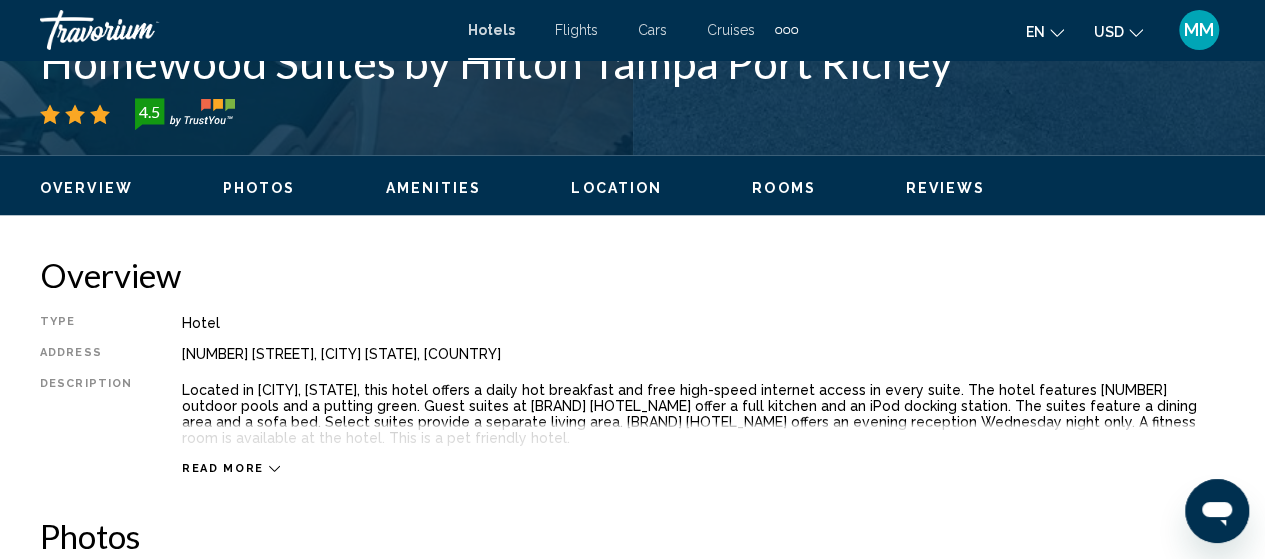 click on "Photos" at bounding box center (259, 188) 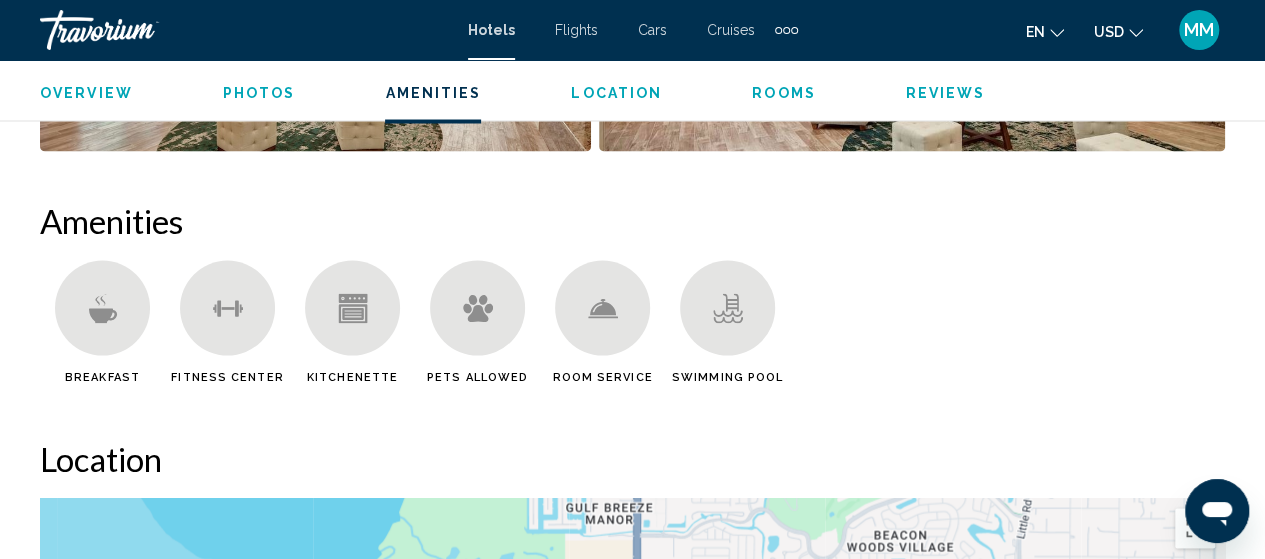 scroll, scrollTop: 1951, scrollLeft: 0, axis: vertical 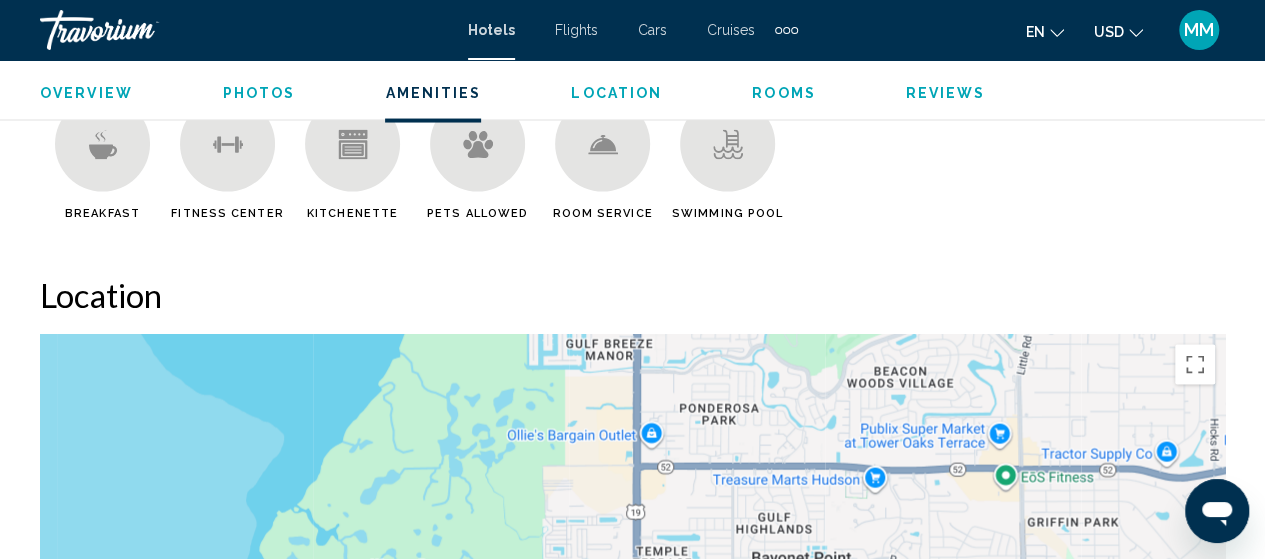 click 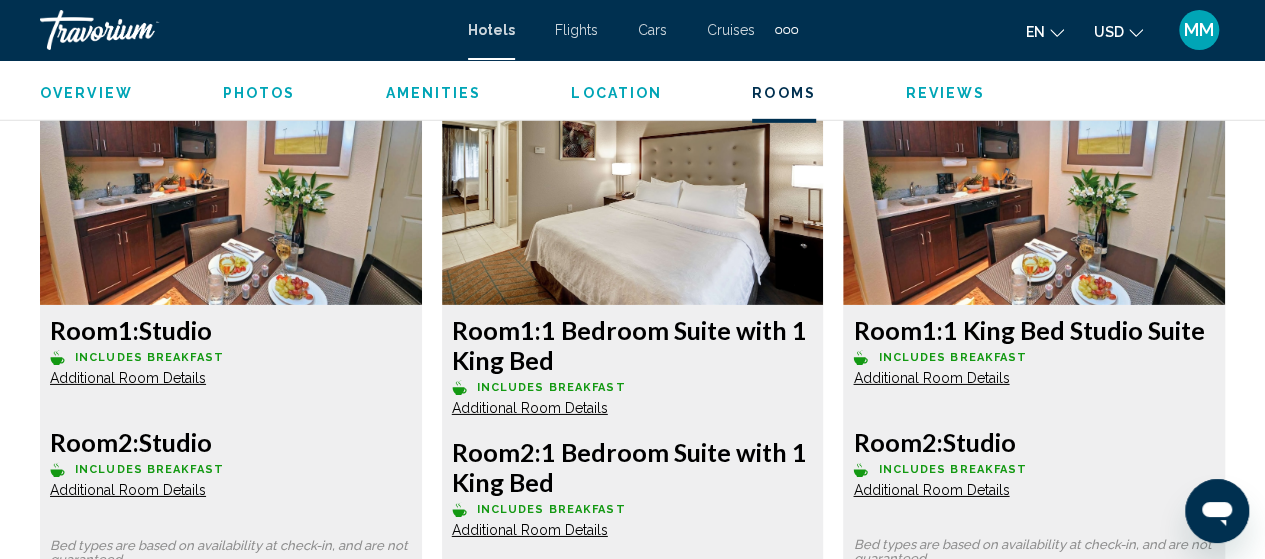 scroll, scrollTop: 2951, scrollLeft: 0, axis: vertical 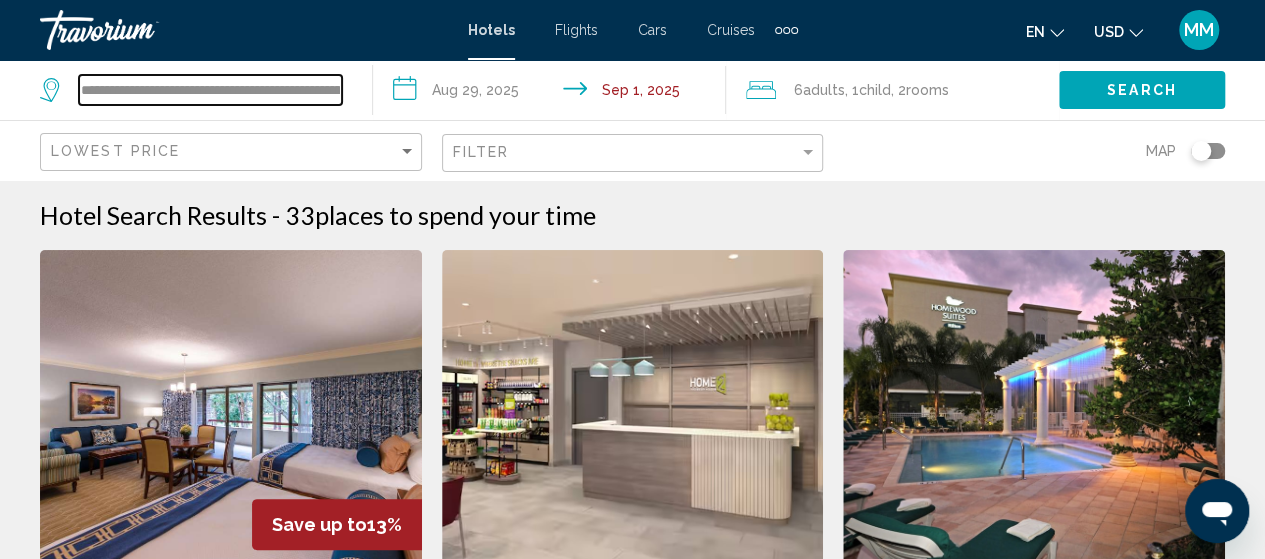click on "**********" at bounding box center (210, 90) 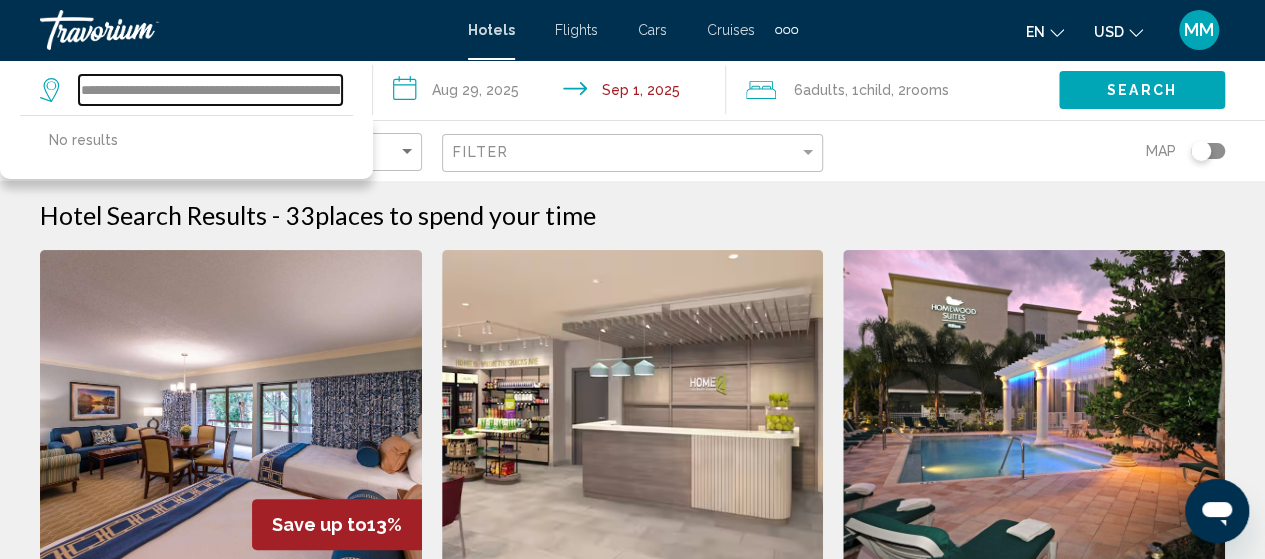 click on "**********" at bounding box center (210, 90) 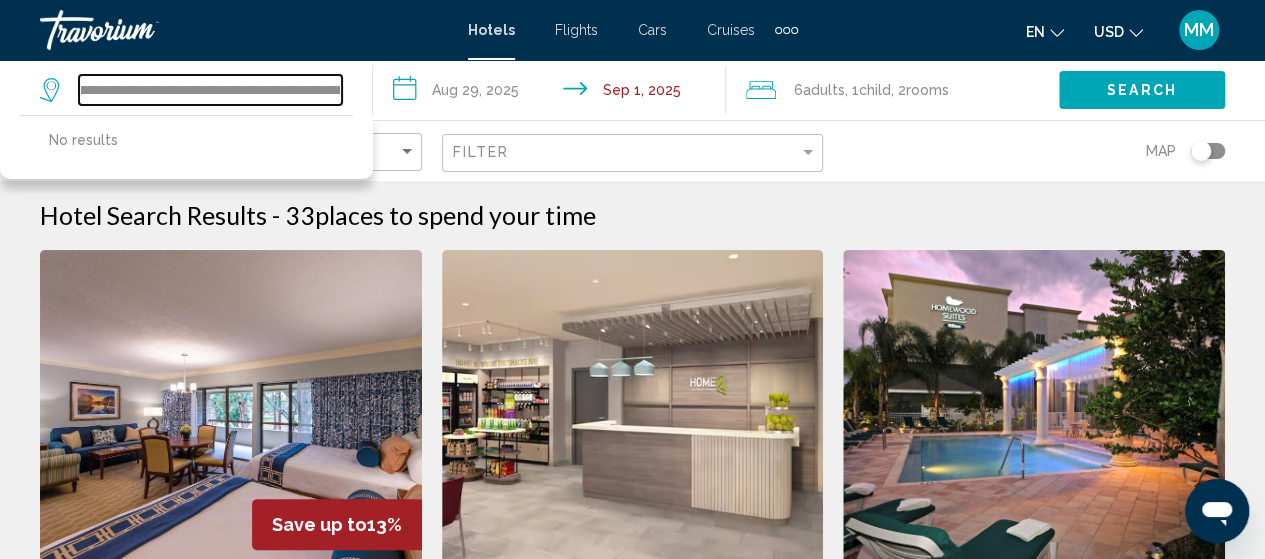 scroll, scrollTop: 0, scrollLeft: 198, axis: horizontal 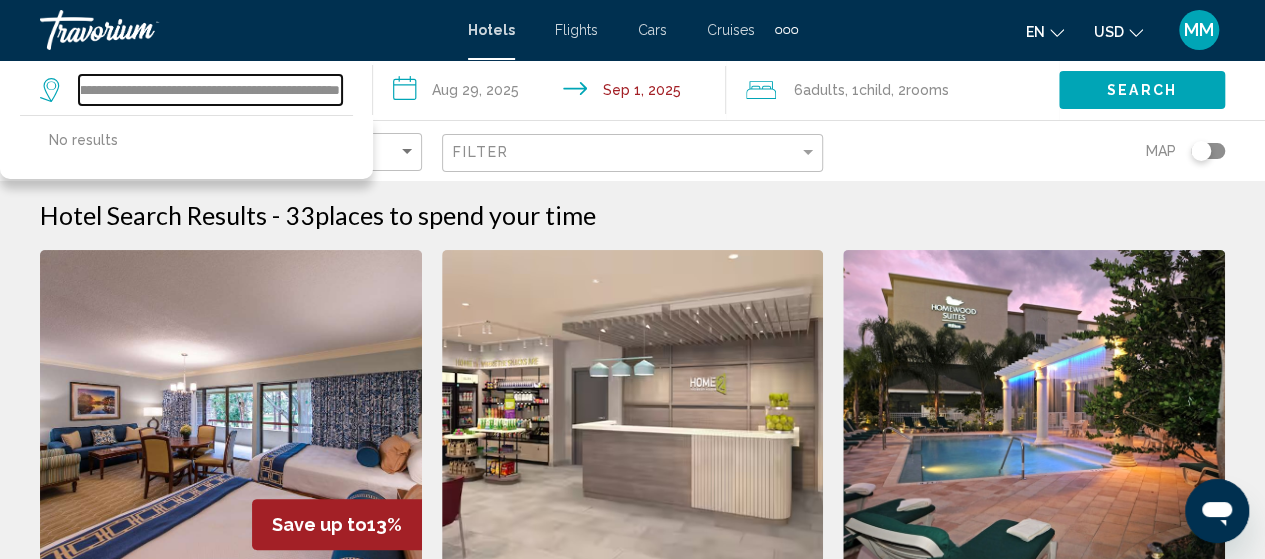 drag, startPoint x: 86, startPoint y: 85, endPoint x: 342, endPoint y: 91, distance: 256.0703 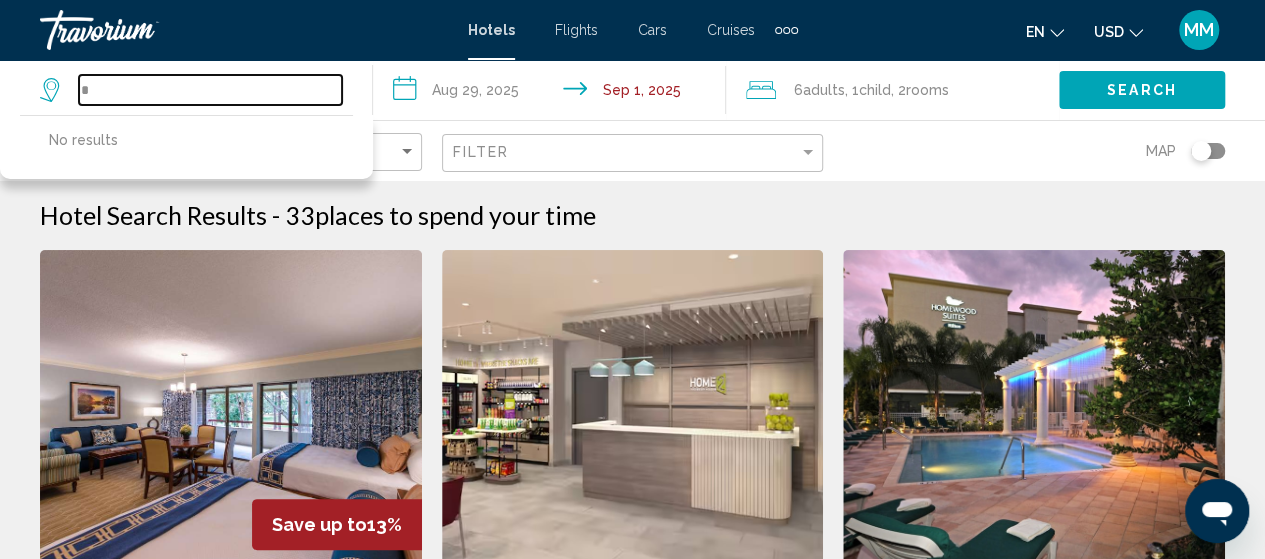 scroll, scrollTop: 0, scrollLeft: 0, axis: both 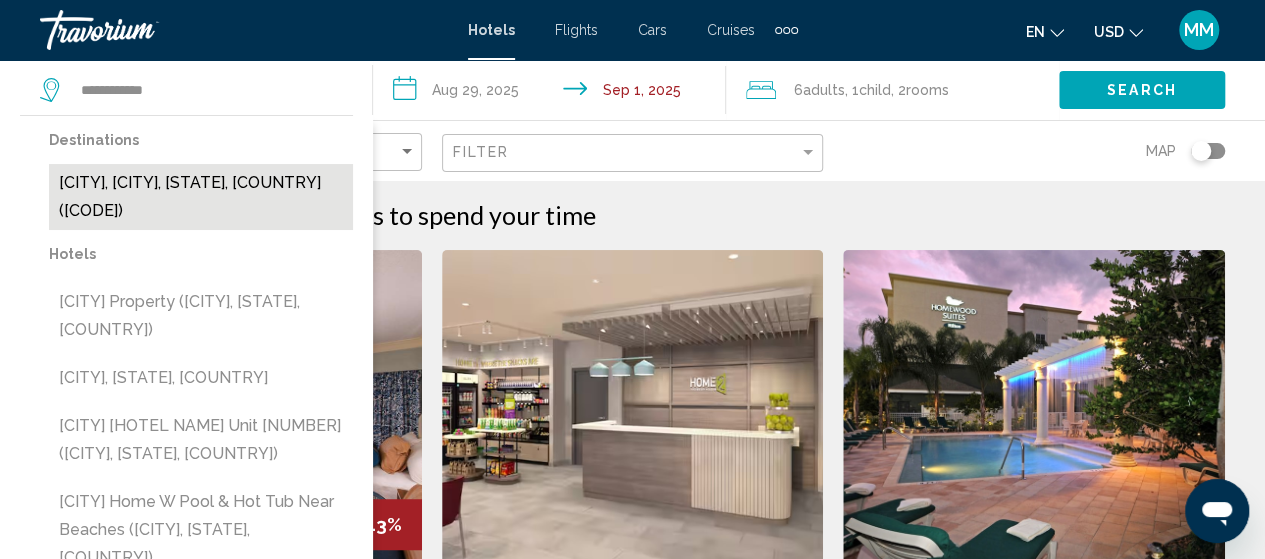 click on "[CITY], [CITY], [STATE], [COUNTRY] ([CODE])" at bounding box center [201, 197] 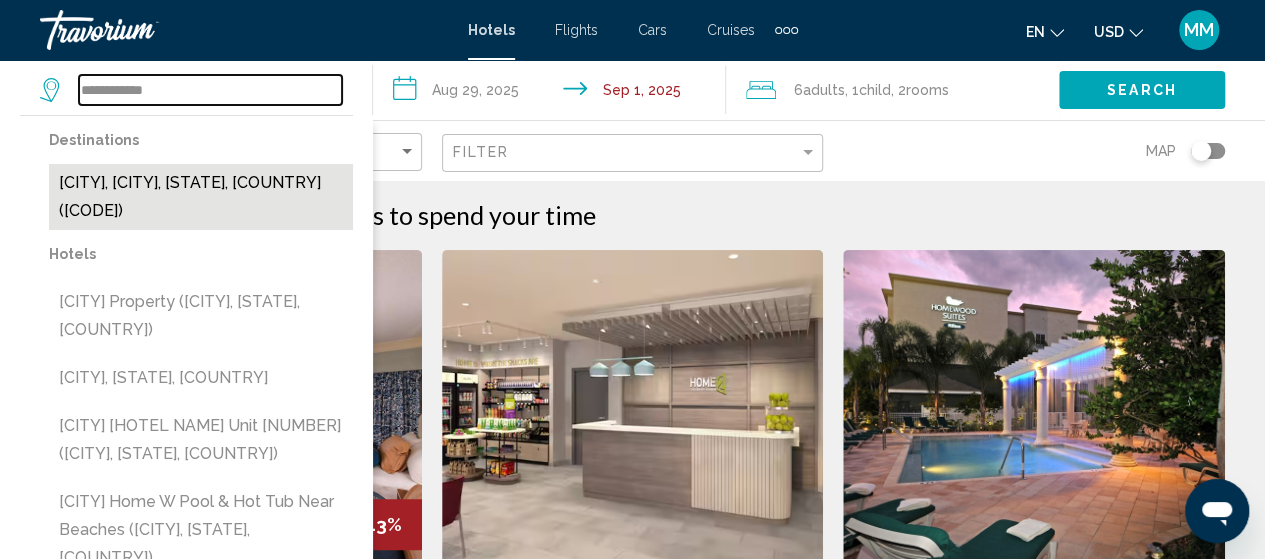 type on "**********" 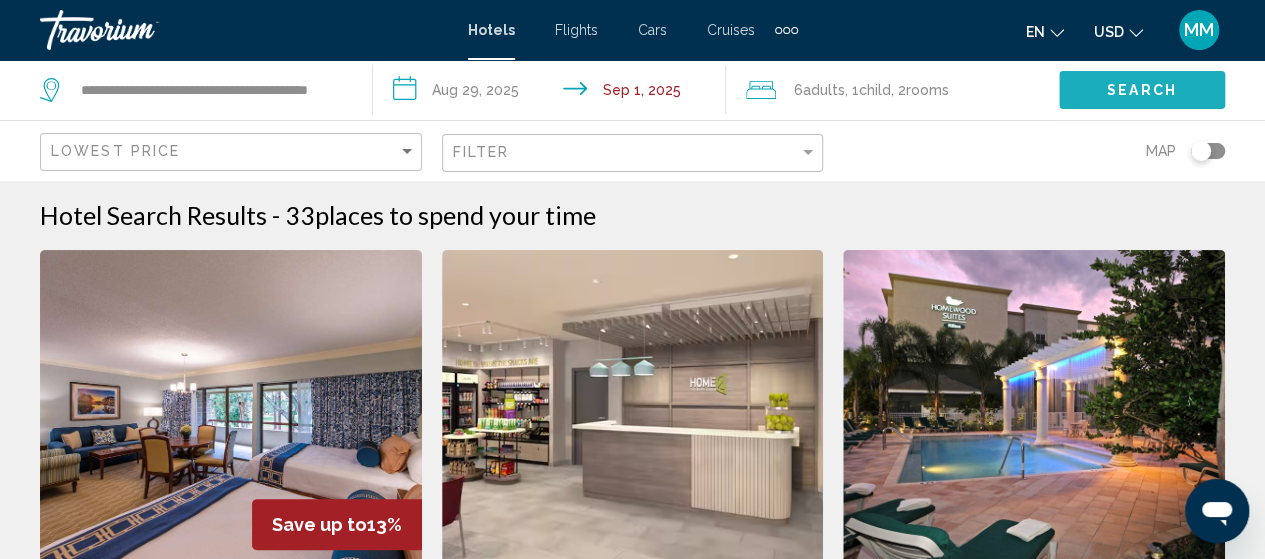 click on "Search" 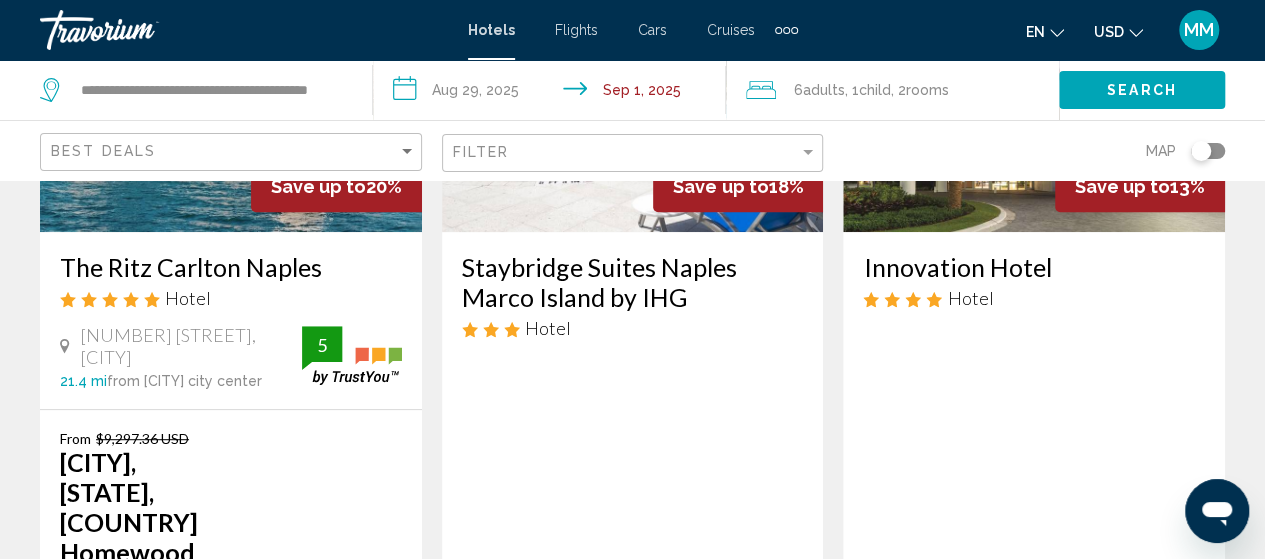 scroll, scrollTop: 400, scrollLeft: 0, axis: vertical 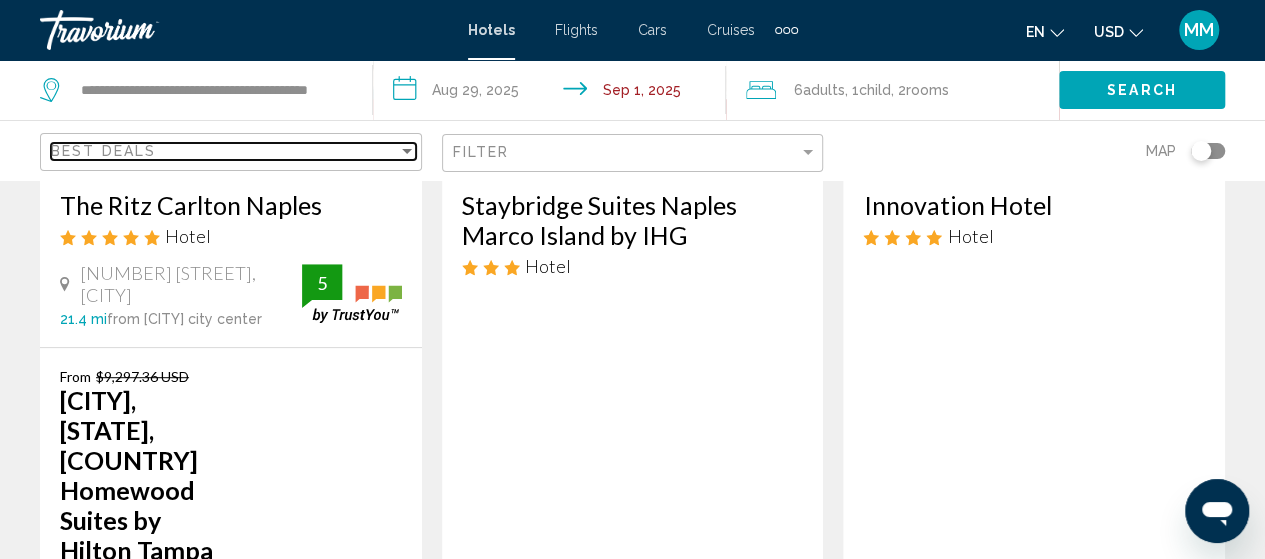click at bounding box center (407, 151) 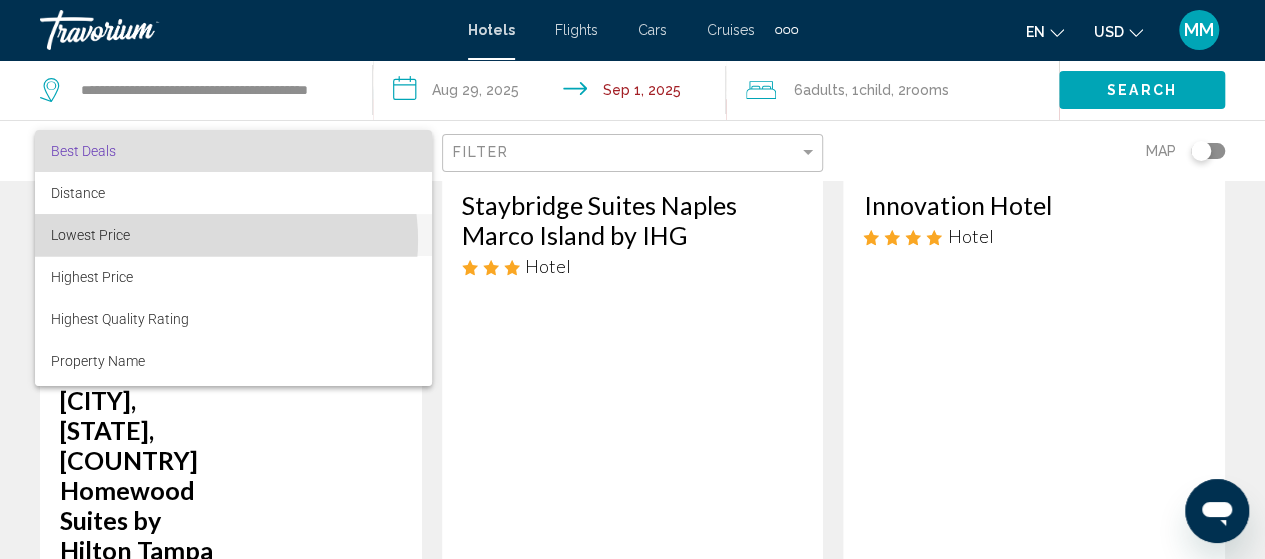 click on "Lowest Price" at bounding box center (233, 235) 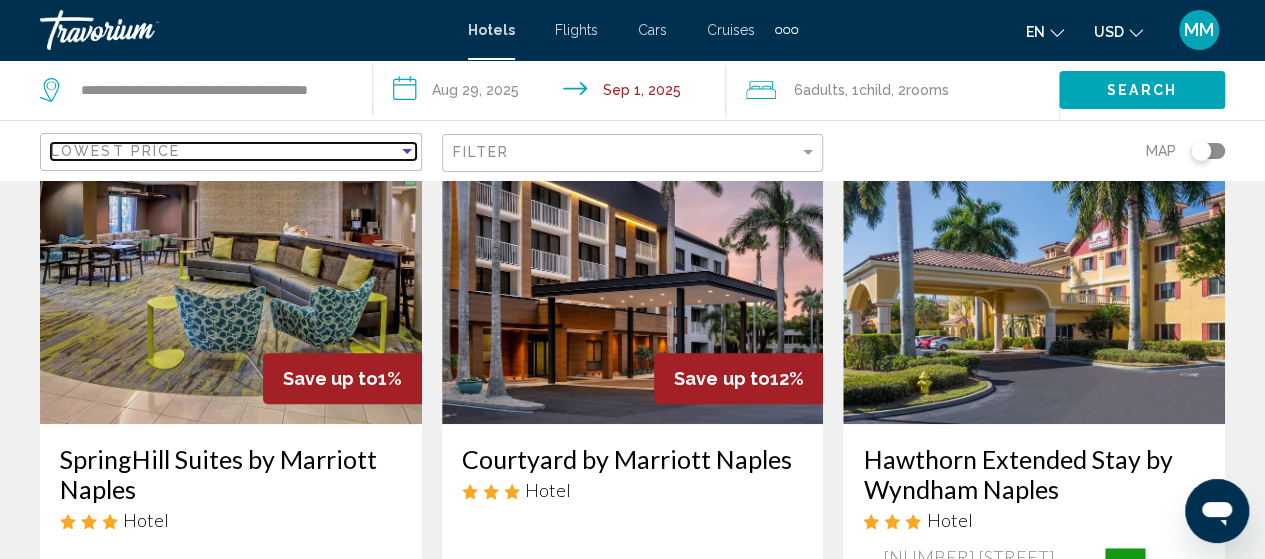 scroll, scrollTop: 100, scrollLeft: 0, axis: vertical 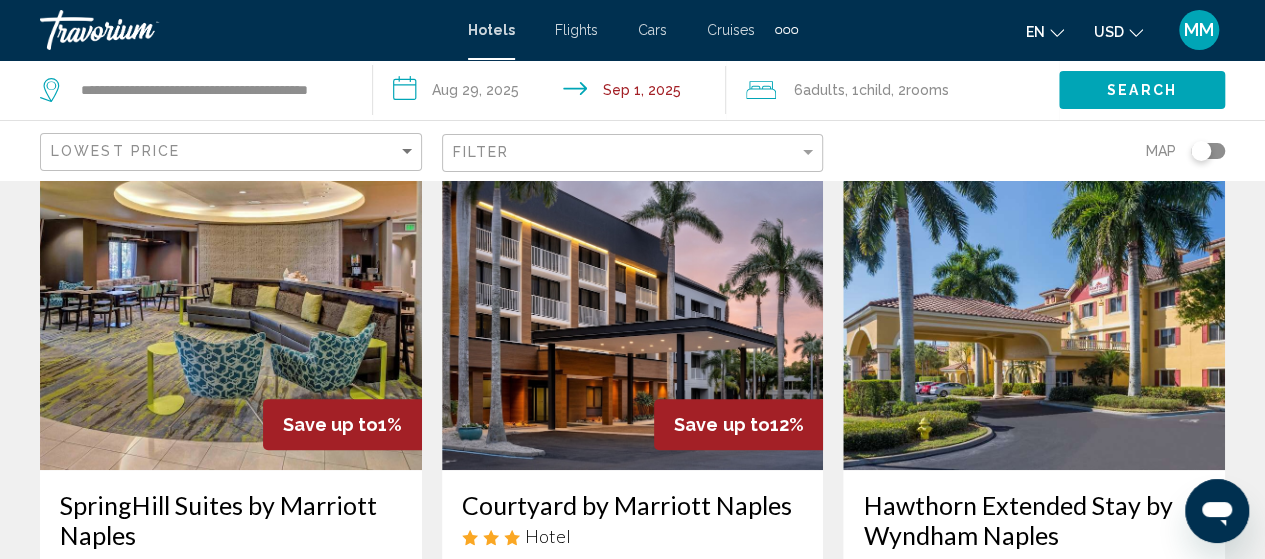 click at bounding box center [633, 310] 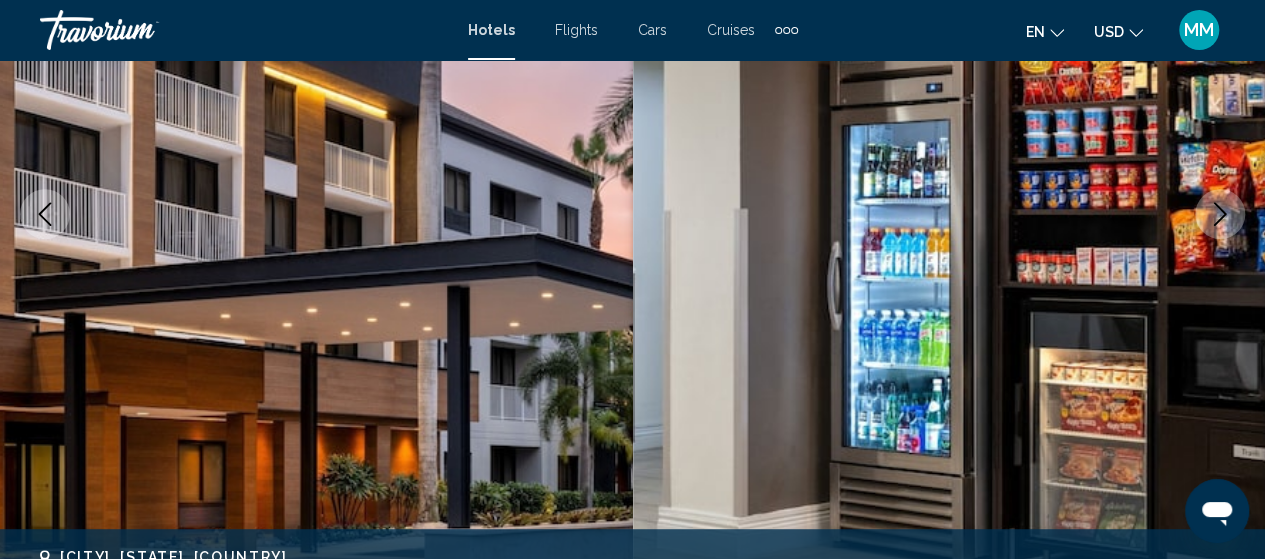 scroll, scrollTop: 255, scrollLeft: 0, axis: vertical 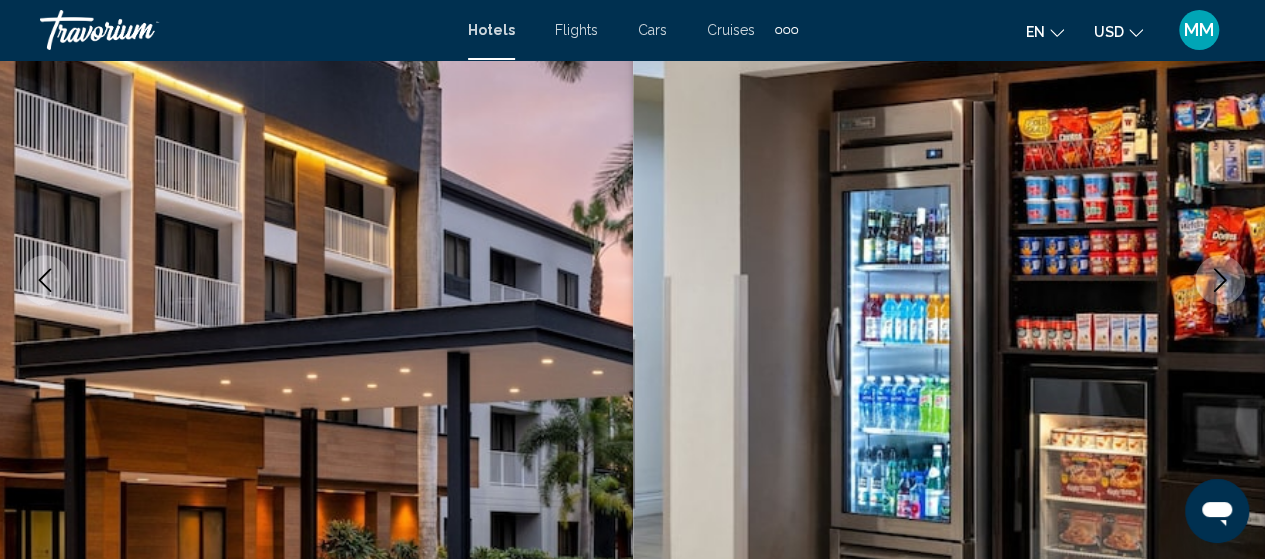 click 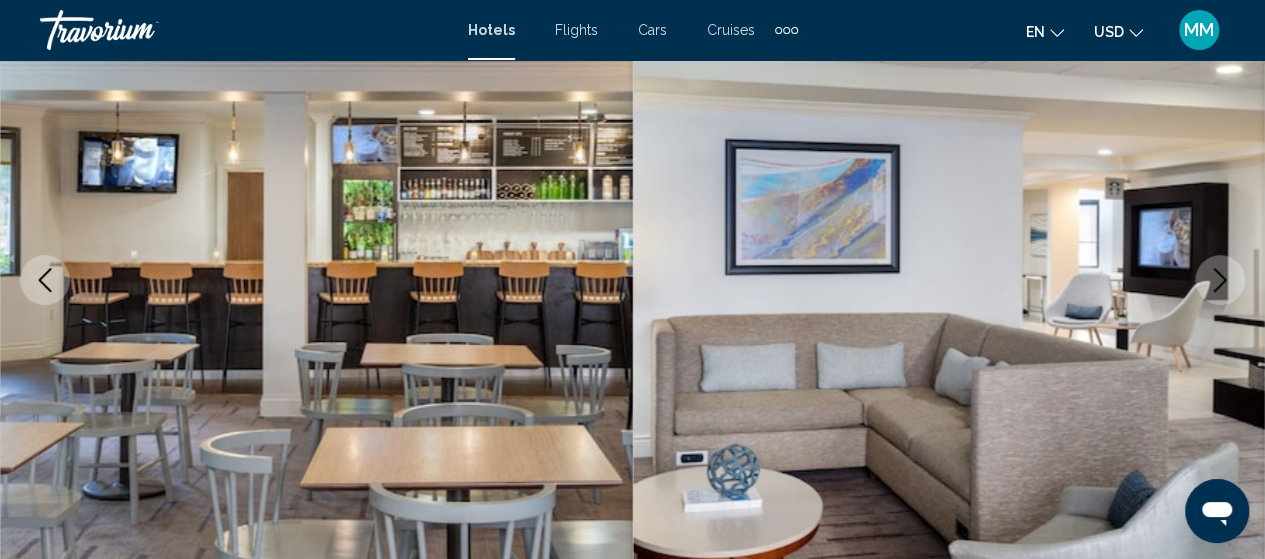 click 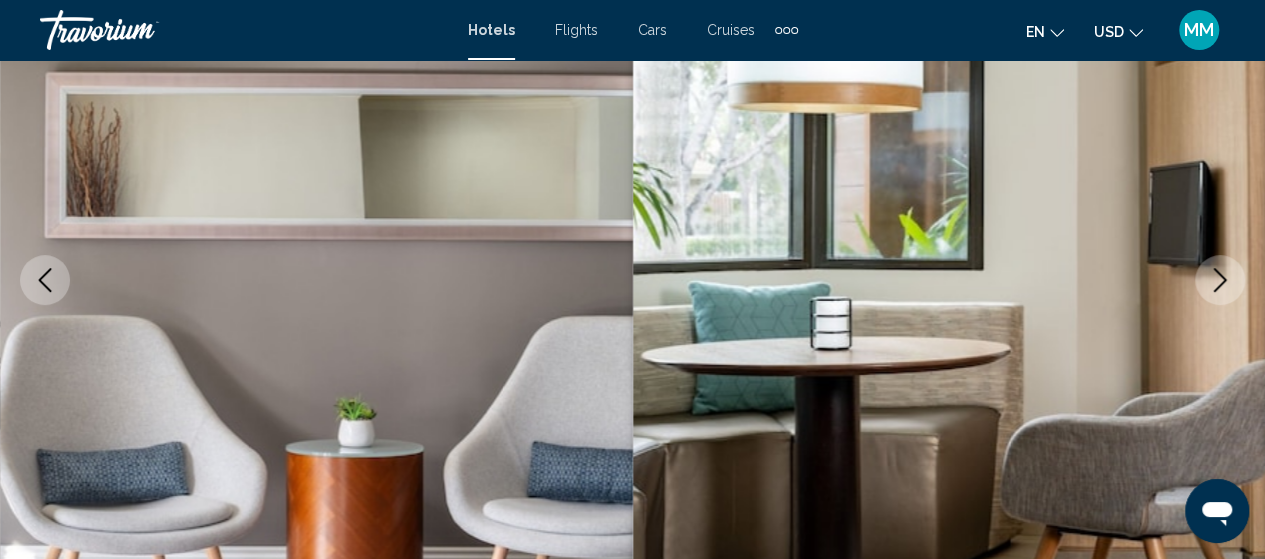 click 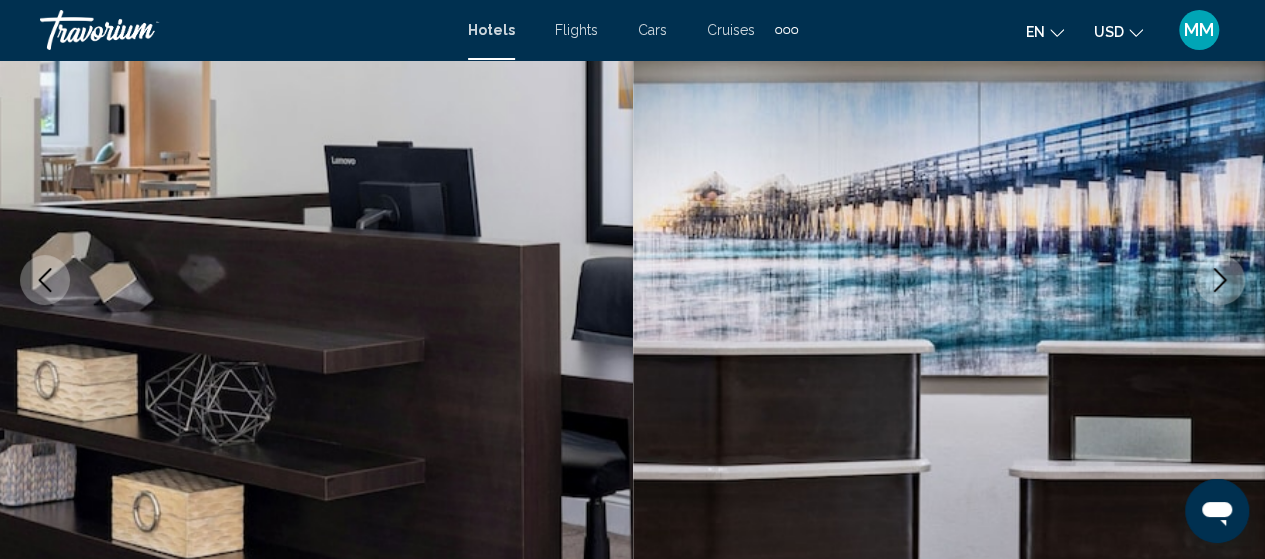 click 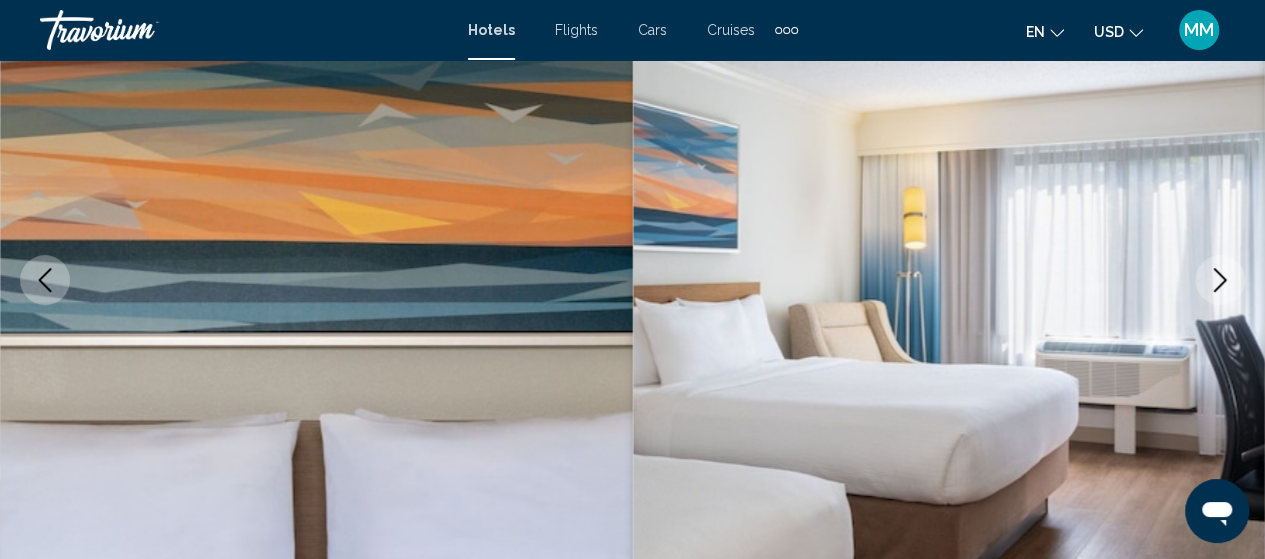 click 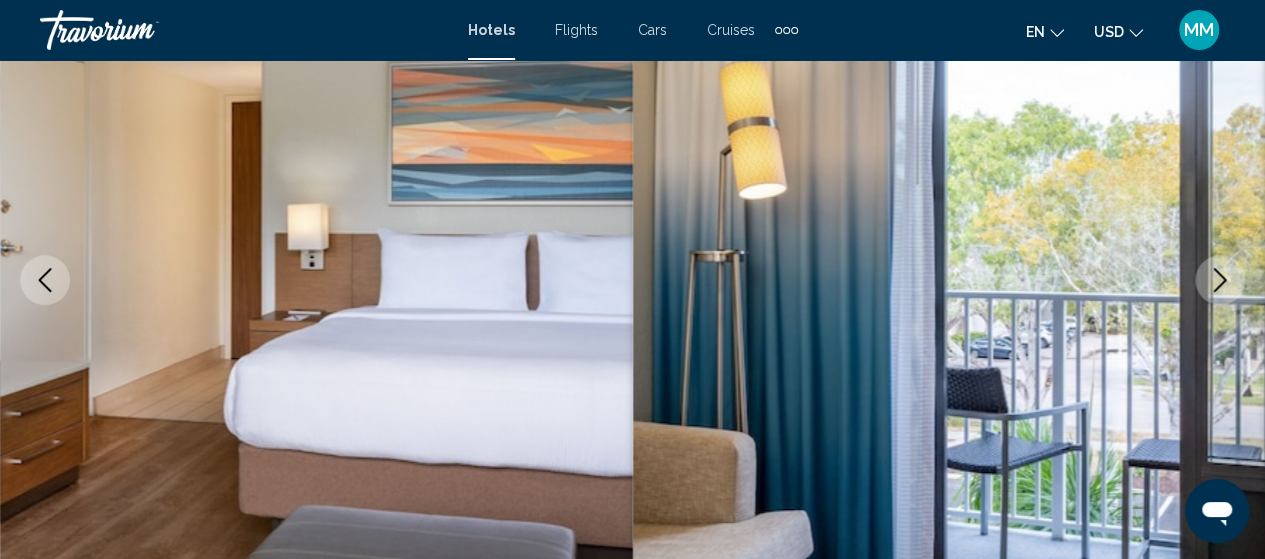 click 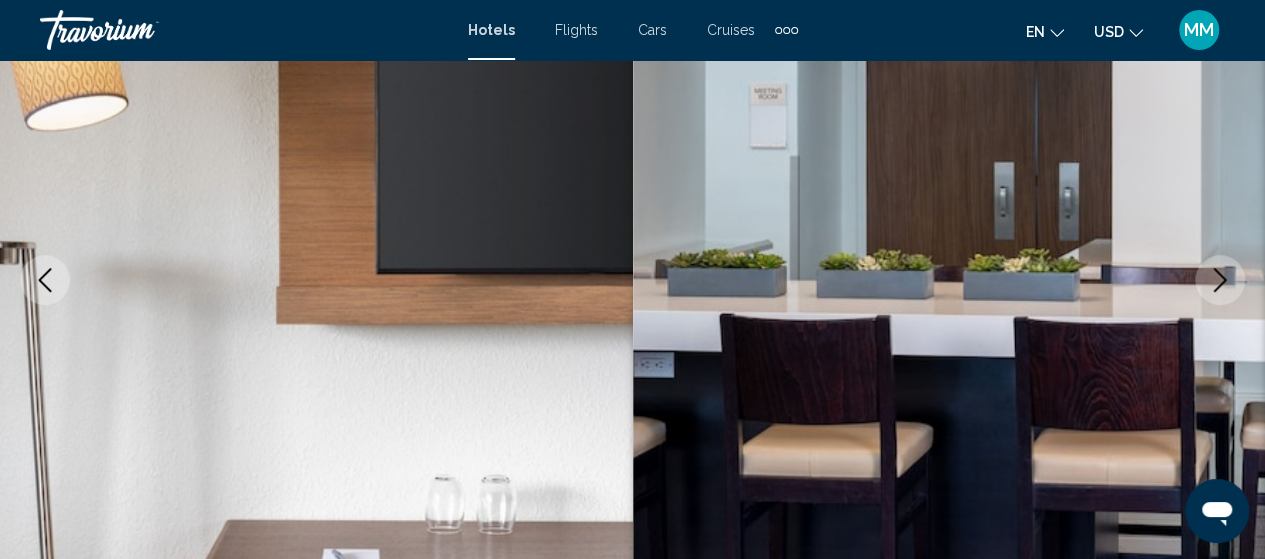 click 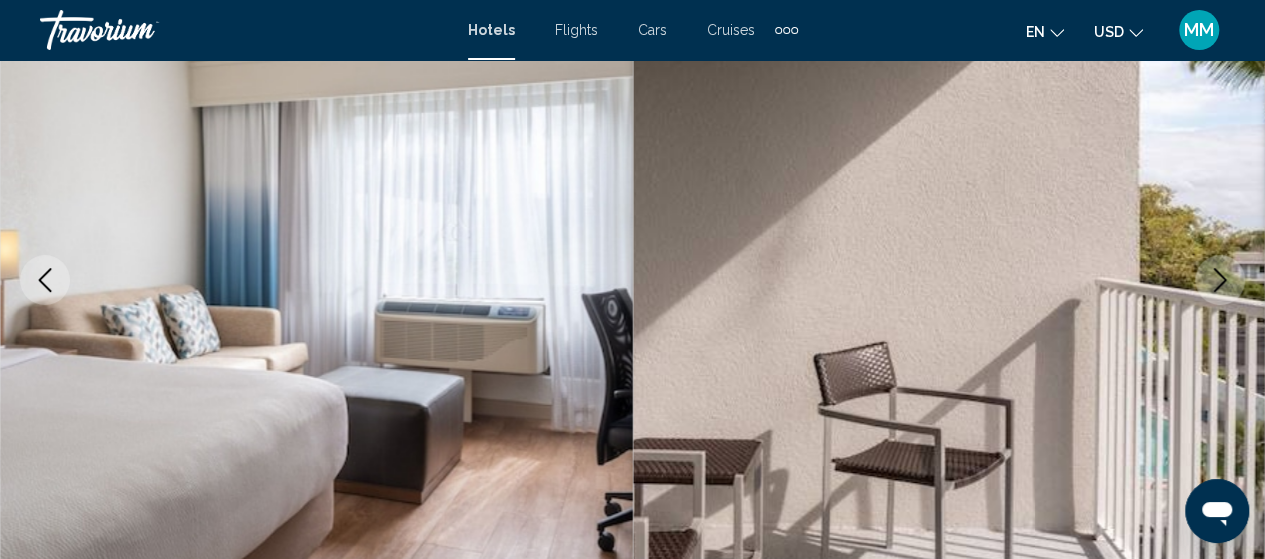 click 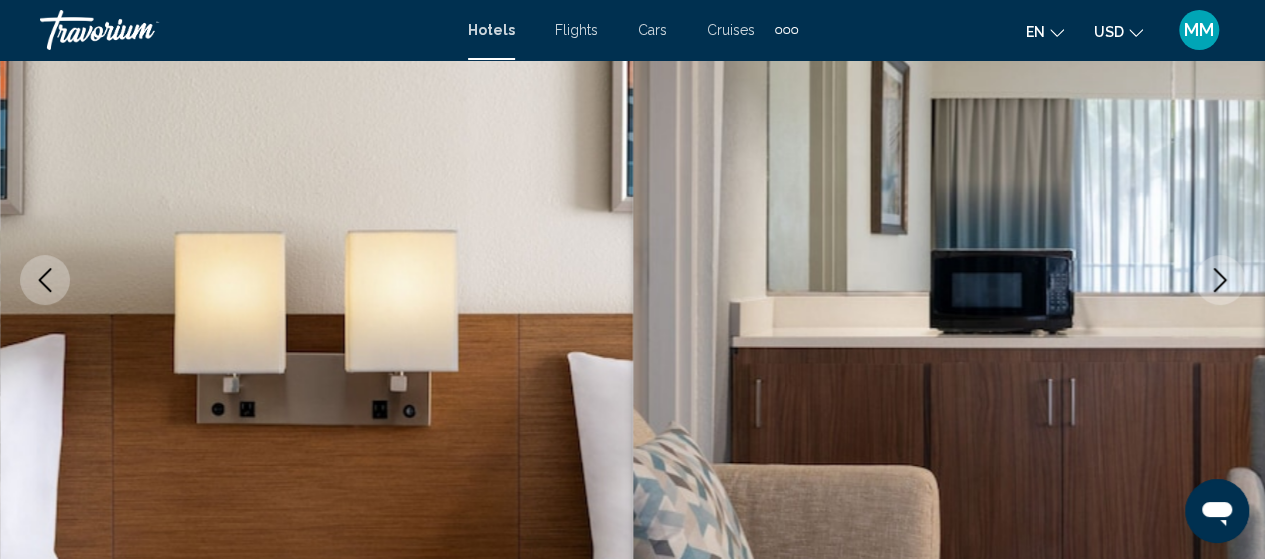click 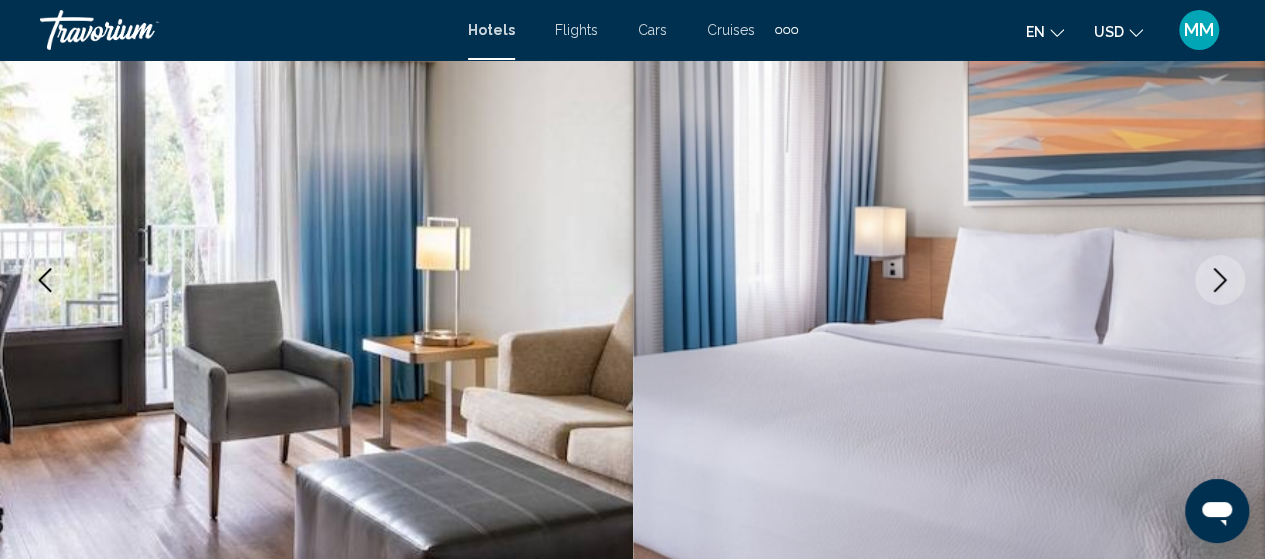 click 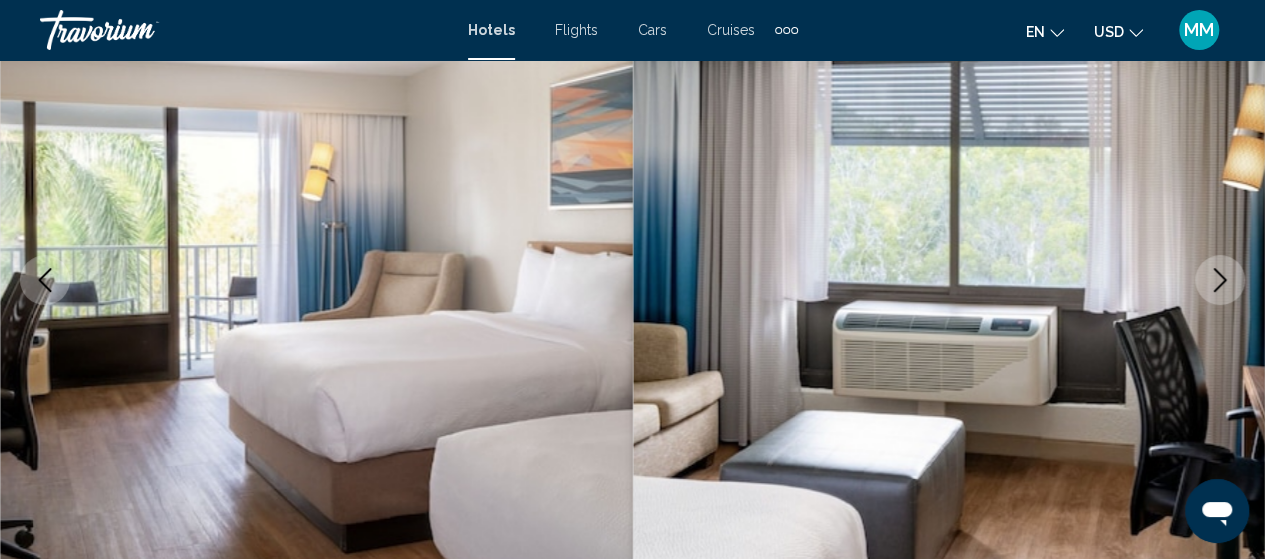 click 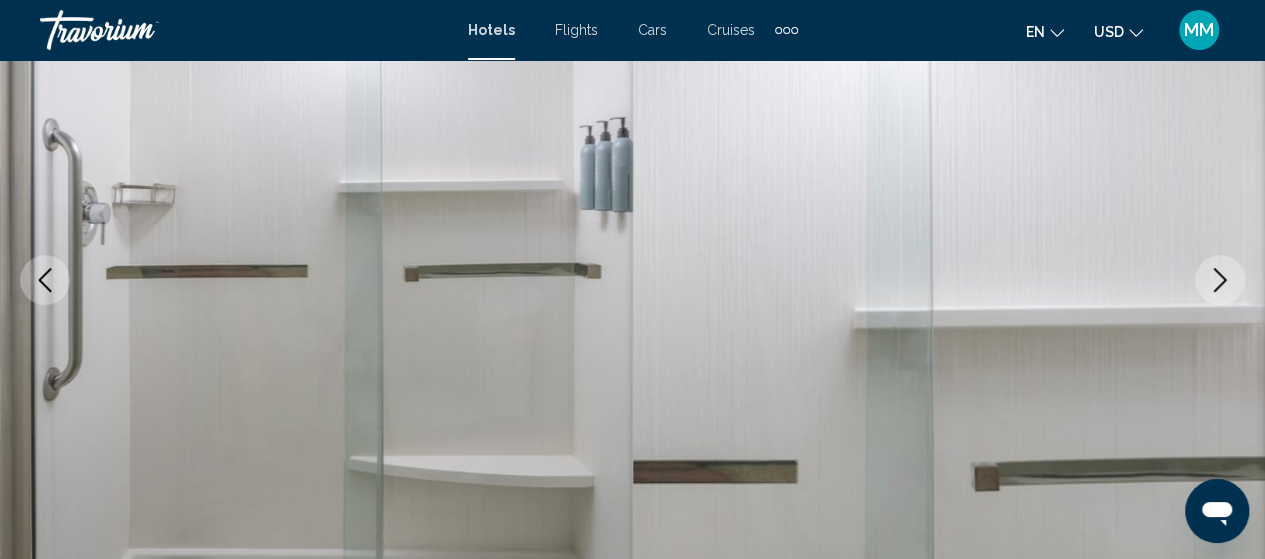 click 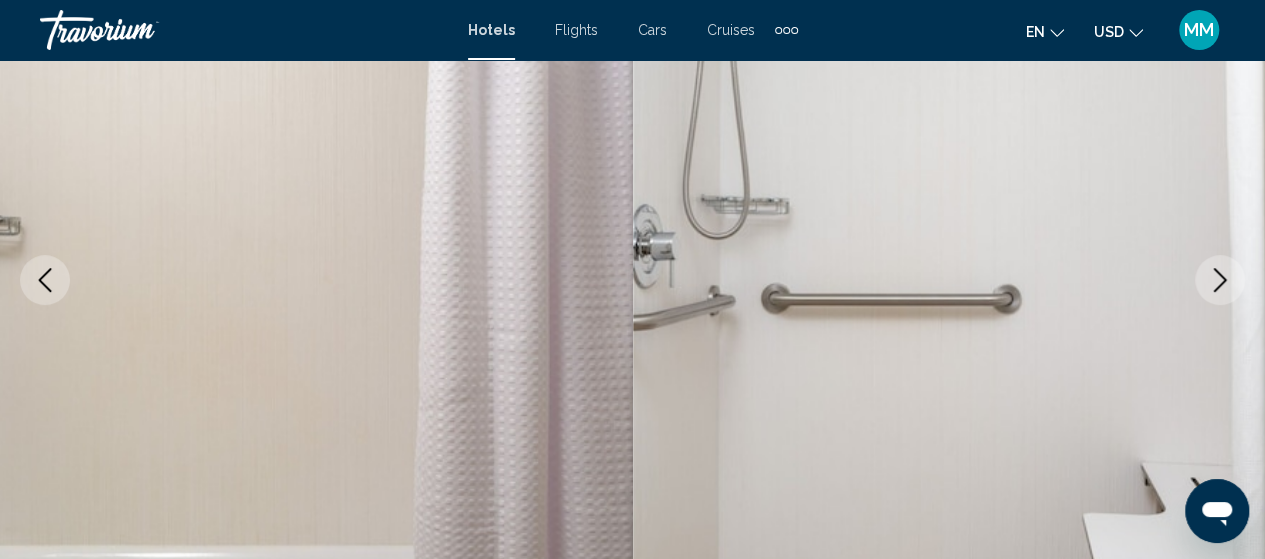 click 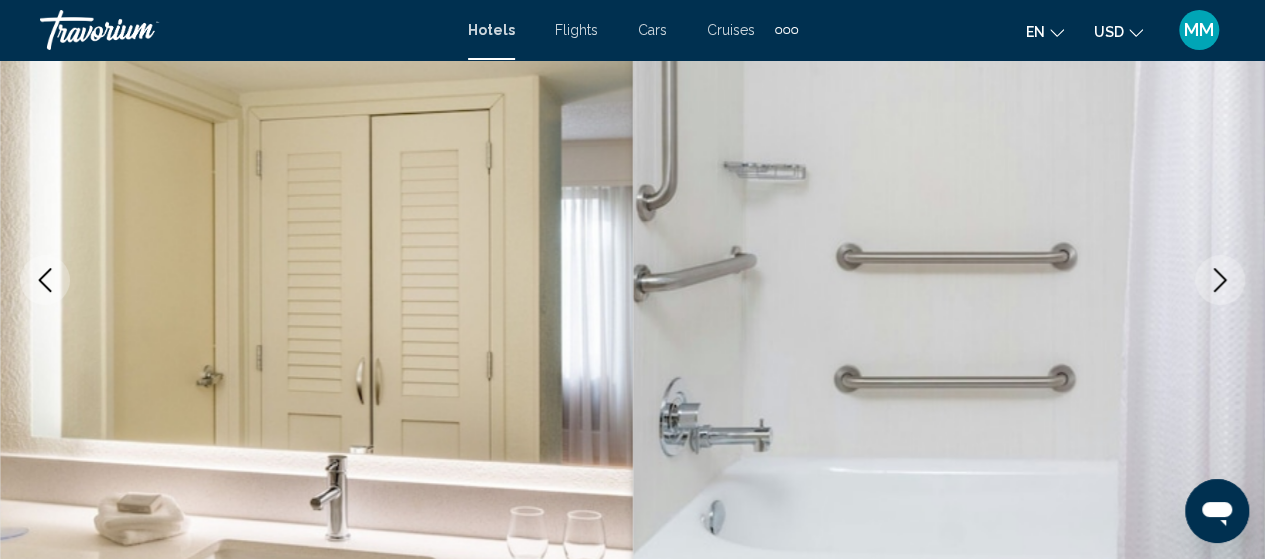 click 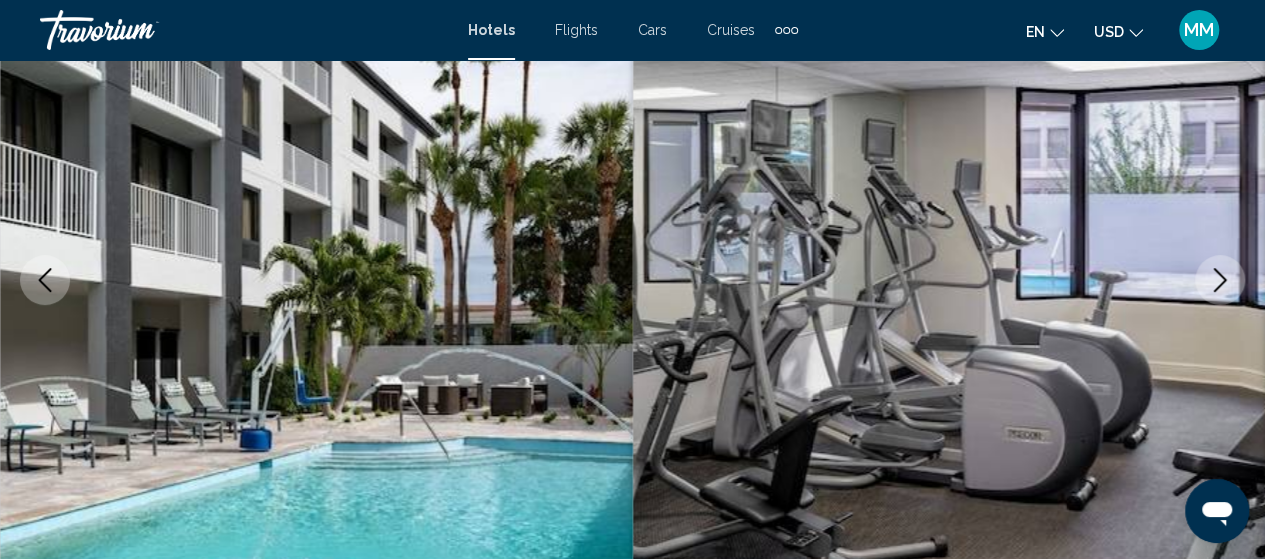 click 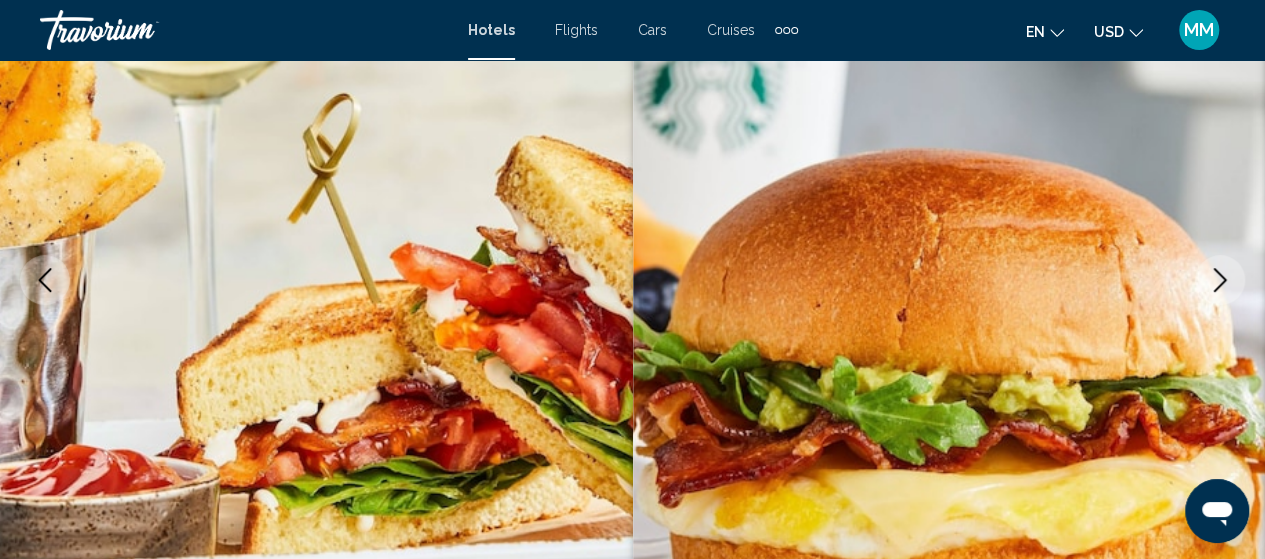 click 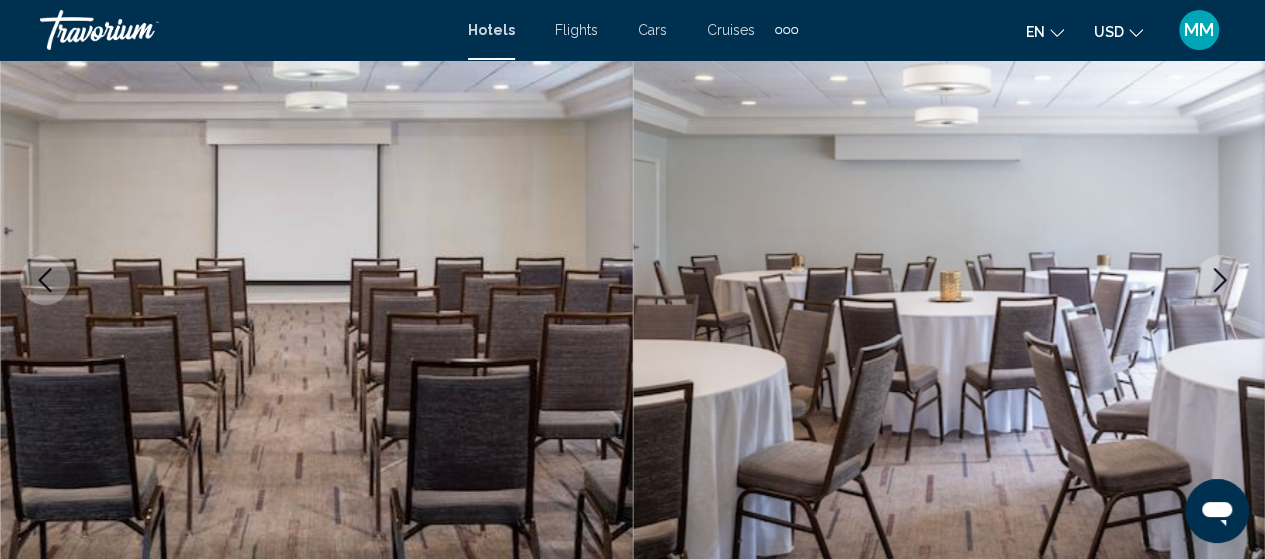 click 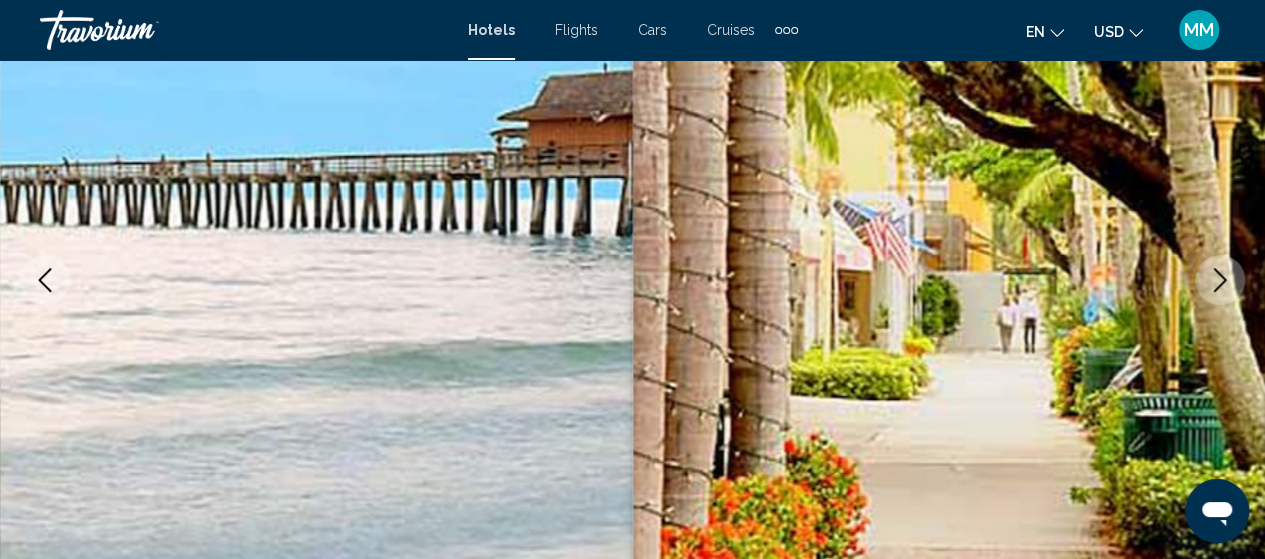 click 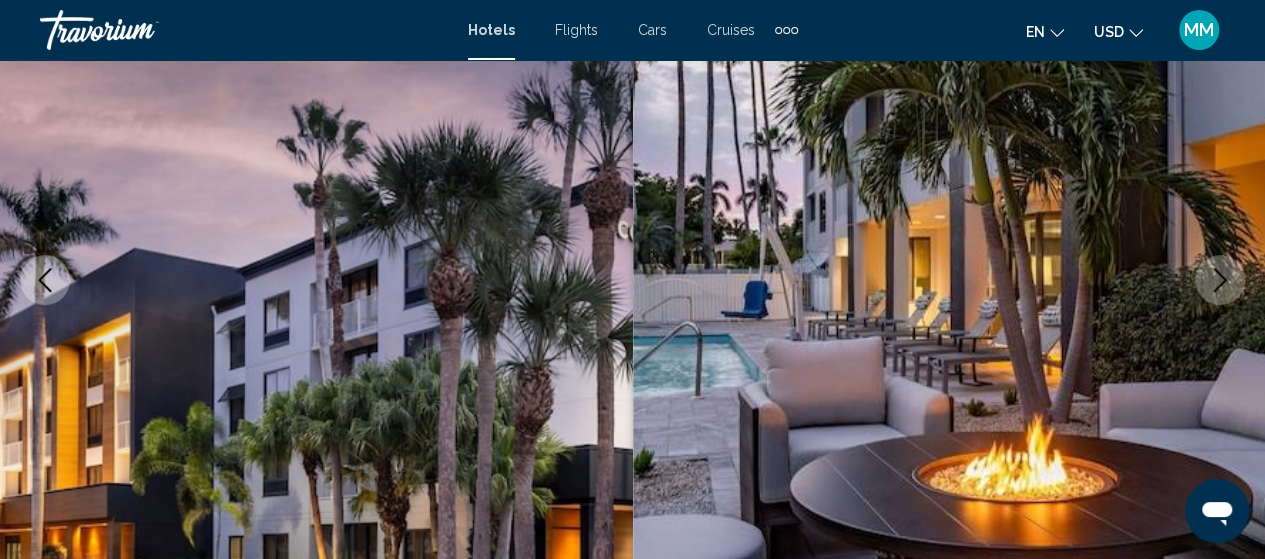 click 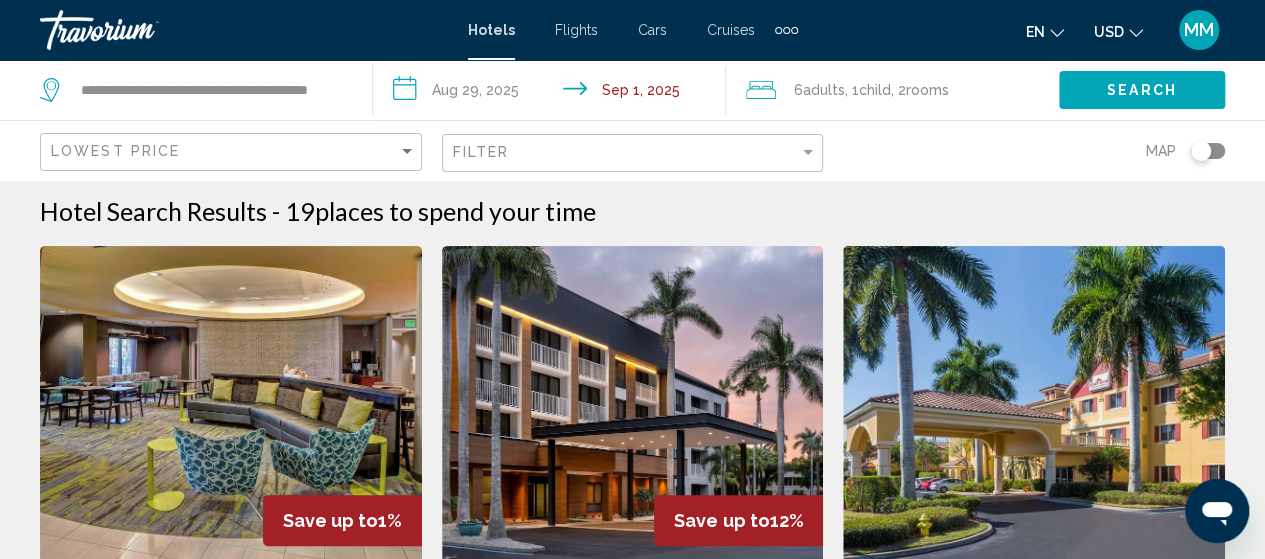 scroll, scrollTop: 0, scrollLeft: 0, axis: both 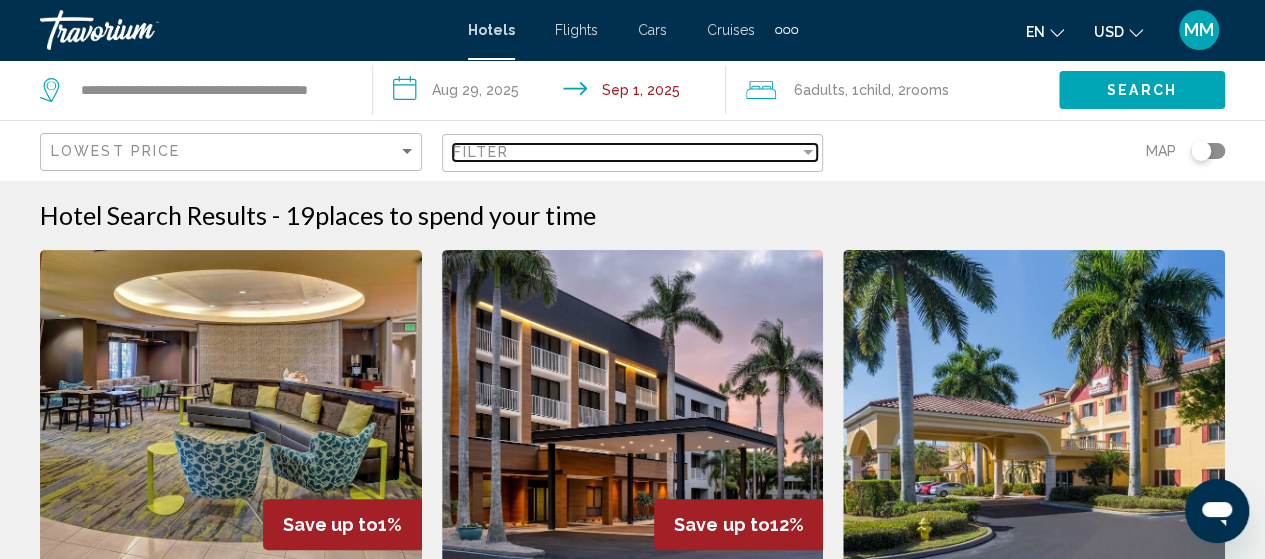 click on "Filter" at bounding box center [626, 152] 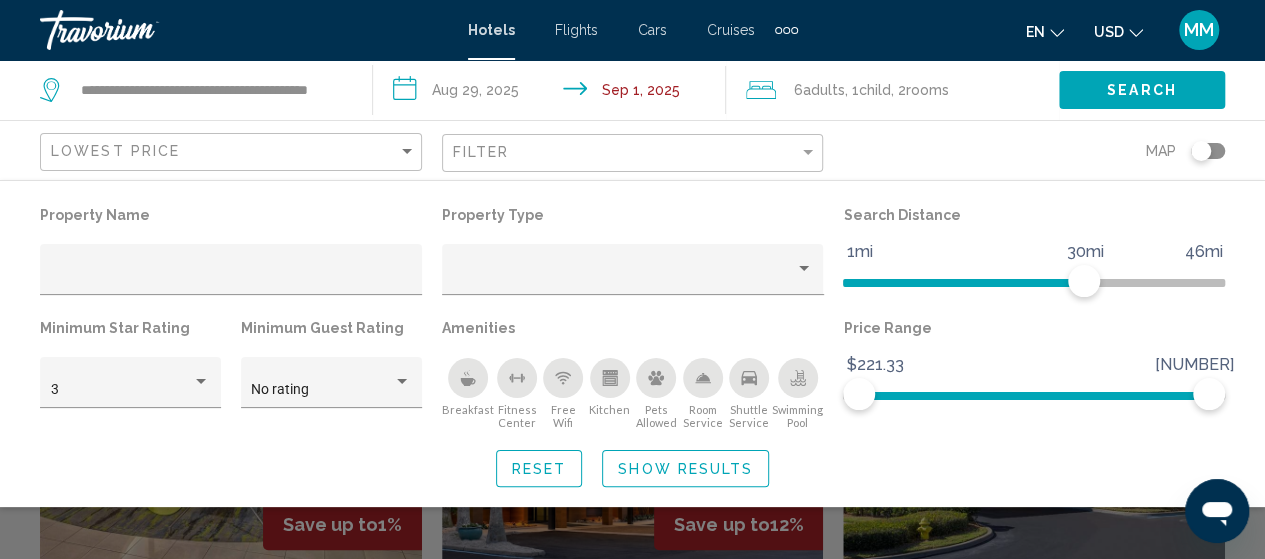 click 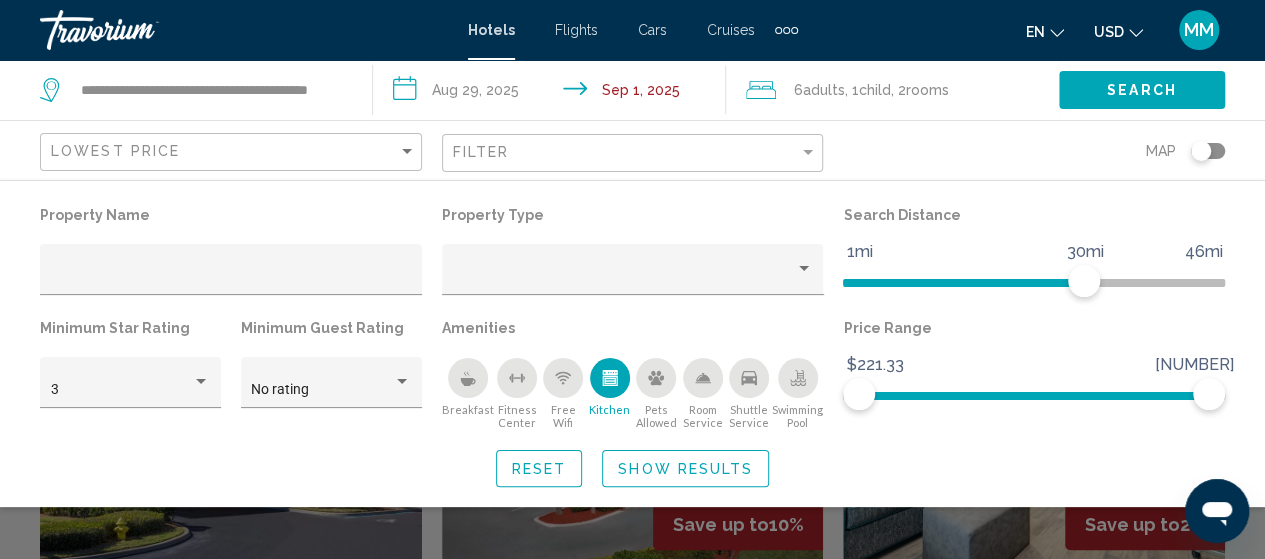 click 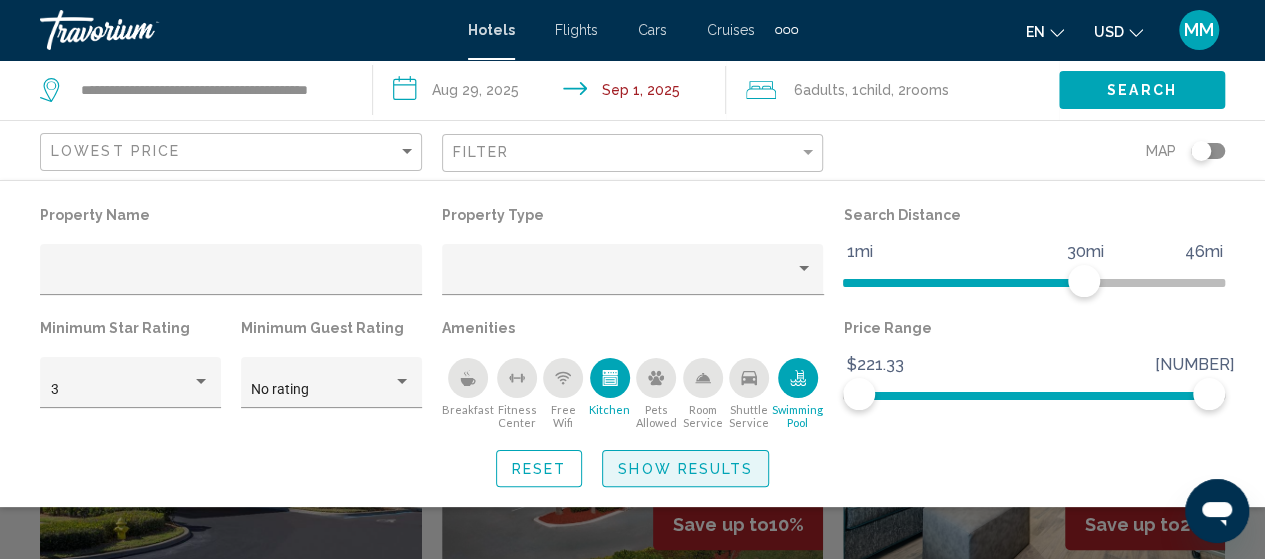 click on "Show Results" 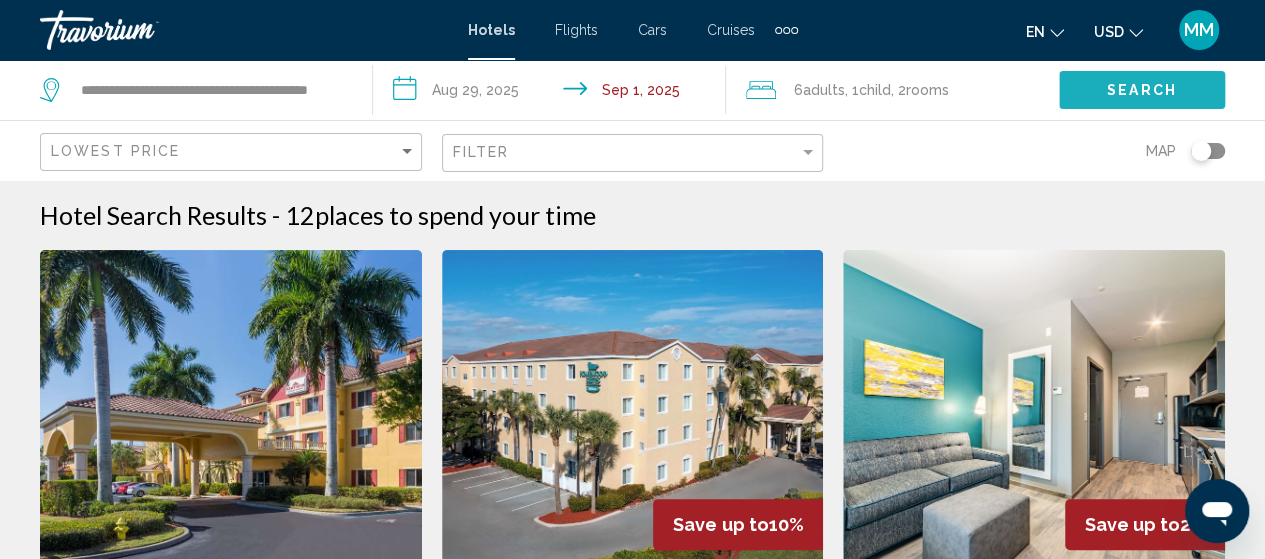 click on "Search" 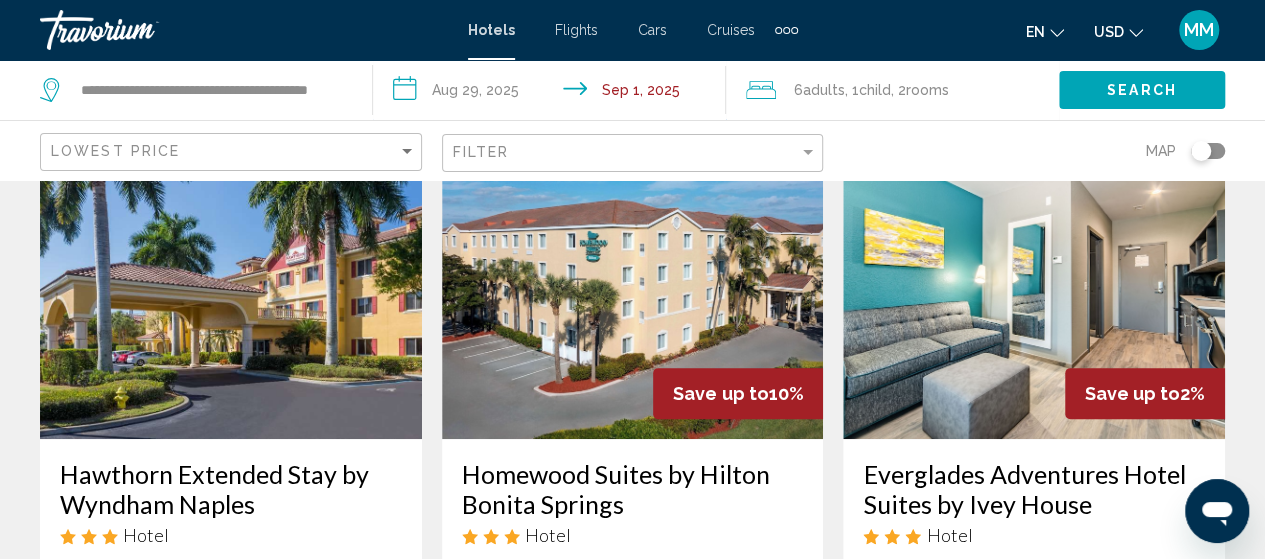 scroll, scrollTop: 100, scrollLeft: 0, axis: vertical 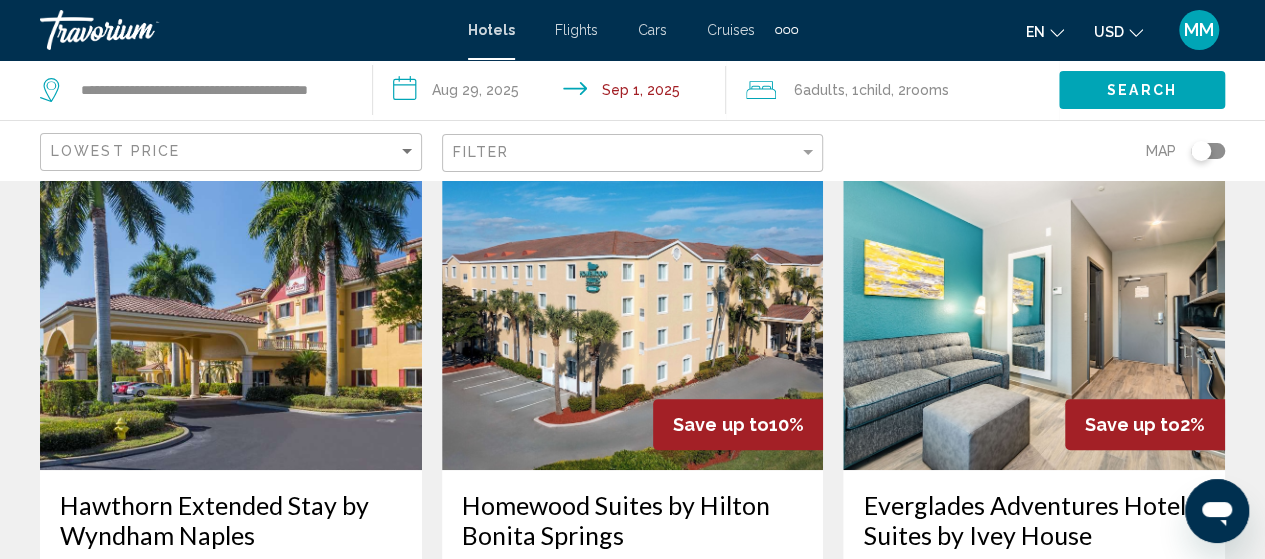 click at bounding box center (231, 310) 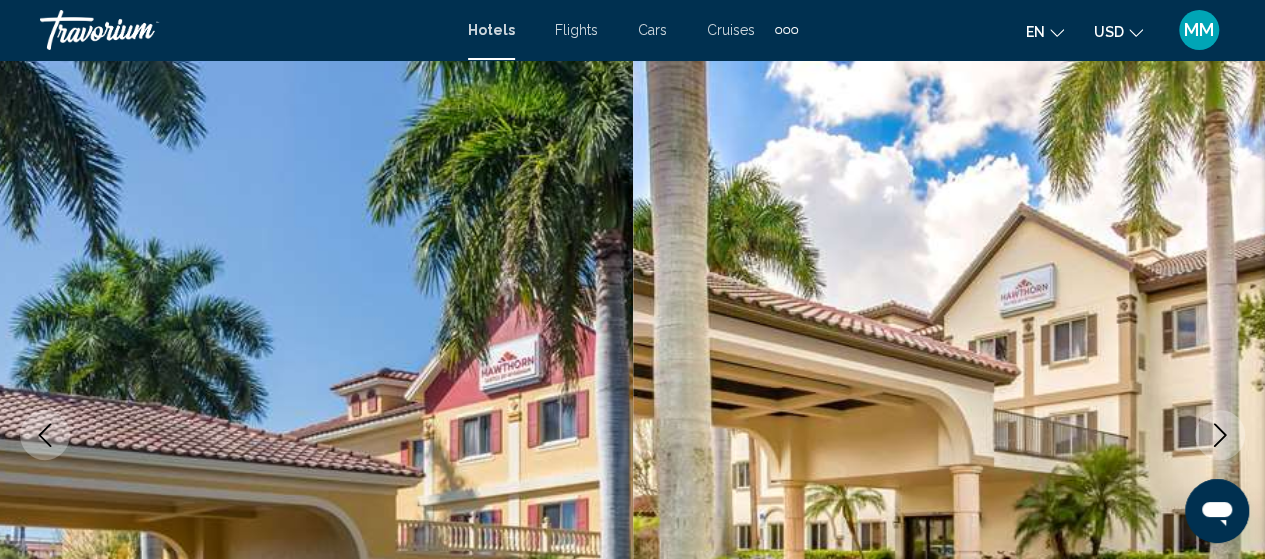 scroll, scrollTop: 255, scrollLeft: 0, axis: vertical 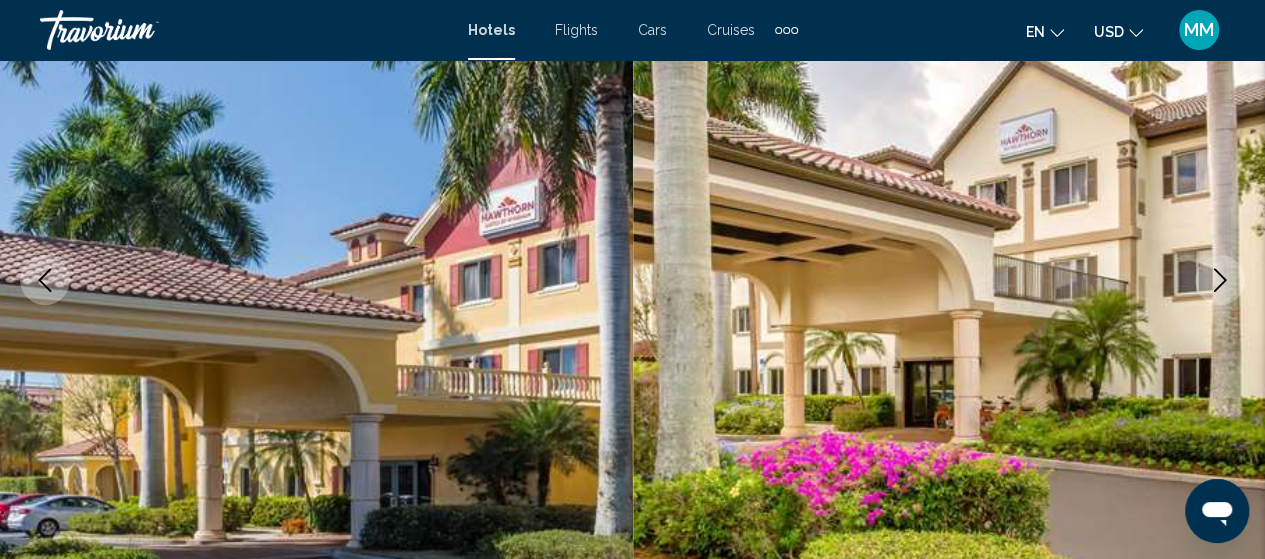 click 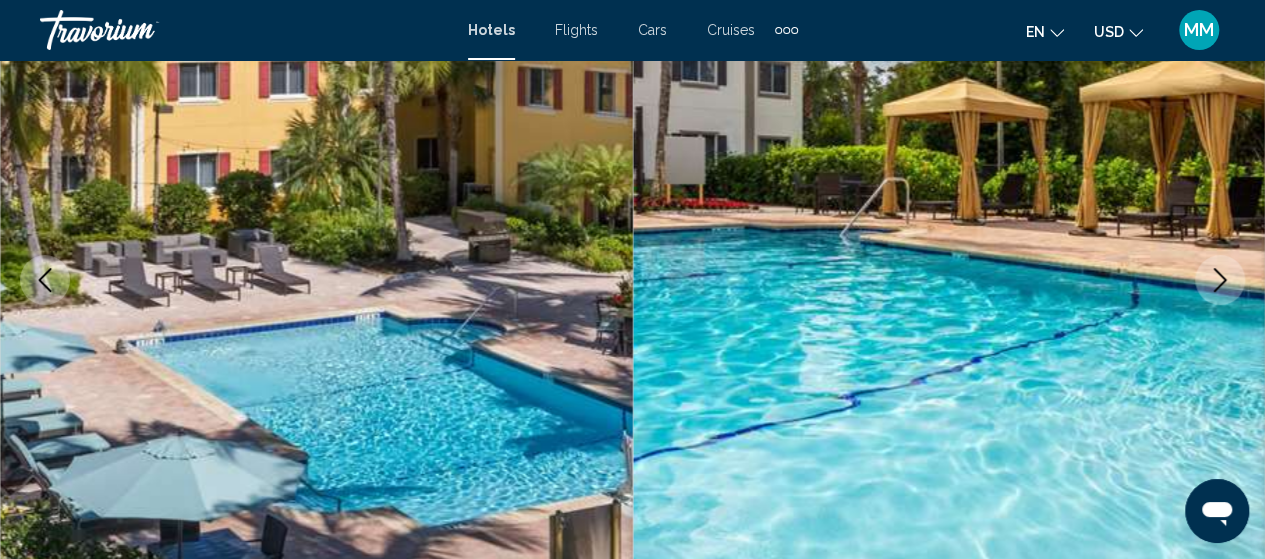 click 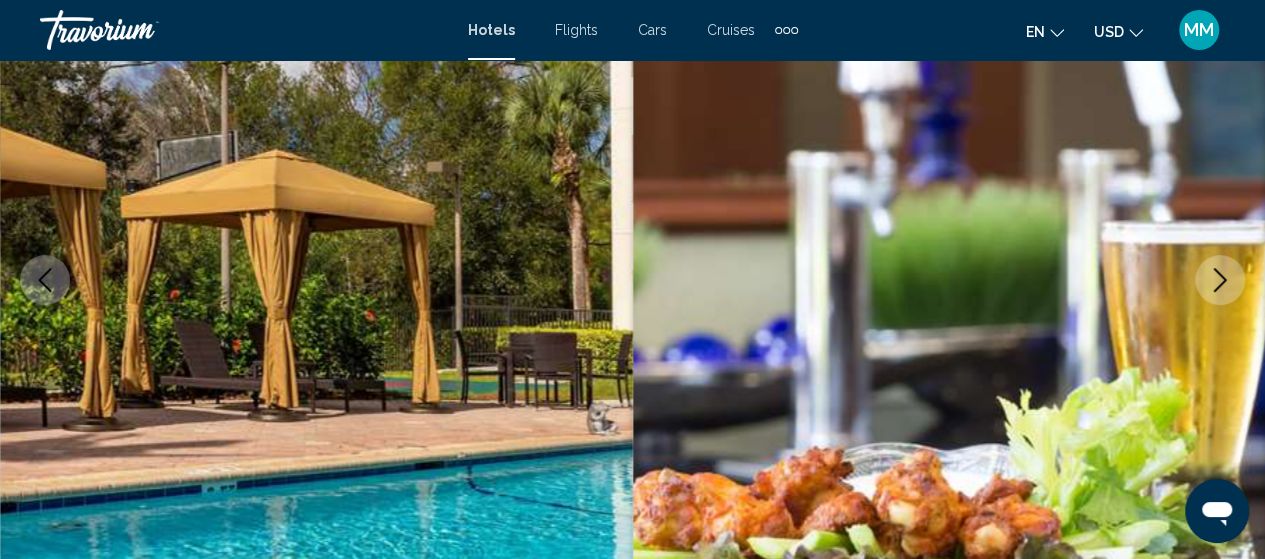 click 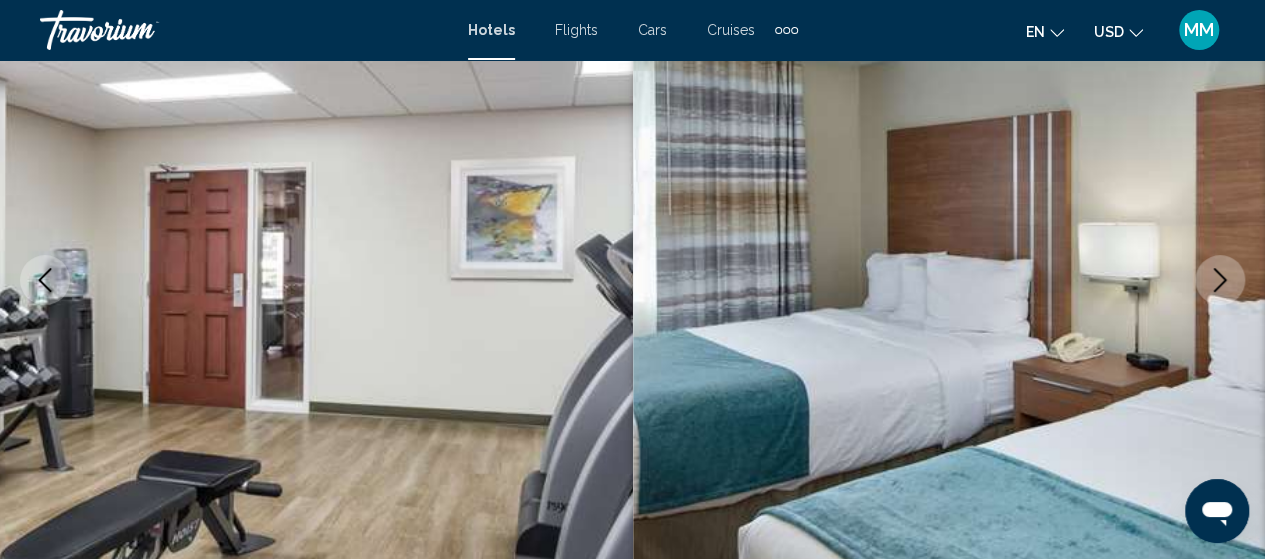 click 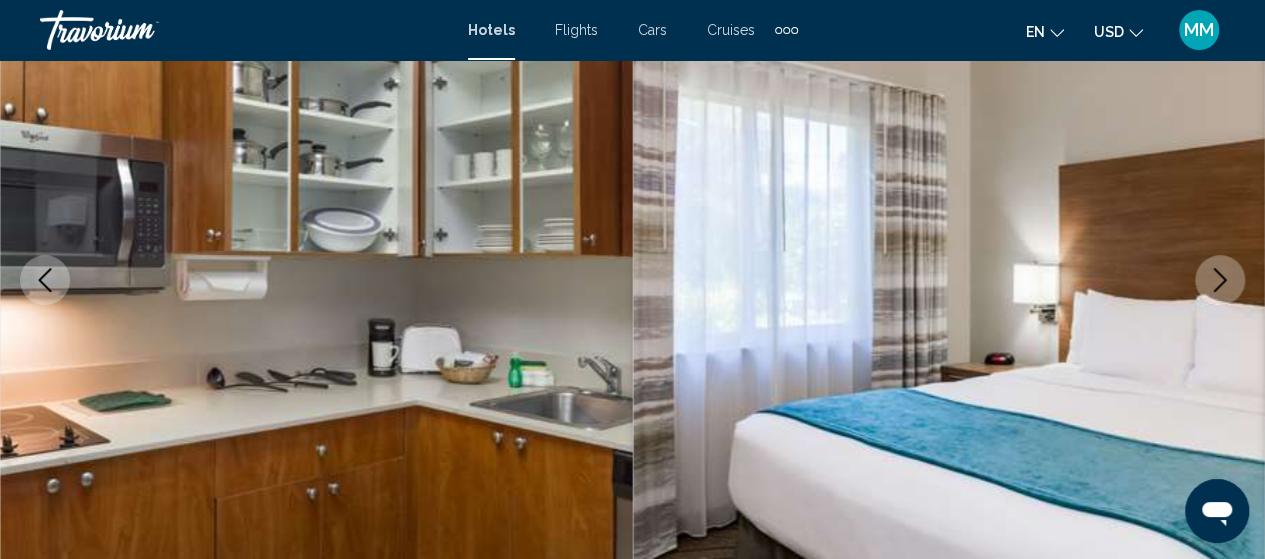 click 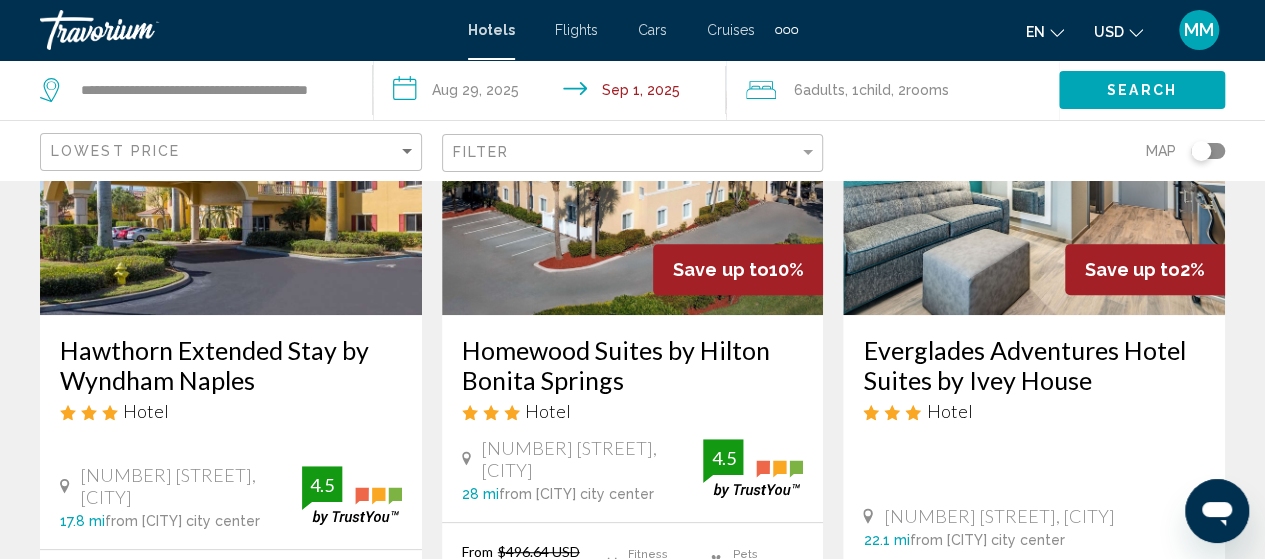 scroll, scrollTop: 0, scrollLeft: 0, axis: both 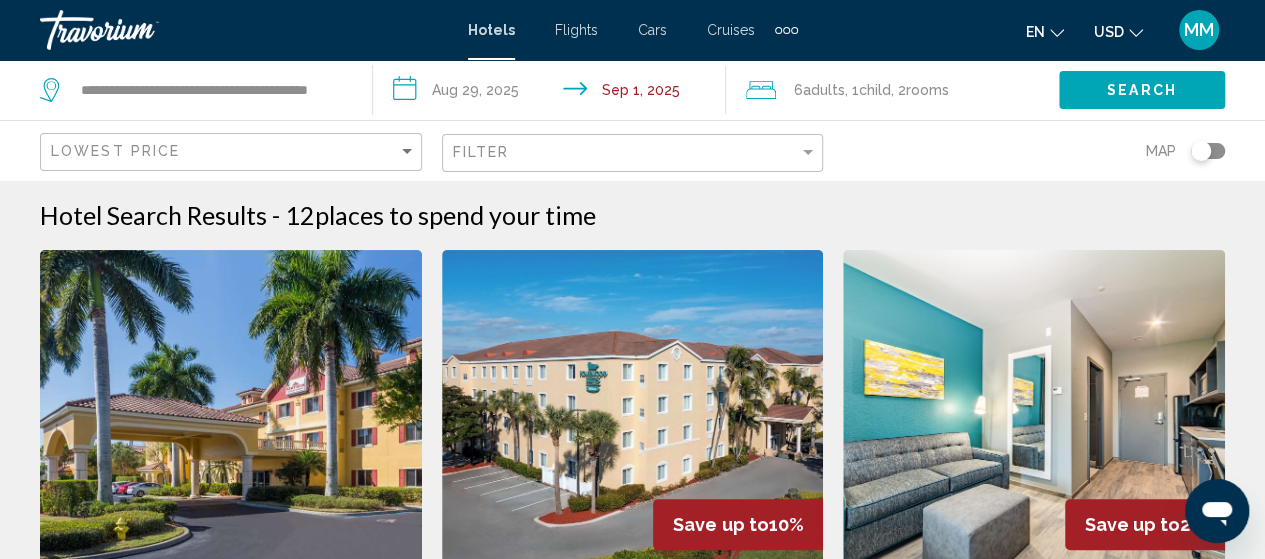 click at bounding box center [231, 410] 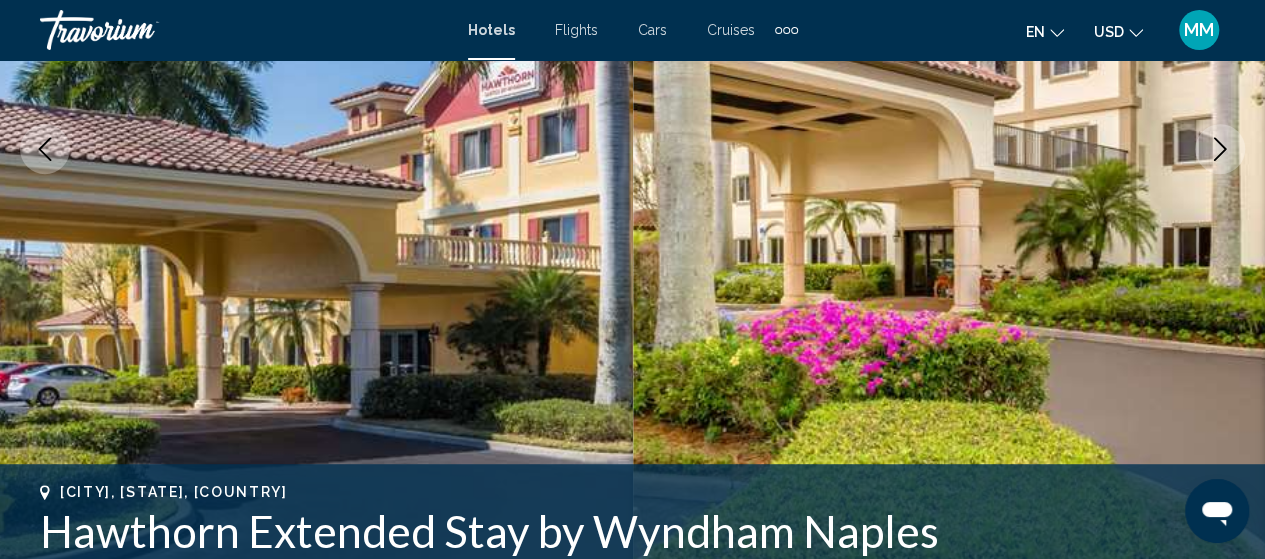 scroll, scrollTop: 355, scrollLeft: 0, axis: vertical 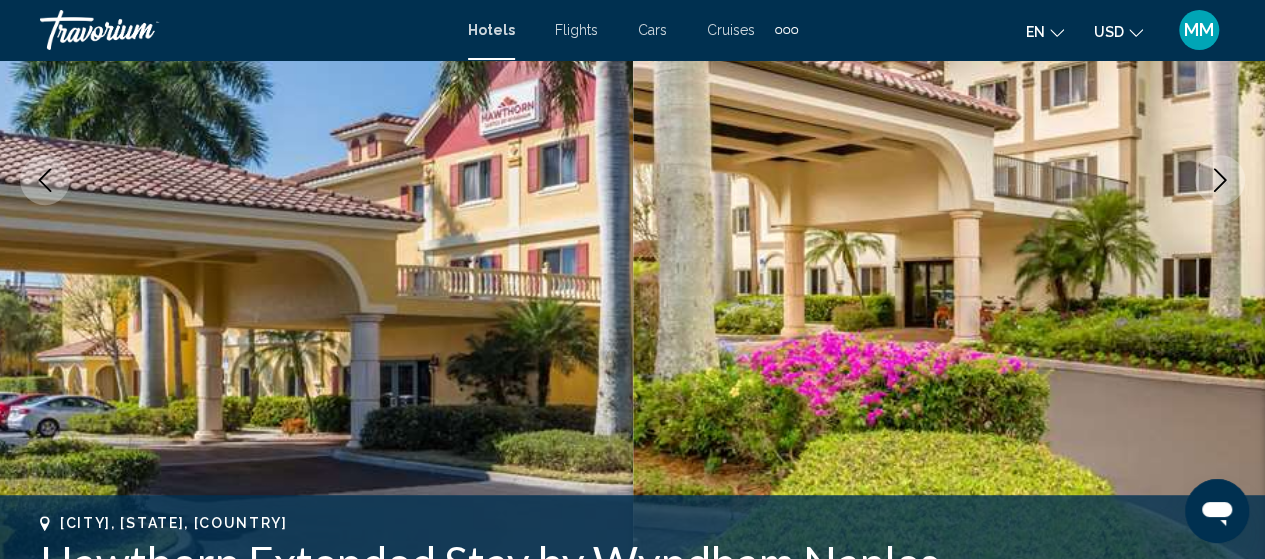 click 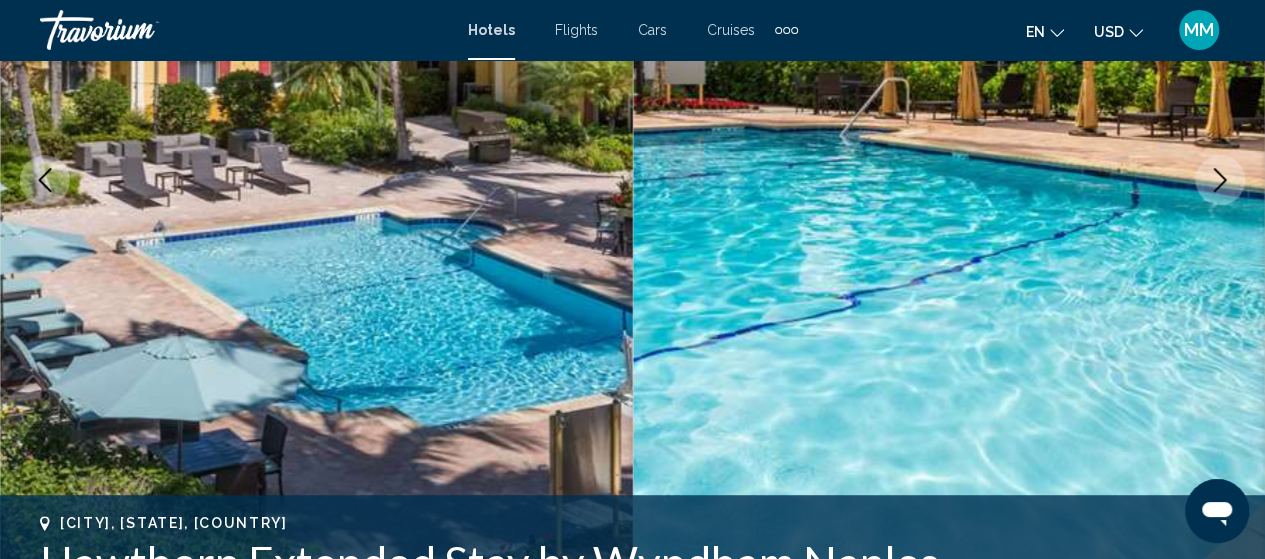 click 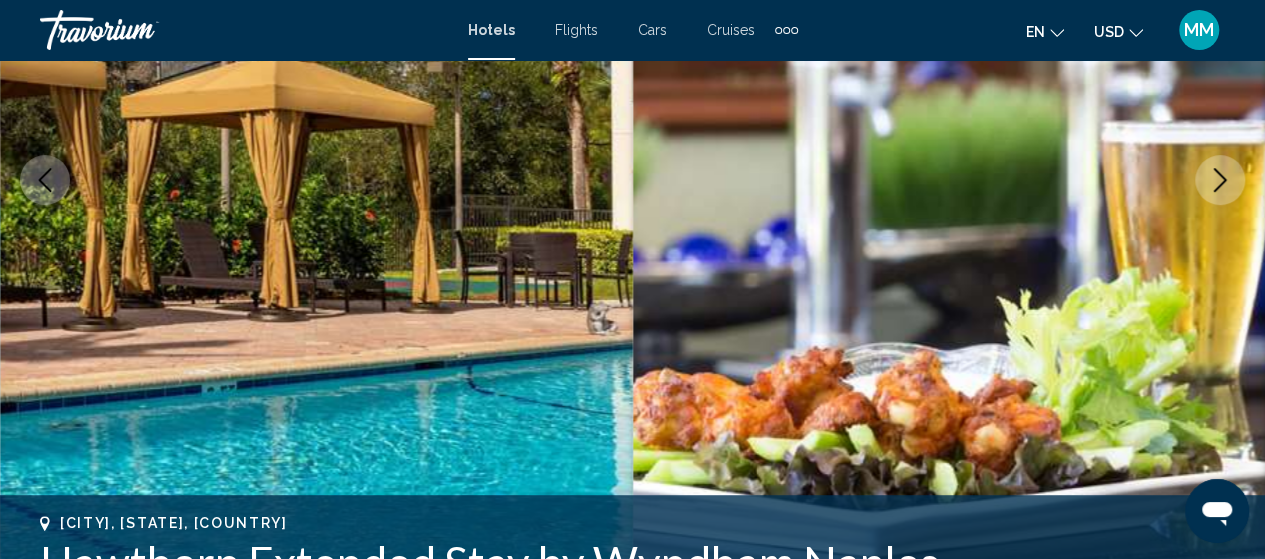 click 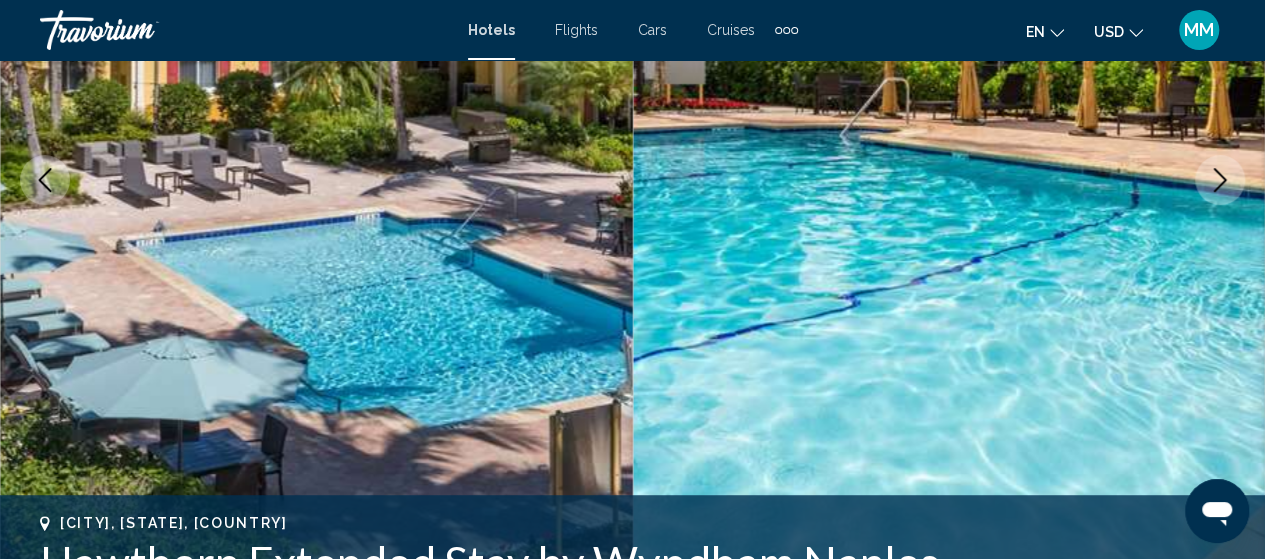 click 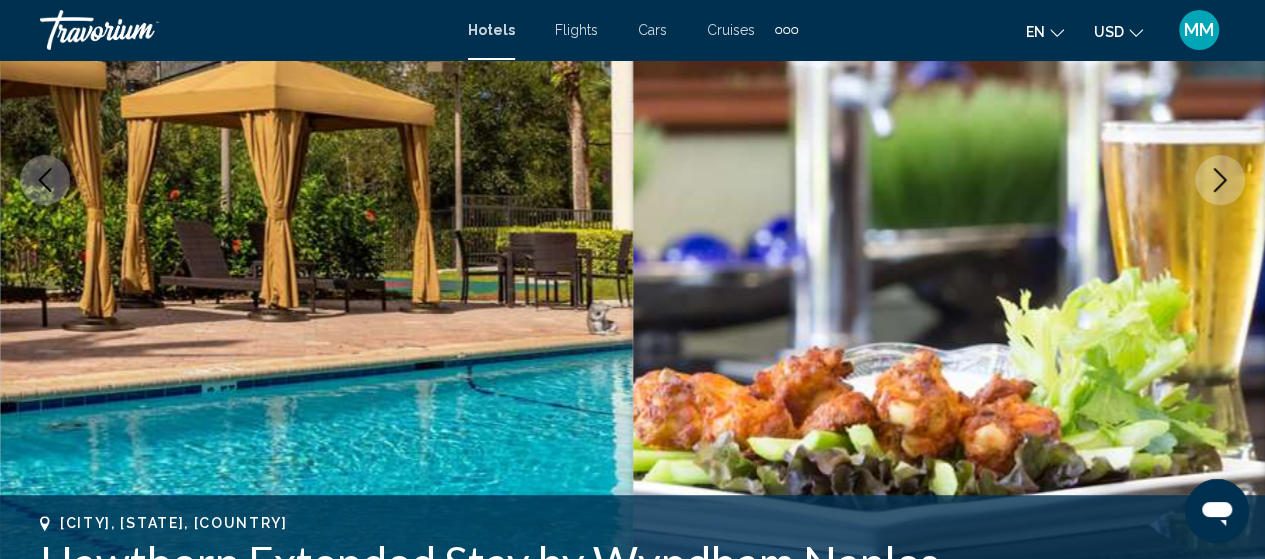 click at bounding box center [1220, 180] 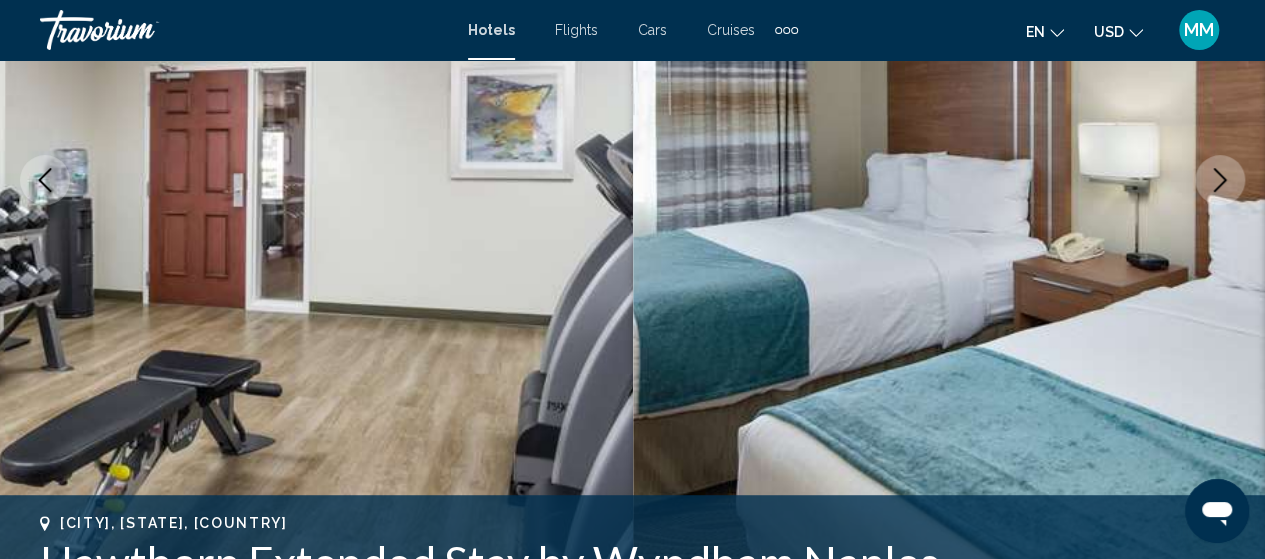 click at bounding box center (1220, 180) 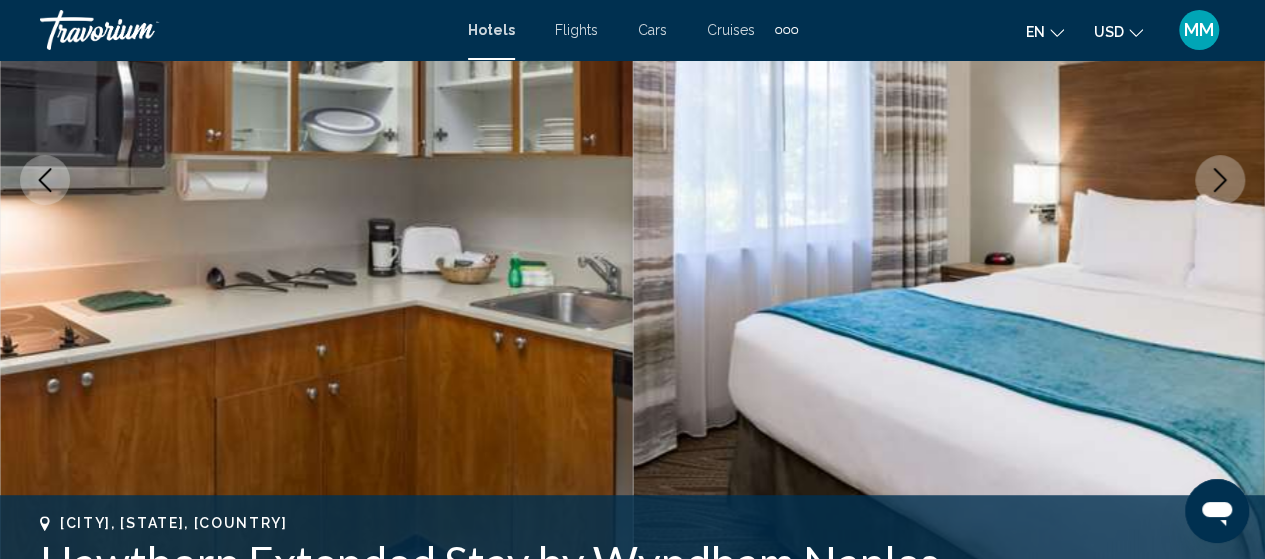 click at bounding box center (1220, 180) 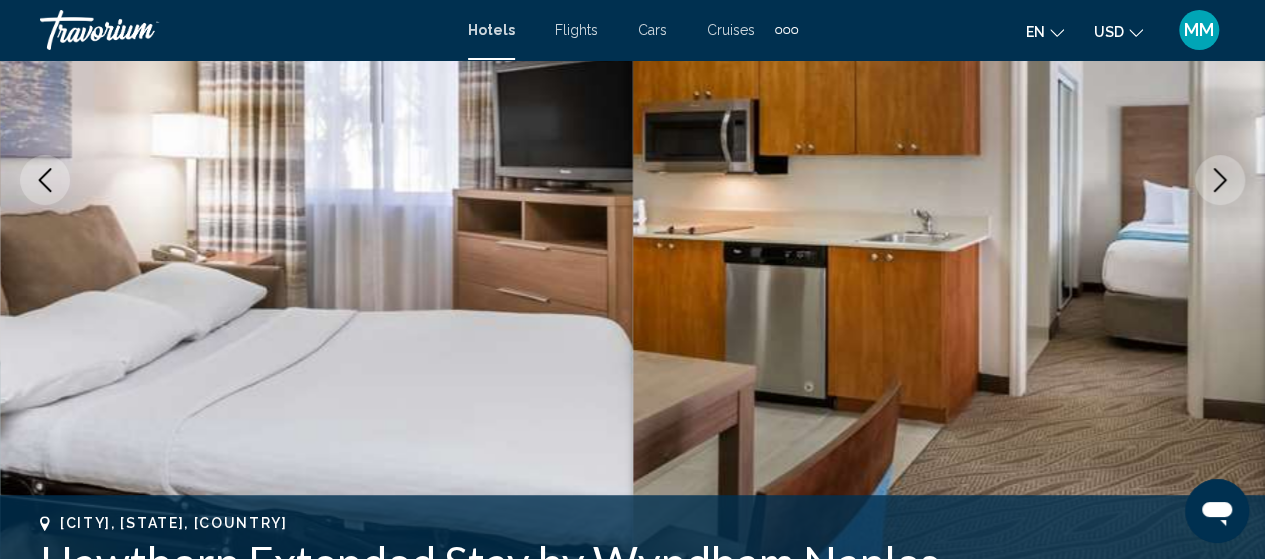 click at bounding box center [1220, 180] 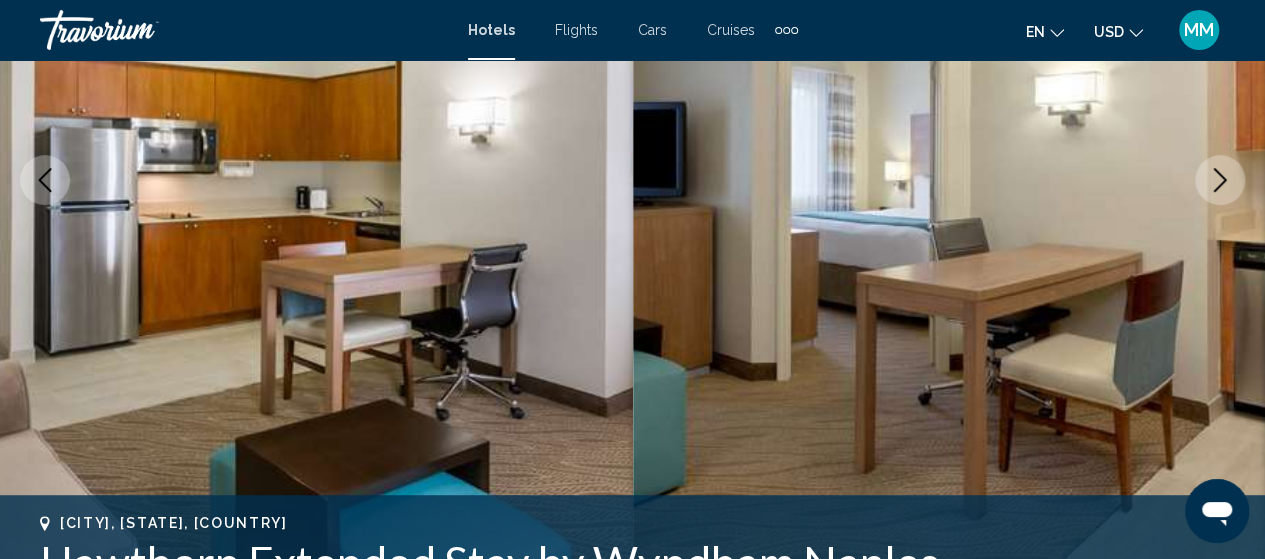 click at bounding box center (1220, 180) 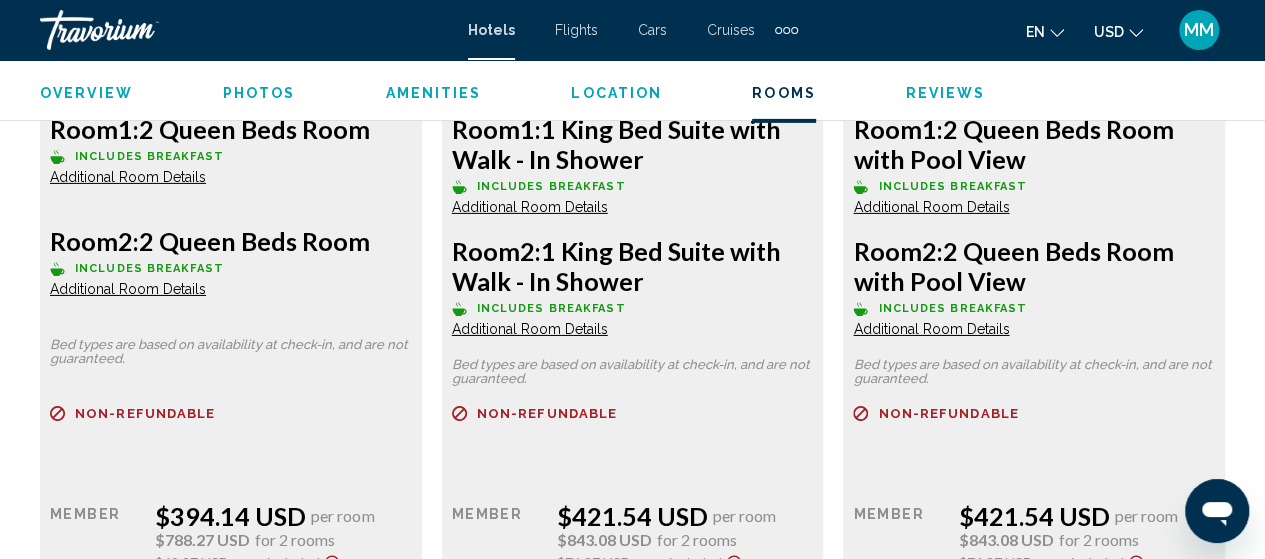 scroll, scrollTop: 3255, scrollLeft: 0, axis: vertical 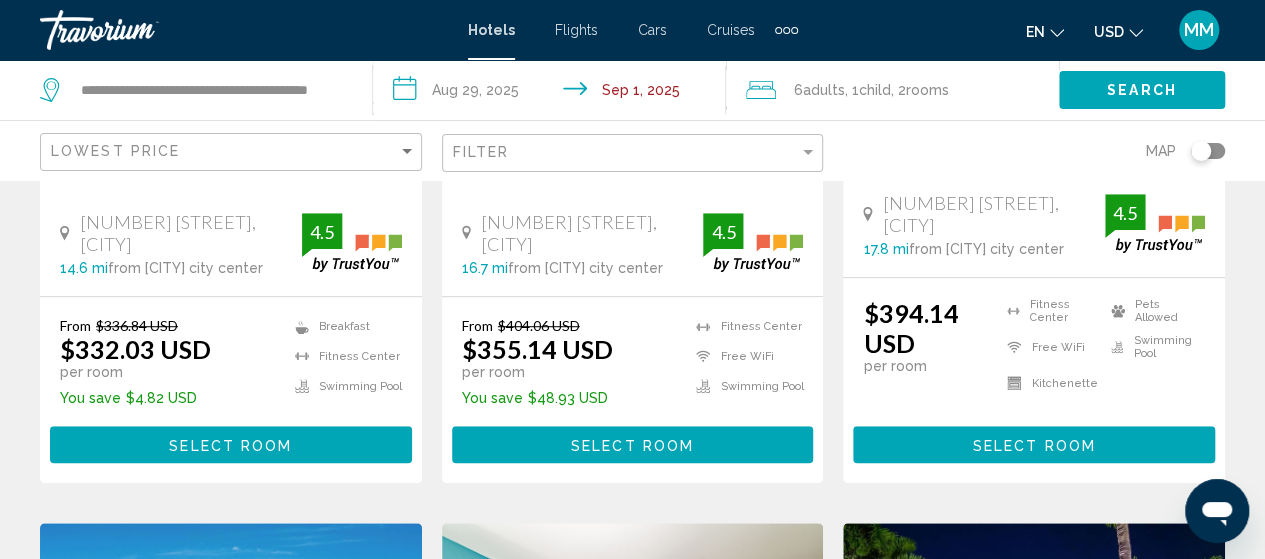 click on "**********" 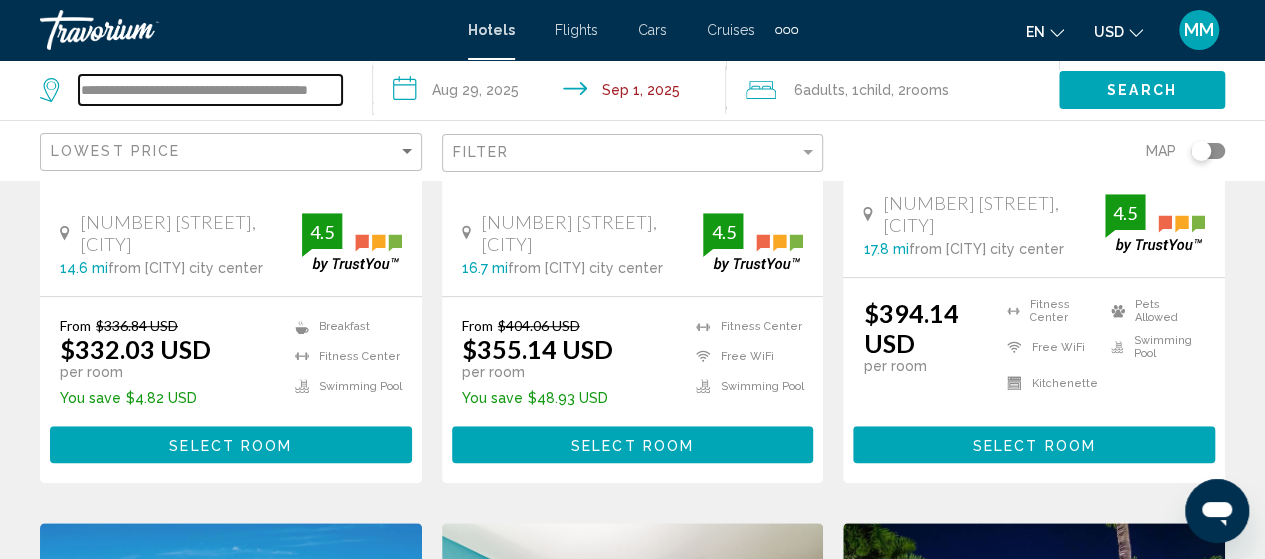 scroll, scrollTop: 0, scrollLeft: 36, axis: horizontal 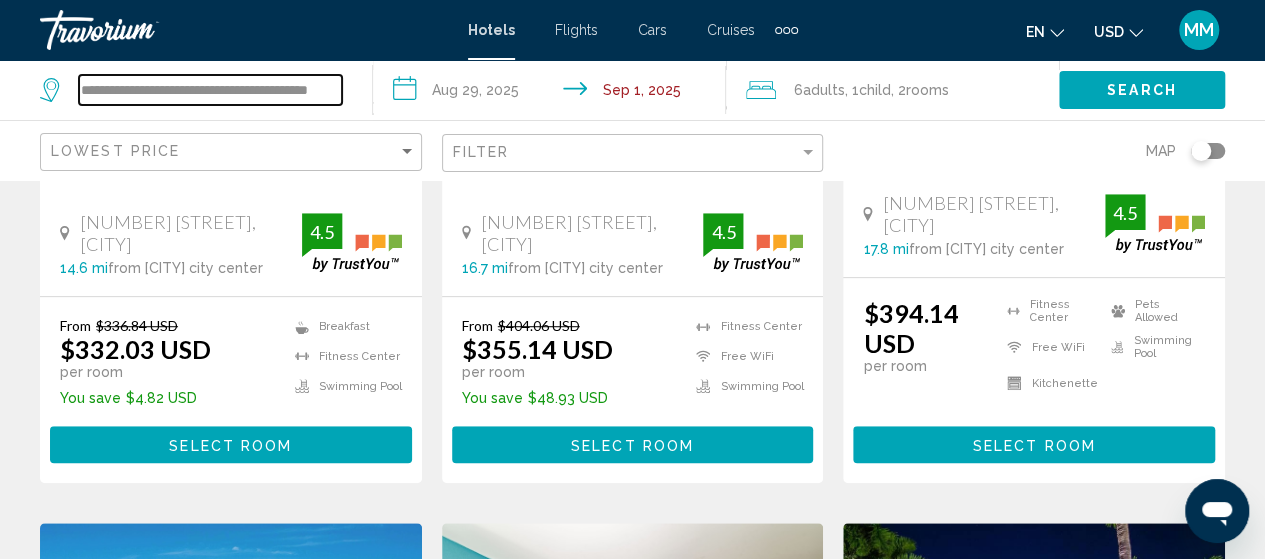 drag, startPoint x: 84, startPoint y: 91, endPoint x: 371, endPoint y: 80, distance: 287.21072 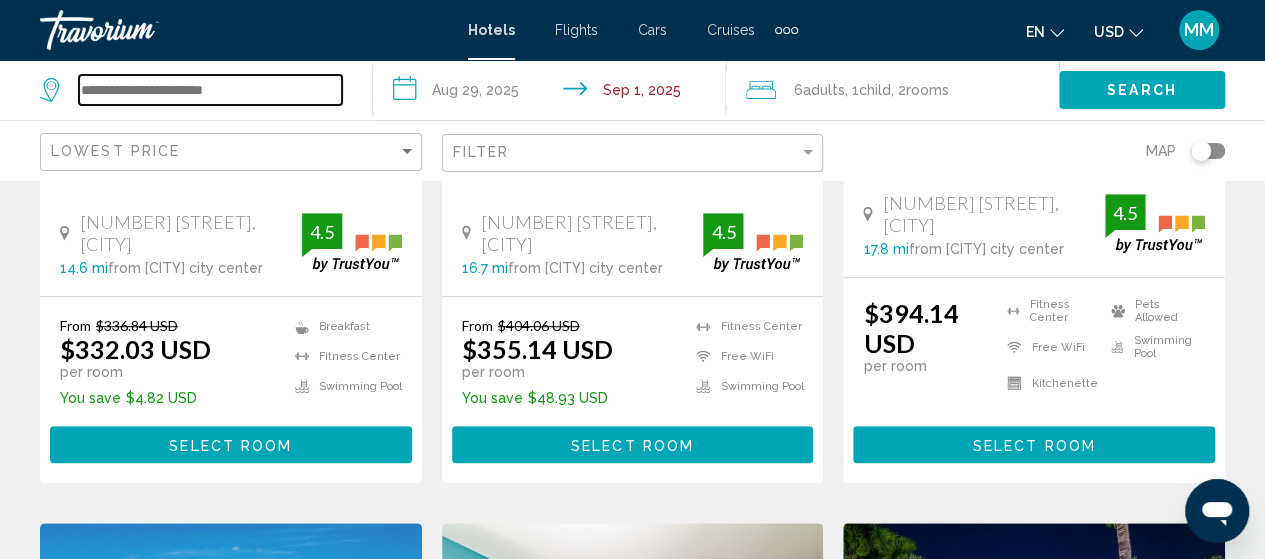 scroll, scrollTop: 0, scrollLeft: 0, axis: both 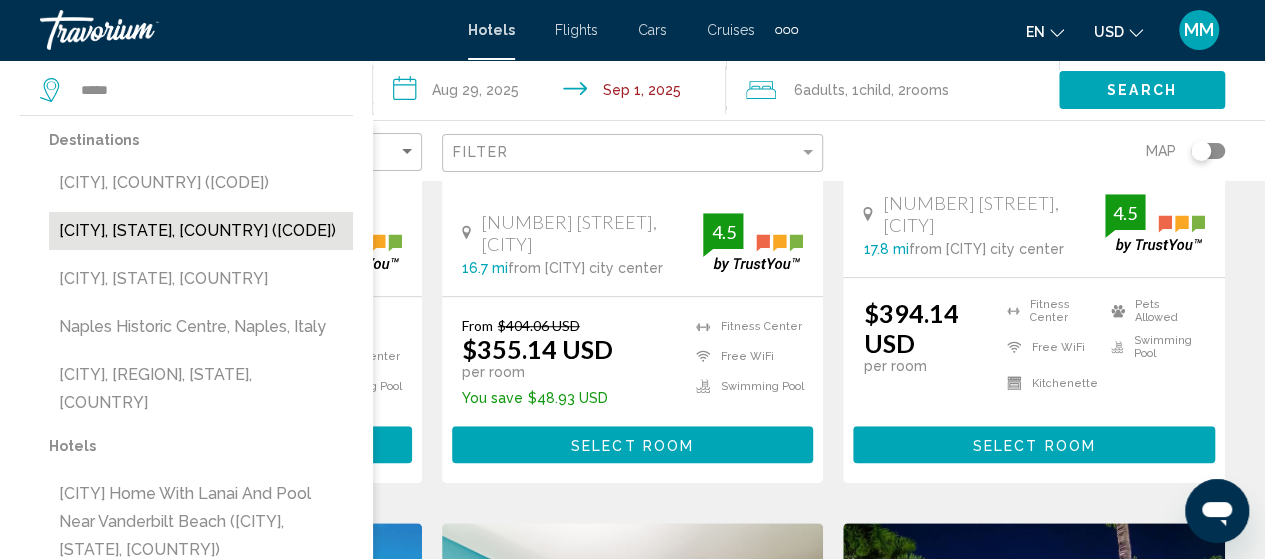 click on "[CITY], [STATE], [COUNTRY] ([CODE])" at bounding box center (201, 231) 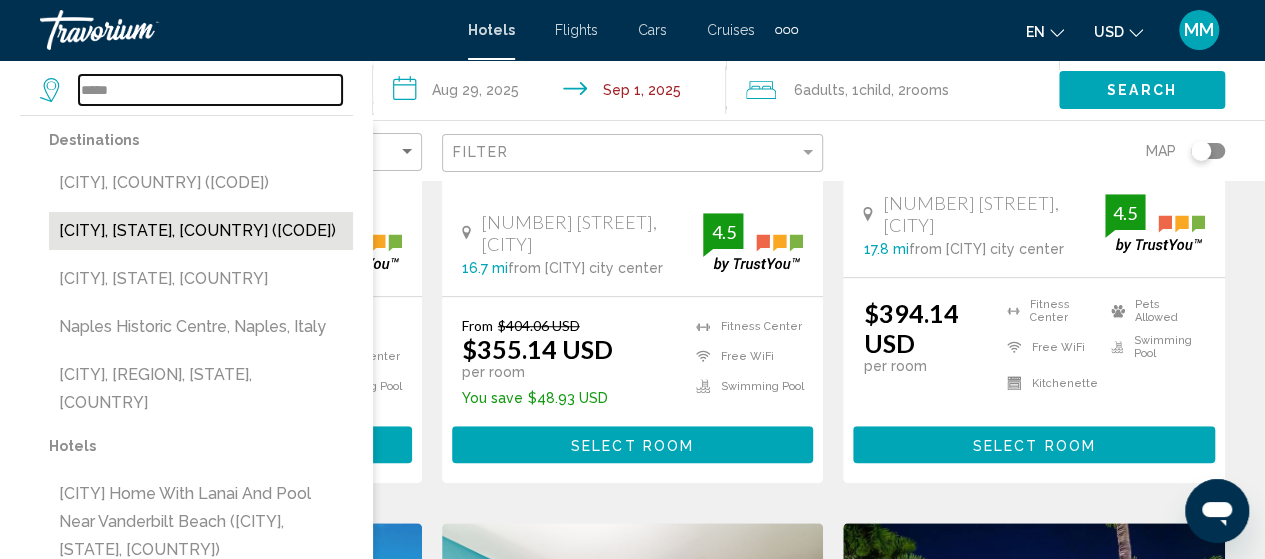 type on "**********" 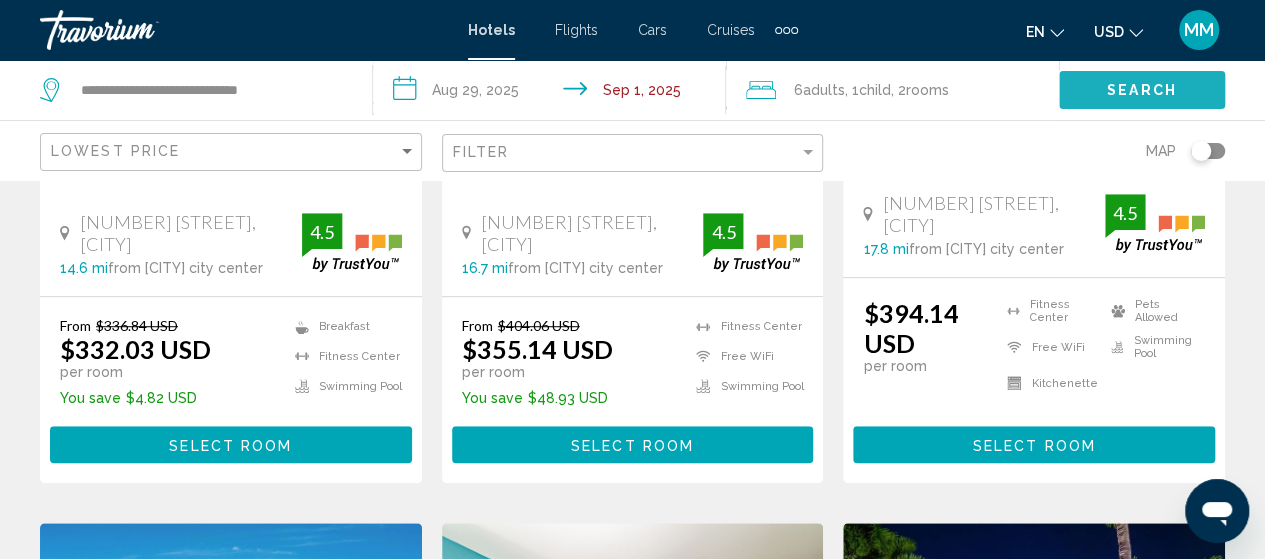 click on "Search" 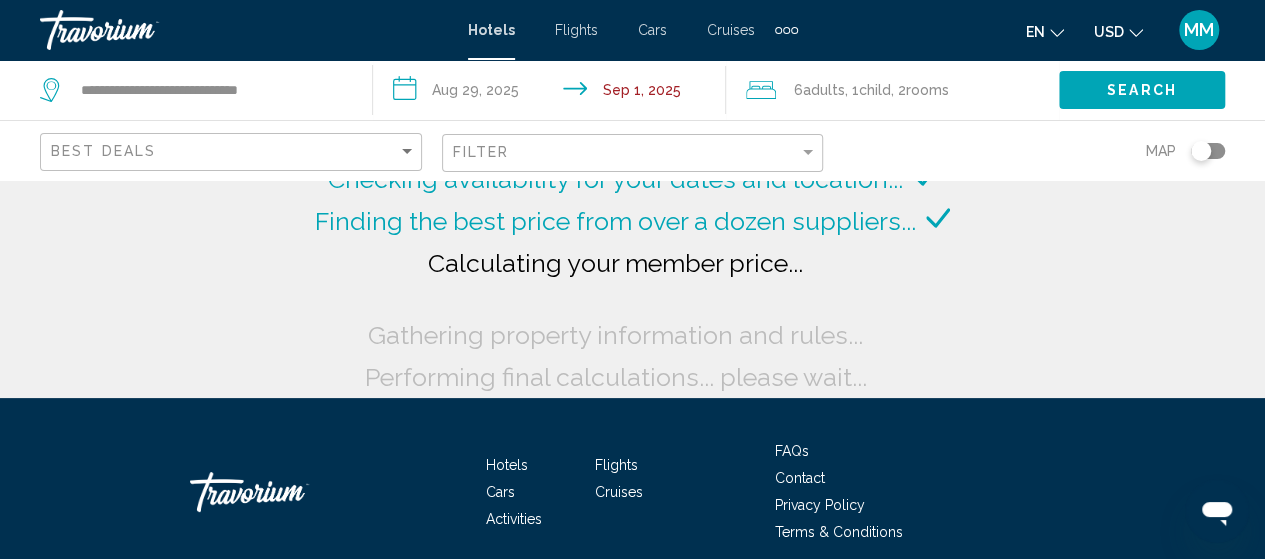scroll, scrollTop: 0, scrollLeft: 0, axis: both 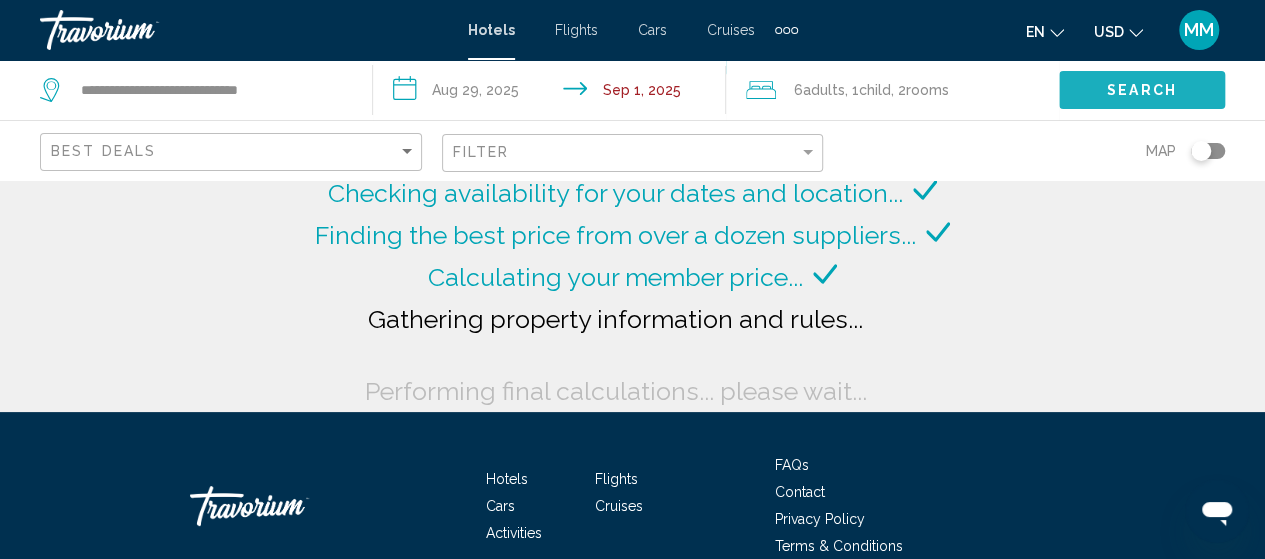 click on "Search" 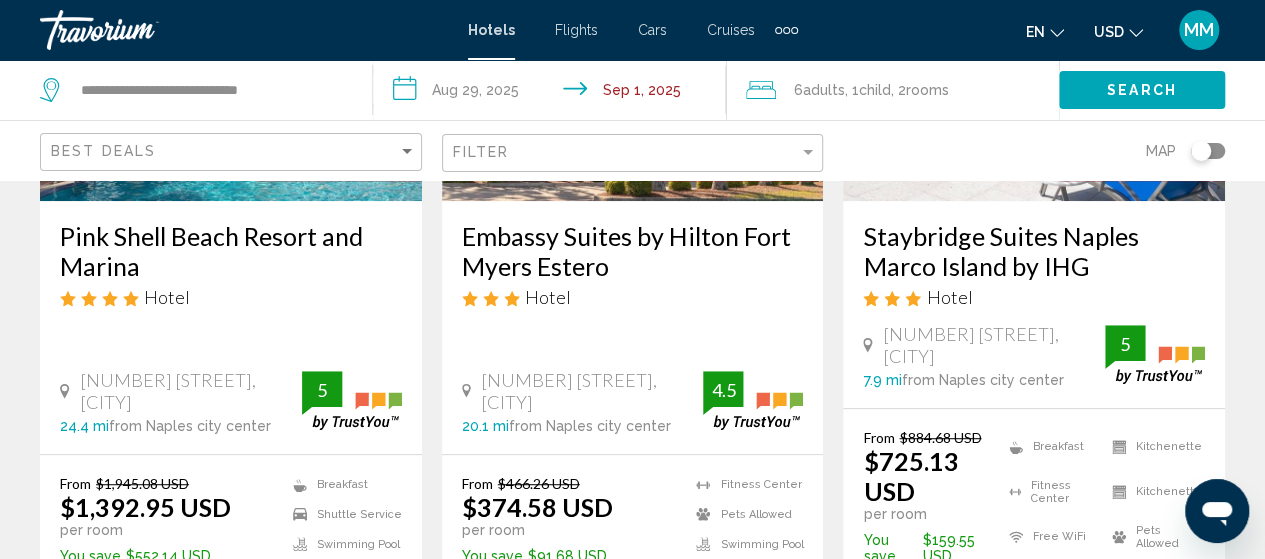 scroll, scrollTop: 500, scrollLeft: 0, axis: vertical 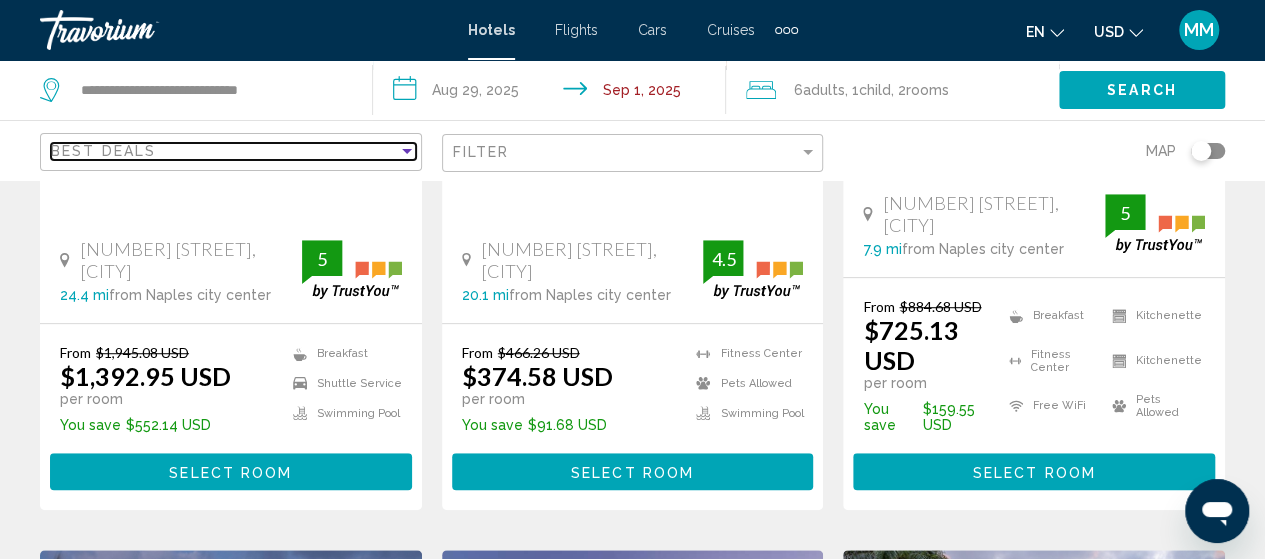 click at bounding box center [407, 151] 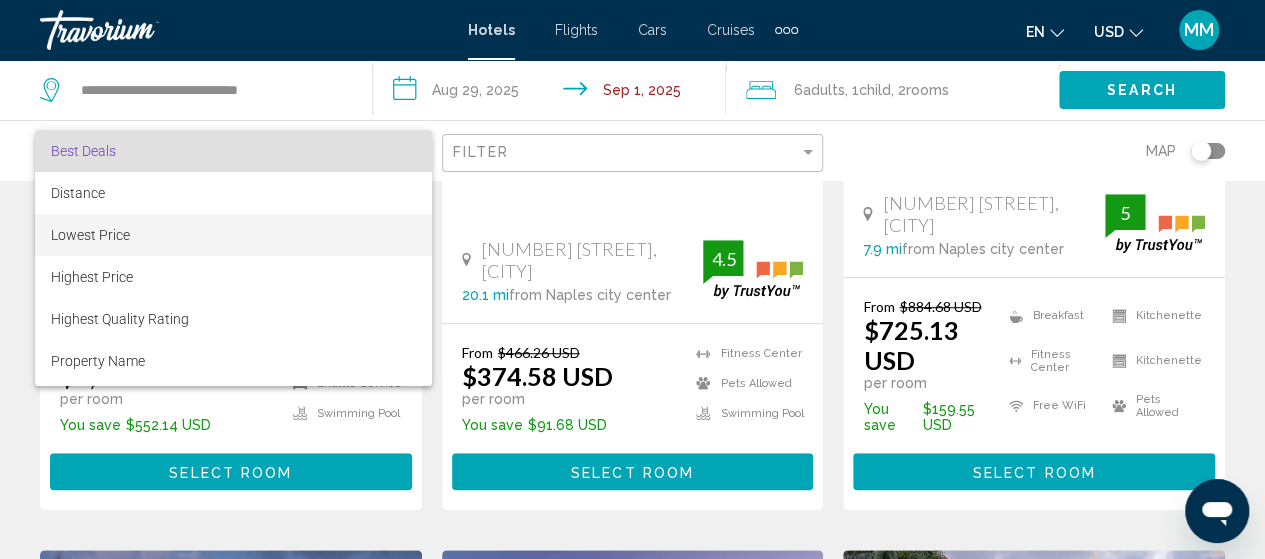 click on "Lowest Price" at bounding box center [233, 235] 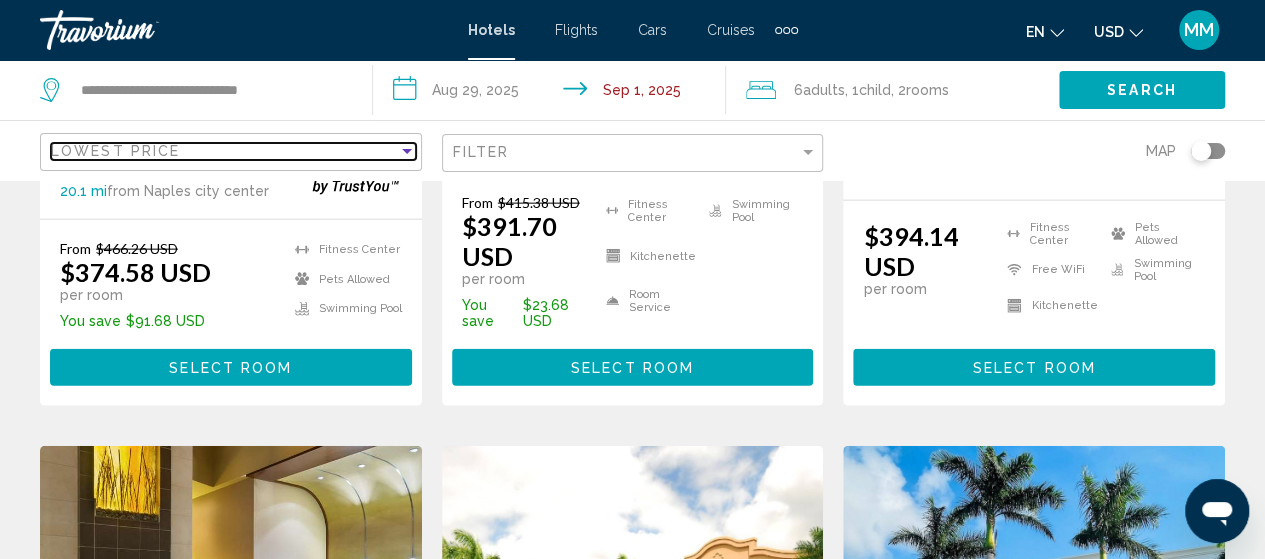 scroll, scrollTop: 2199, scrollLeft: 0, axis: vertical 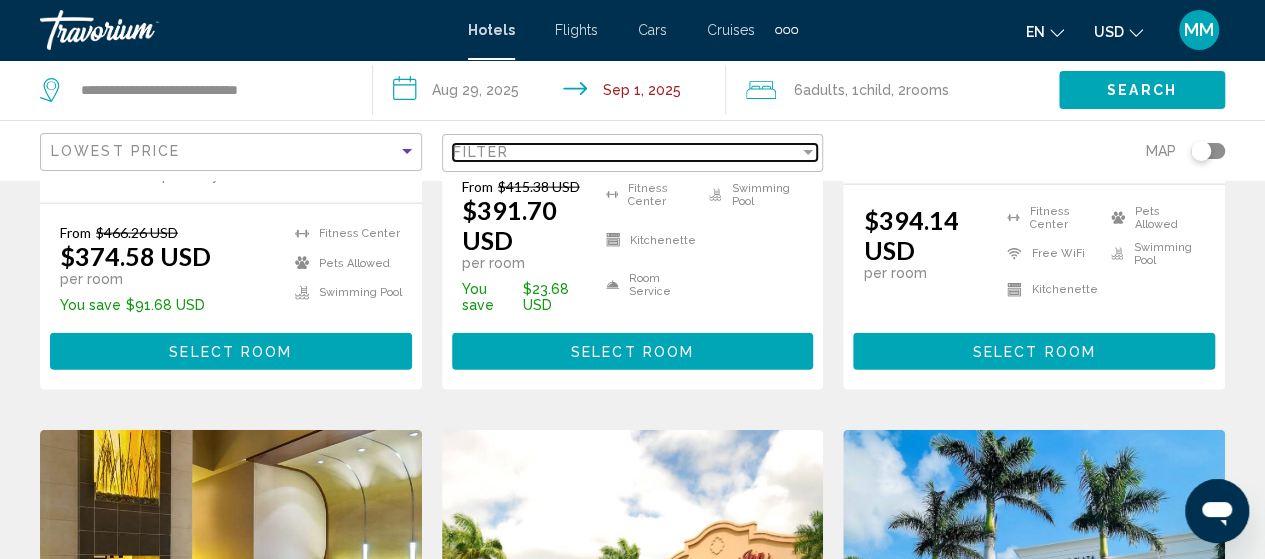 click on "Filter" 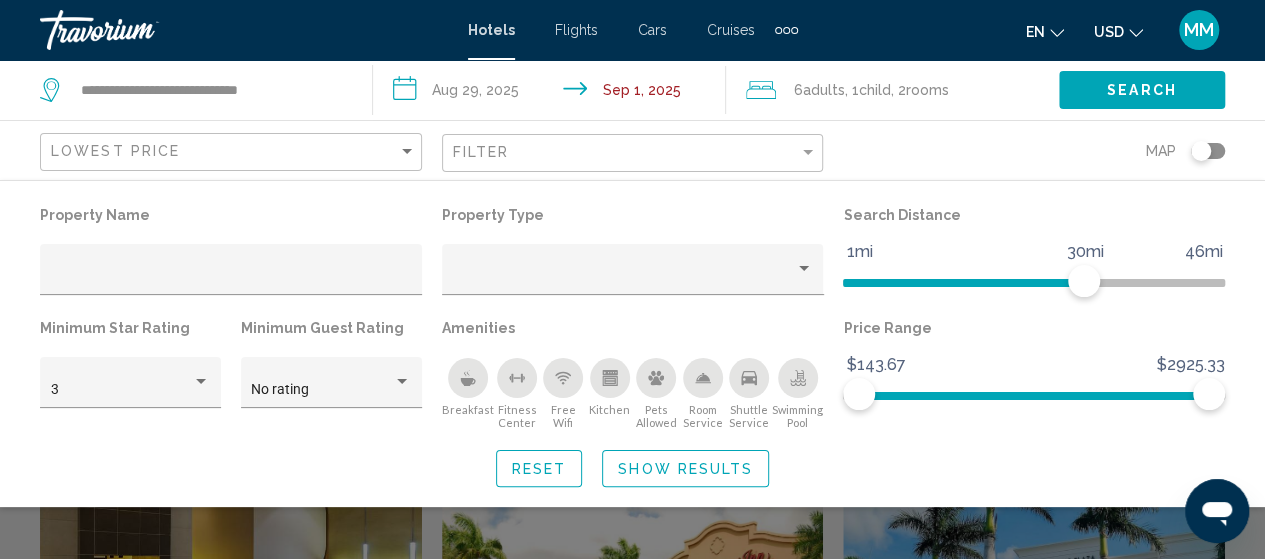 click 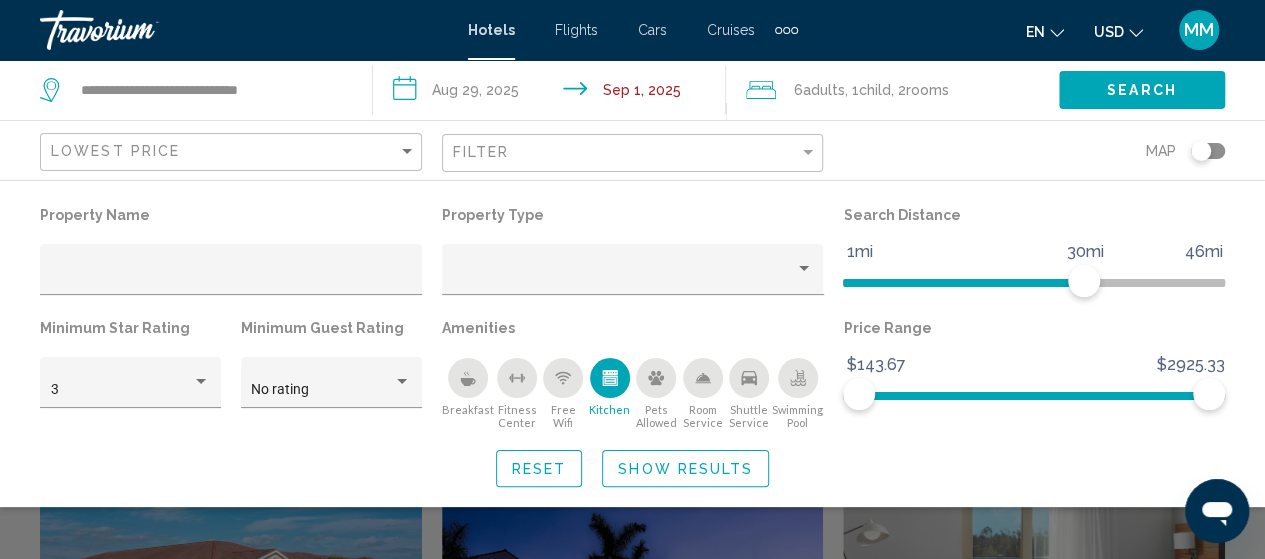 scroll, scrollTop: 1400, scrollLeft: 0, axis: vertical 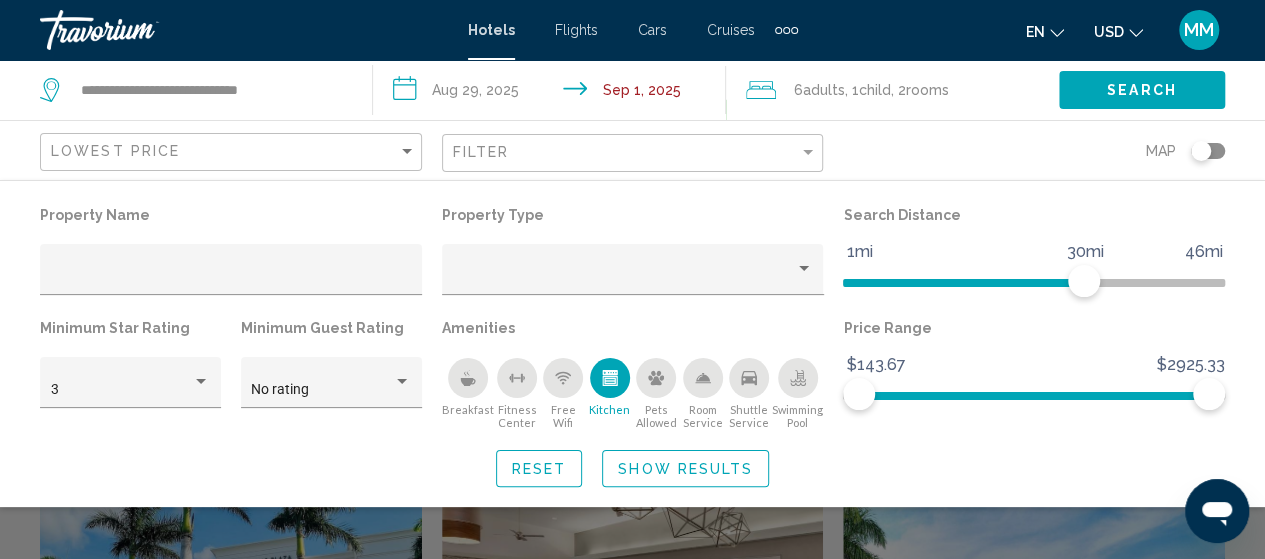 click 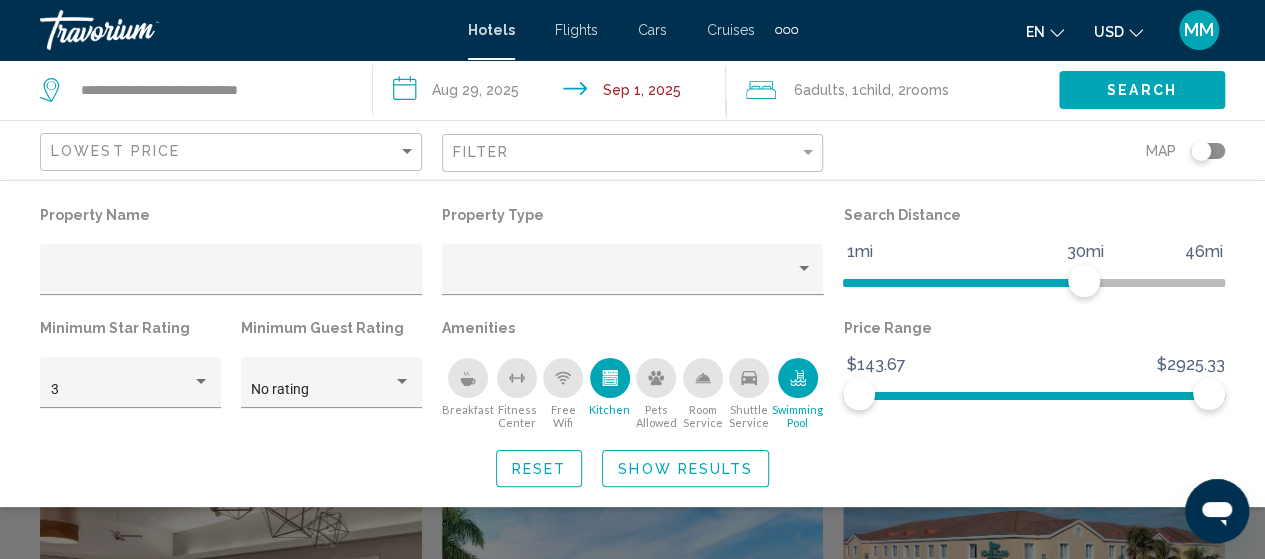 click on "Show Results" 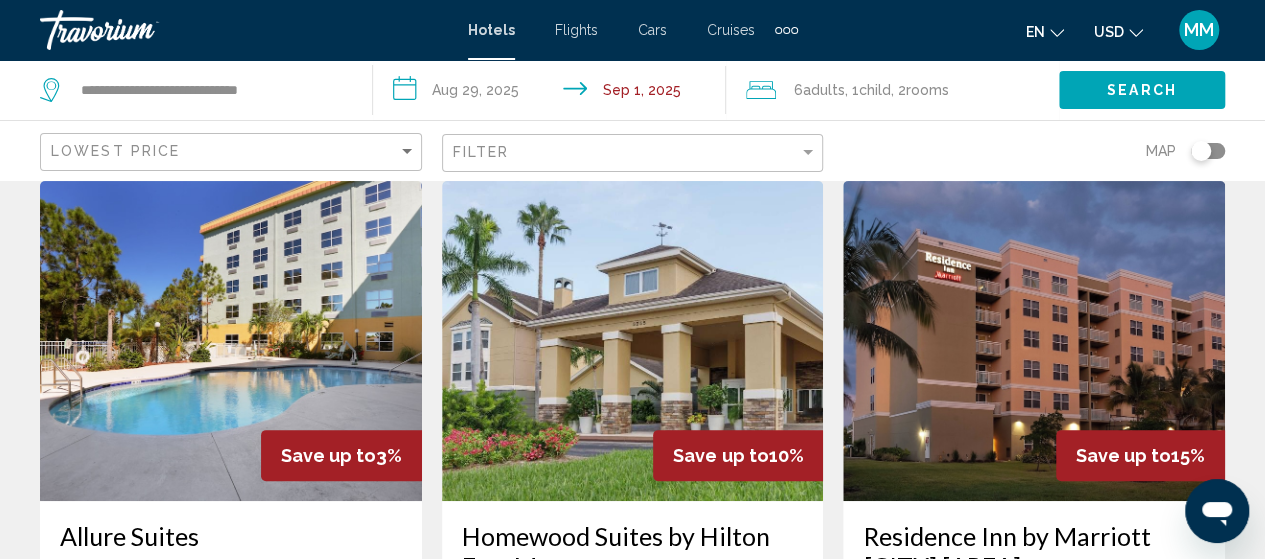 scroll, scrollTop: 100, scrollLeft: 0, axis: vertical 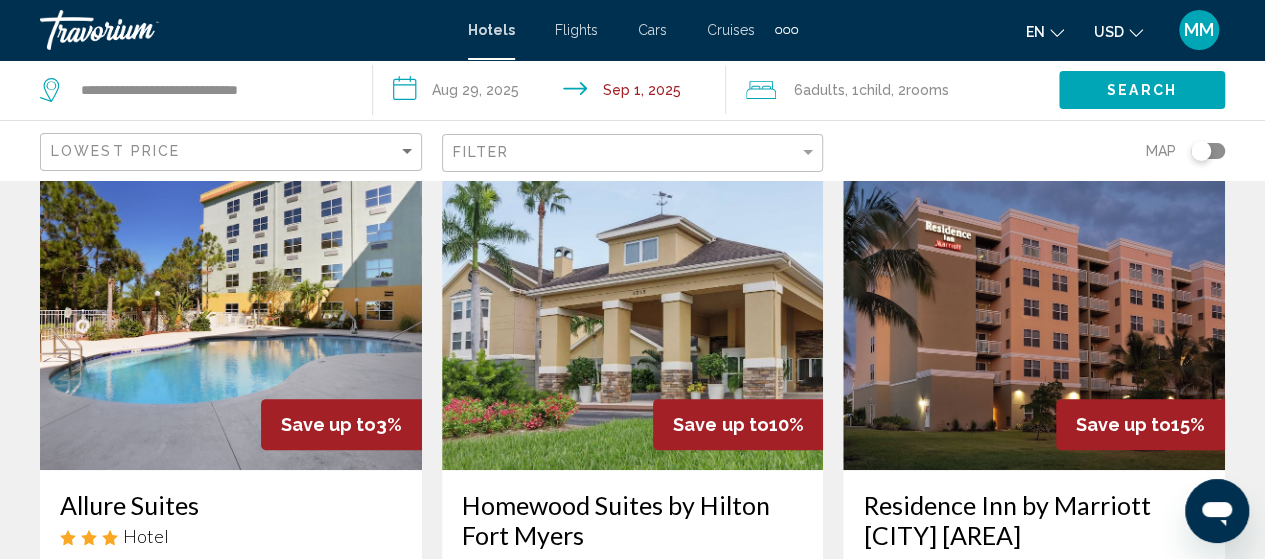 click at bounding box center [231, 310] 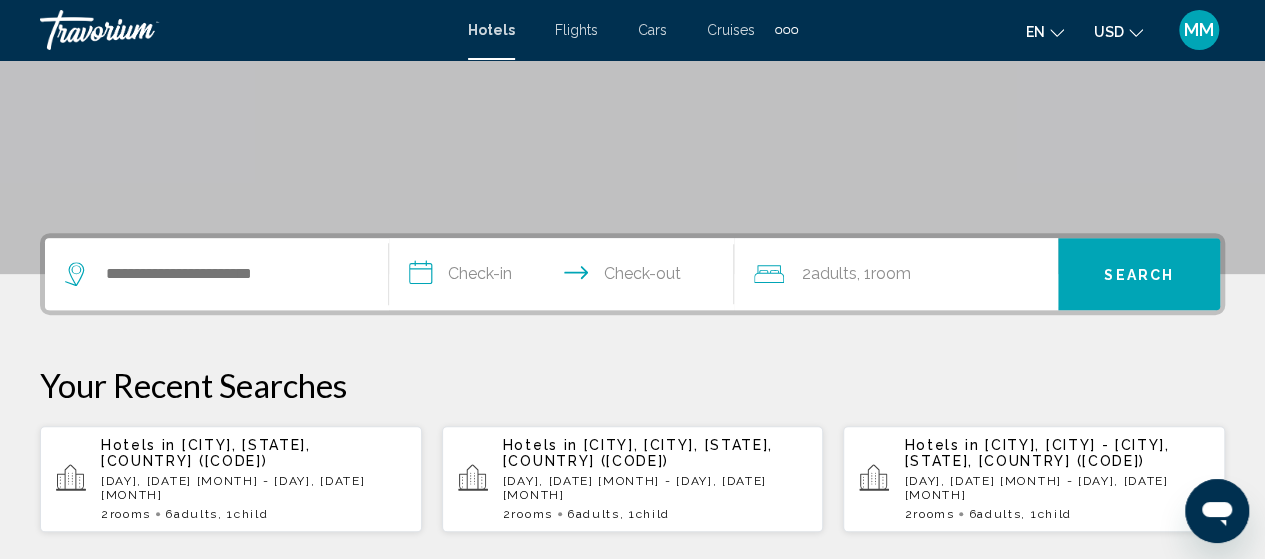 scroll, scrollTop: 400, scrollLeft: 0, axis: vertical 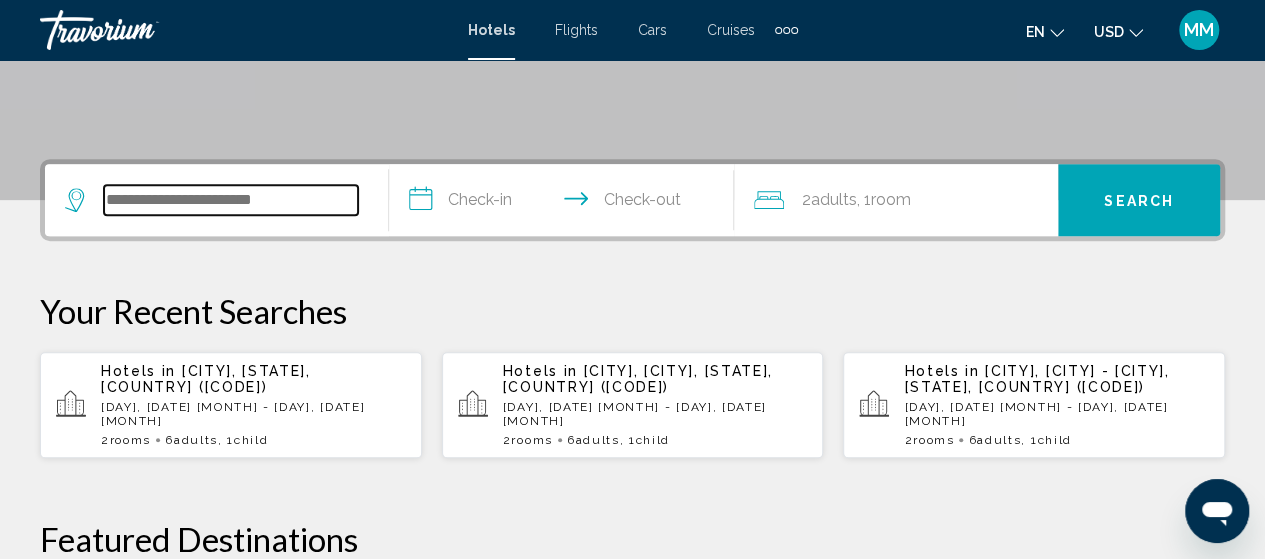 click at bounding box center (231, 200) 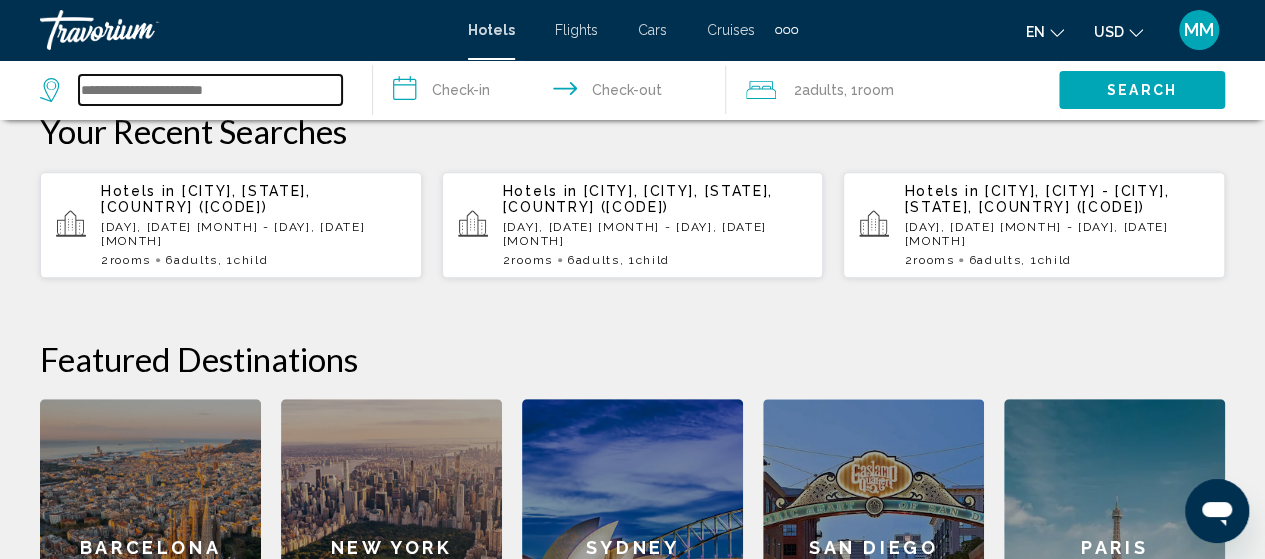 scroll, scrollTop: 794, scrollLeft: 0, axis: vertical 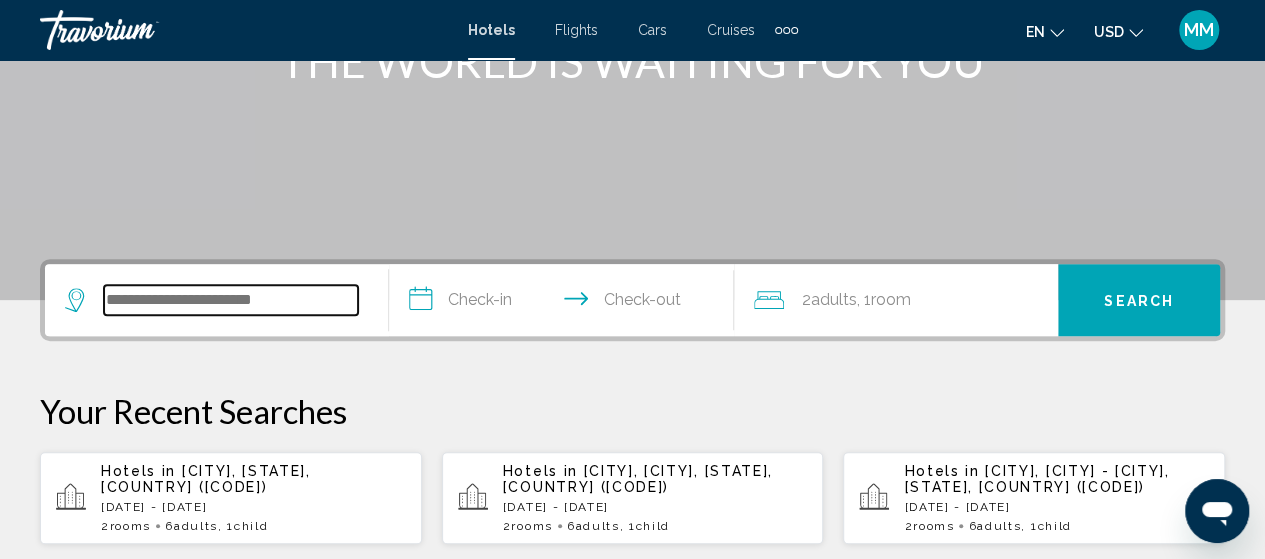 click at bounding box center [231, 300] 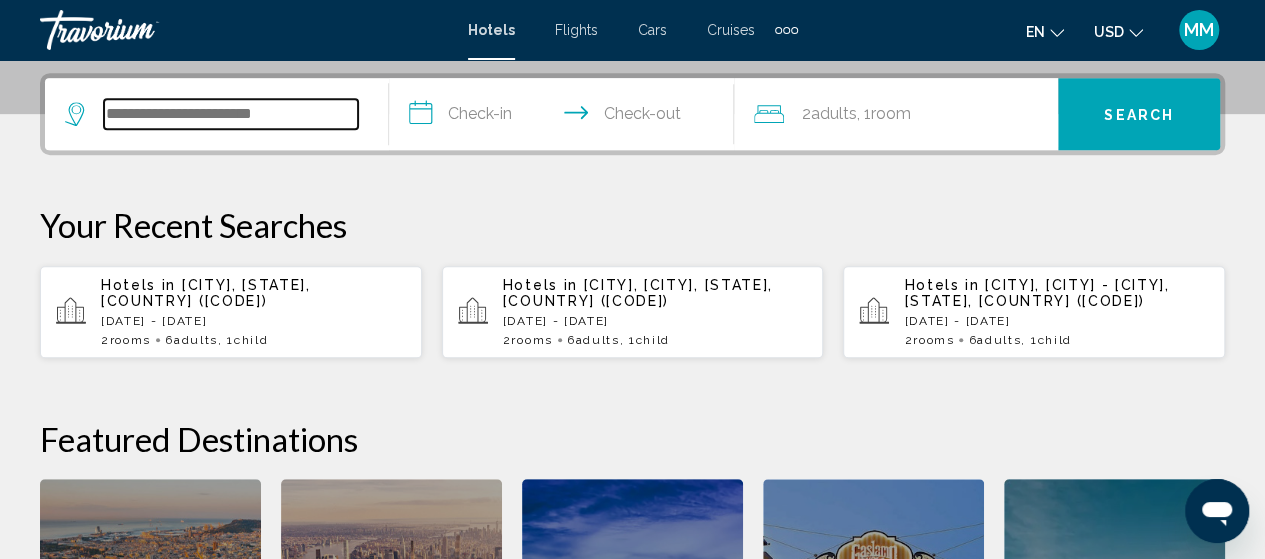 scroll, scrollTop: 494, scrollLeft: 0, axis: vertical 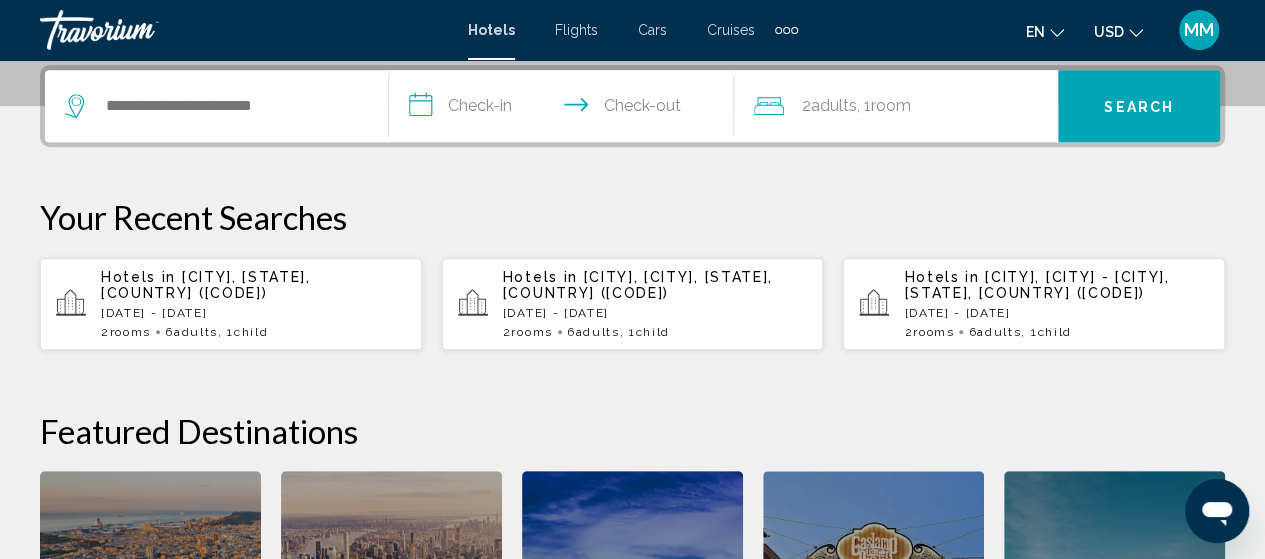 click on "Hotels in [CITY], [STATE], [COUNTRY] ([CODE])" at bounding box center [253, 285] 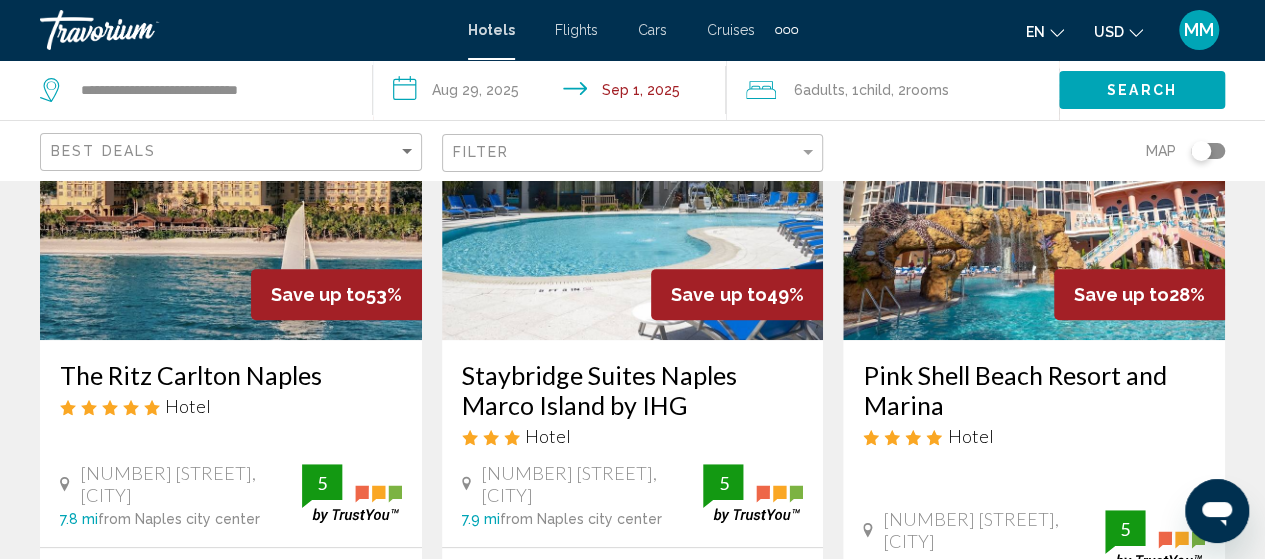 scroll, scrollTop: 200, scrollLeft: 0, axis: vertical 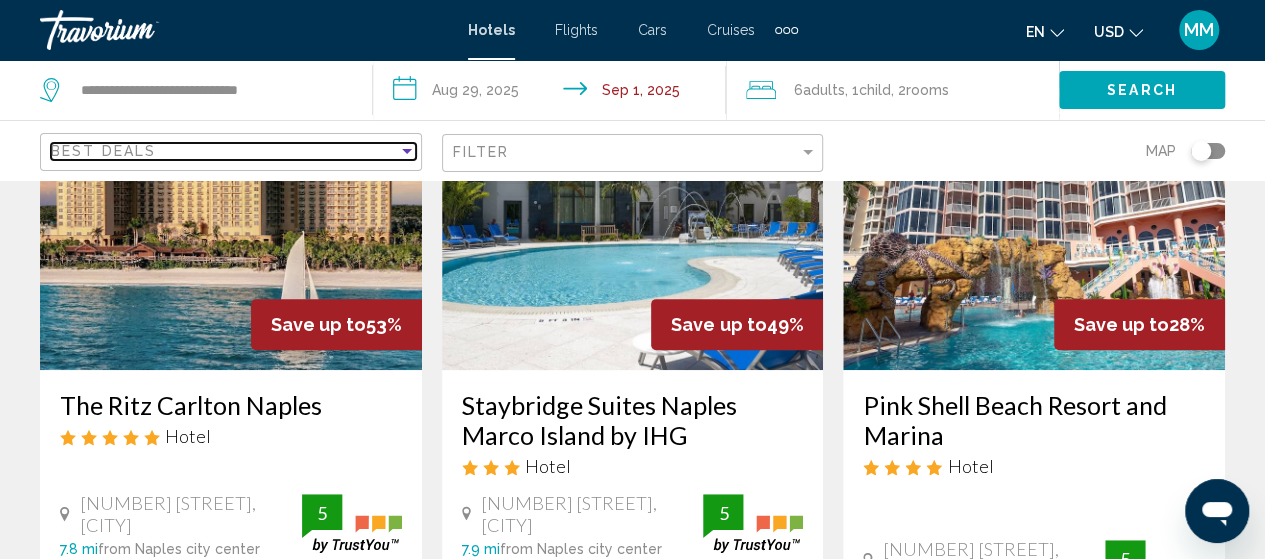 click on "Best Deals" at bounding box center [224, 151] 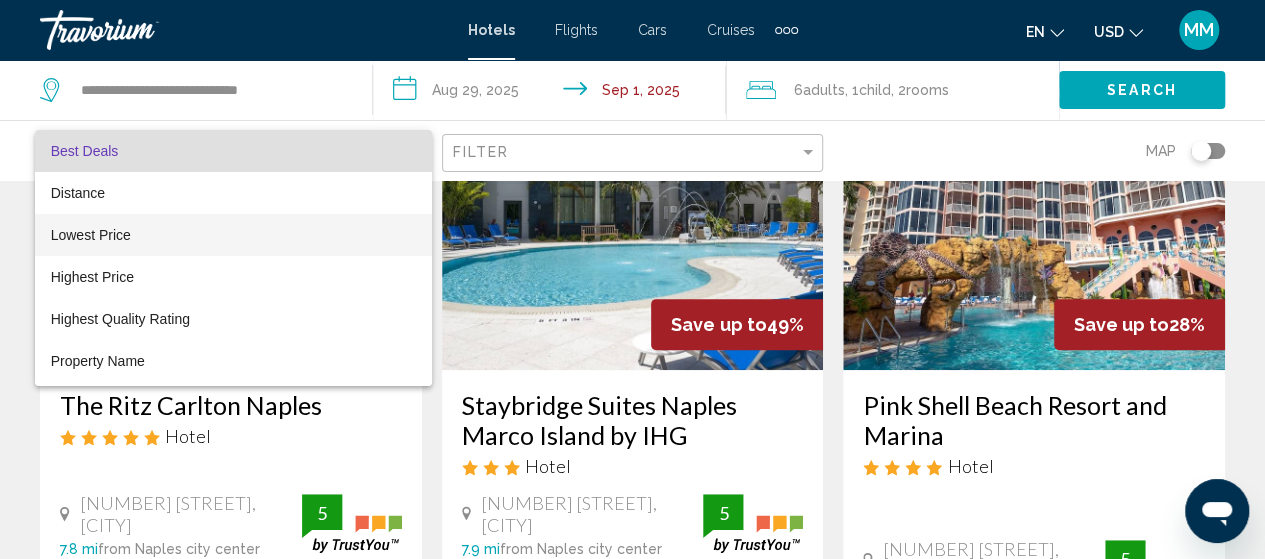 click on "Lowest Price" at bounding box center (233, 235) 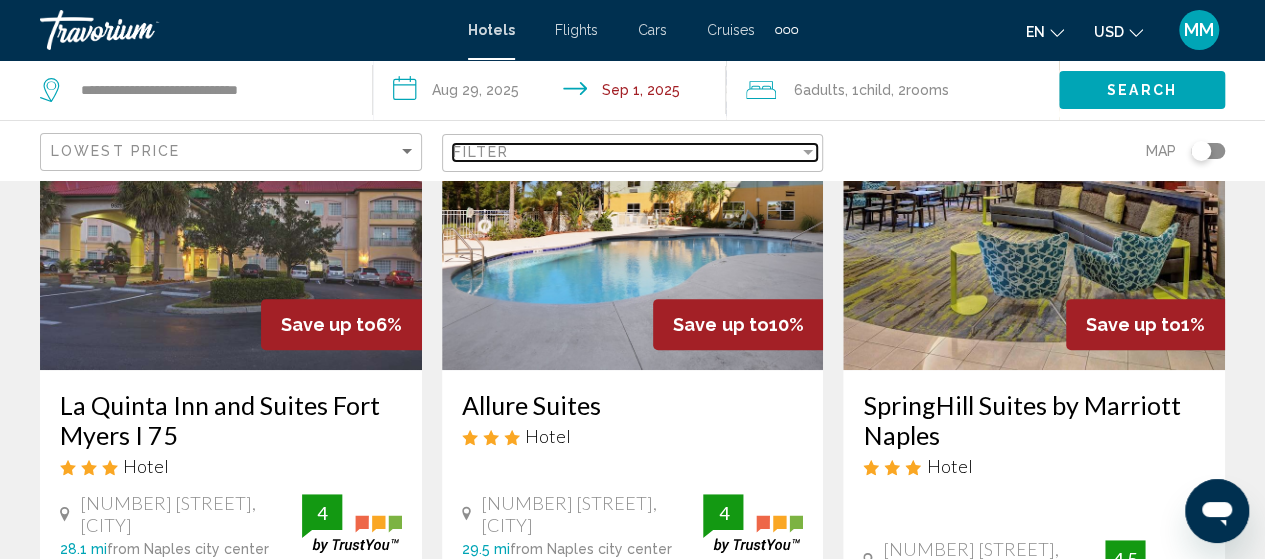 click on "Filter" at bounding box center (626, 152) 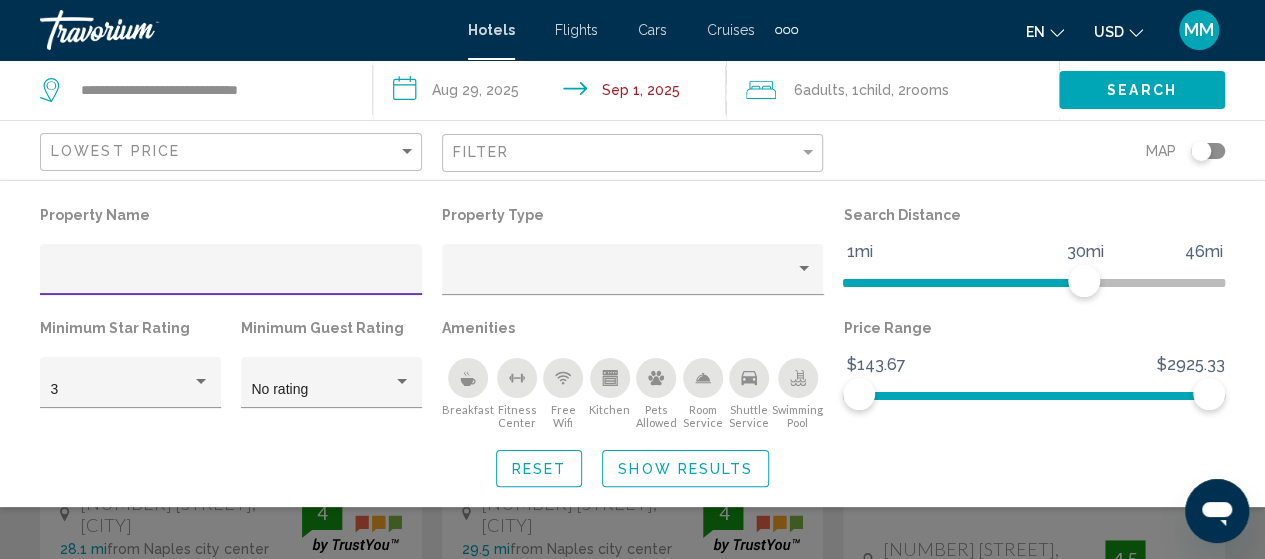 click 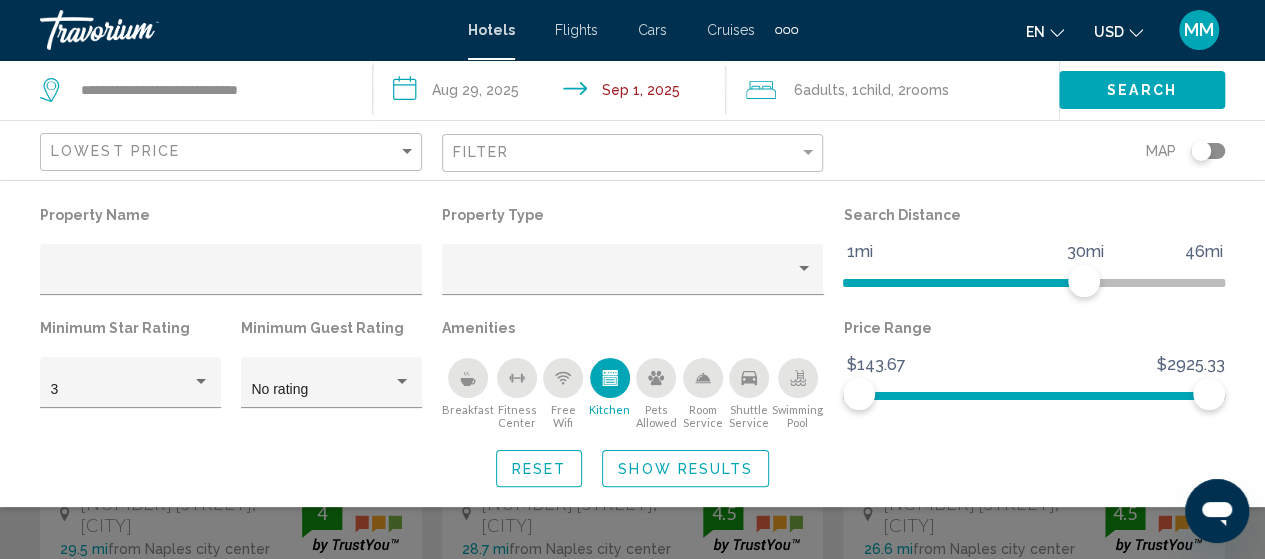 click 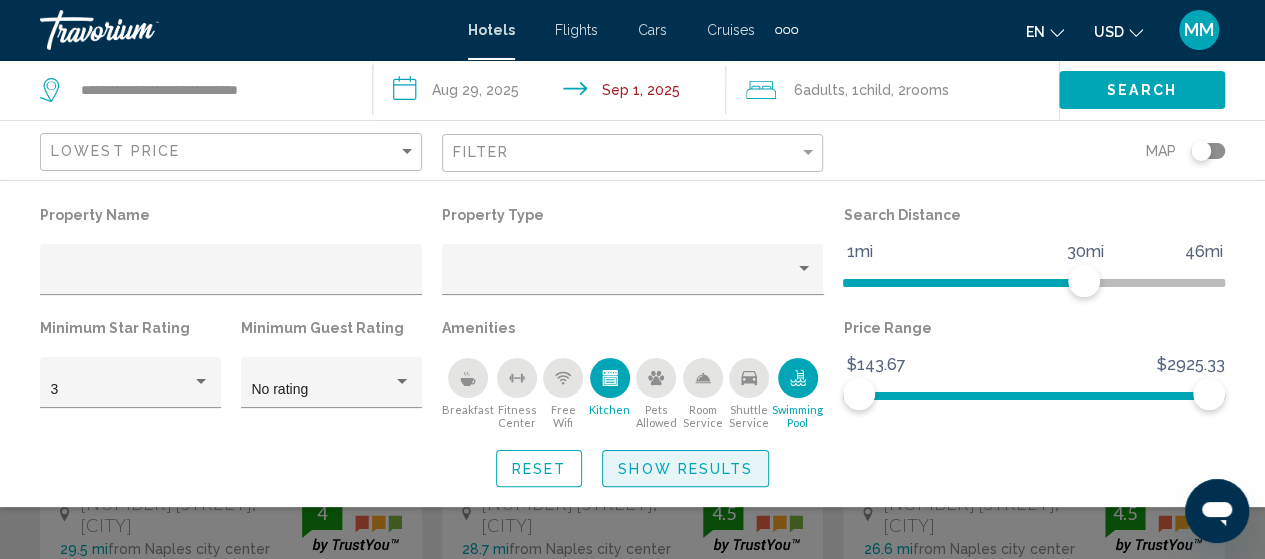 click on "Show Results" 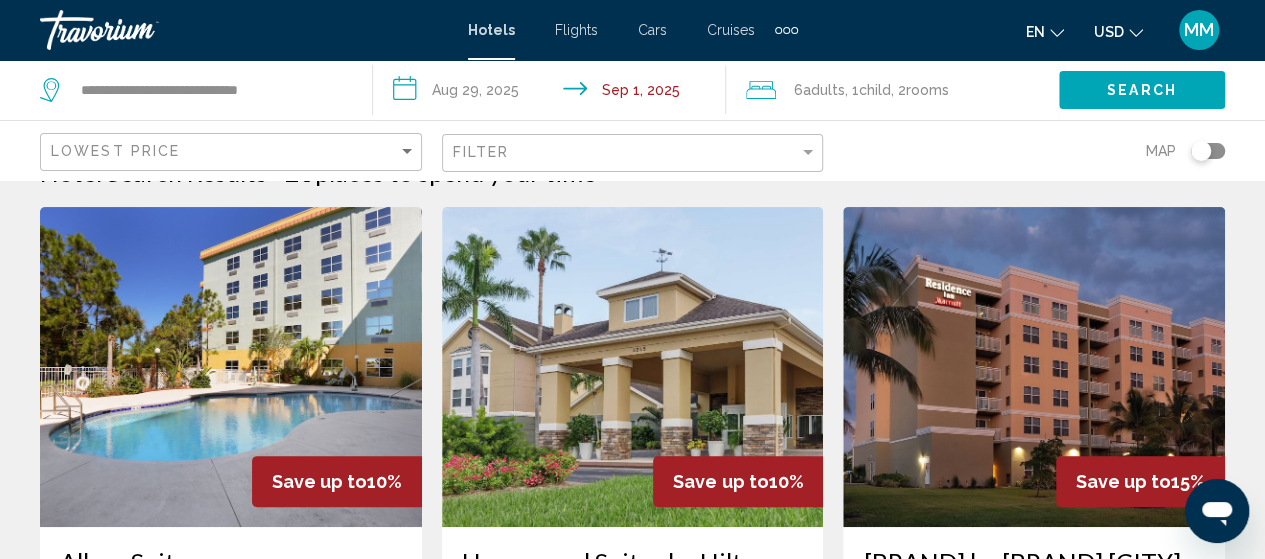 scroll, scrollTop: 0, scrollLeft: 0, axis: both 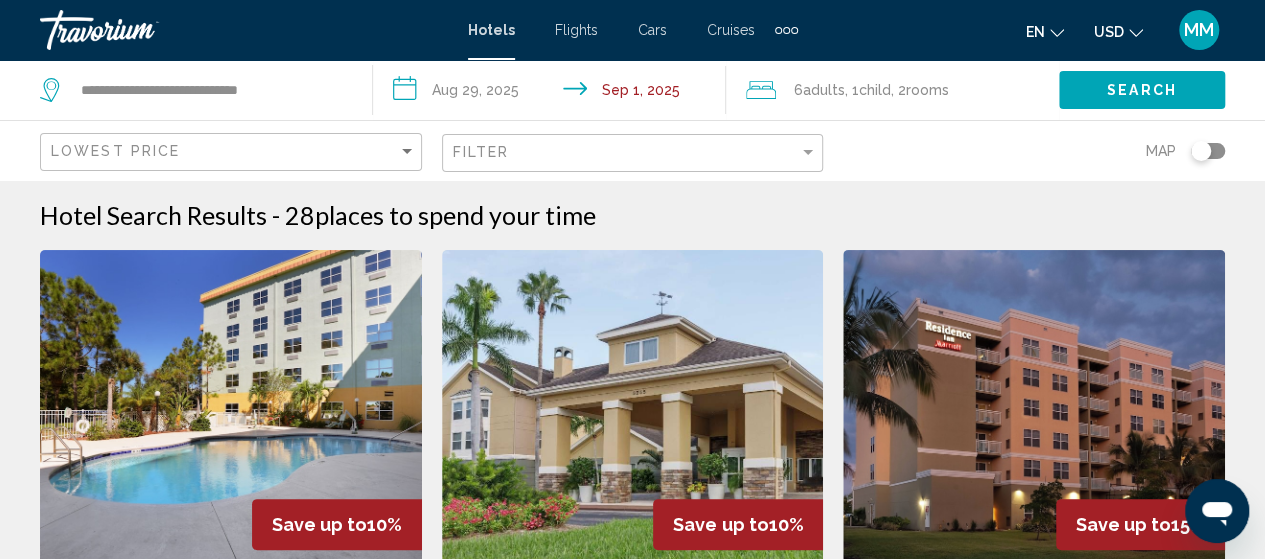 click at bounding box center (633, 410) 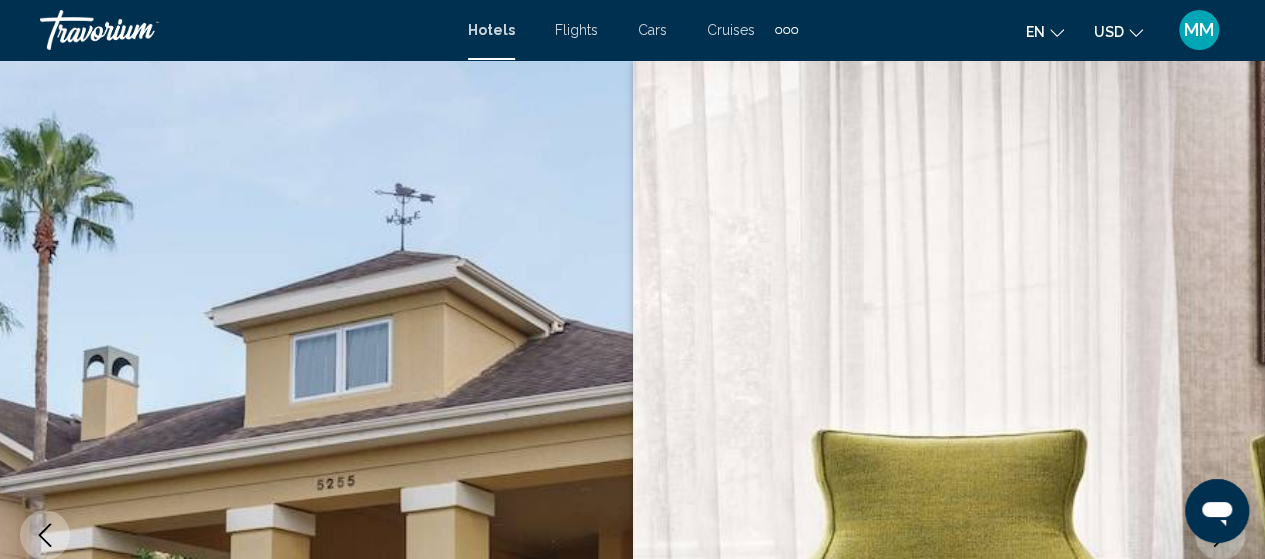 scroll, scrollTop: 255, scrollLeft: 0, axis: vertical 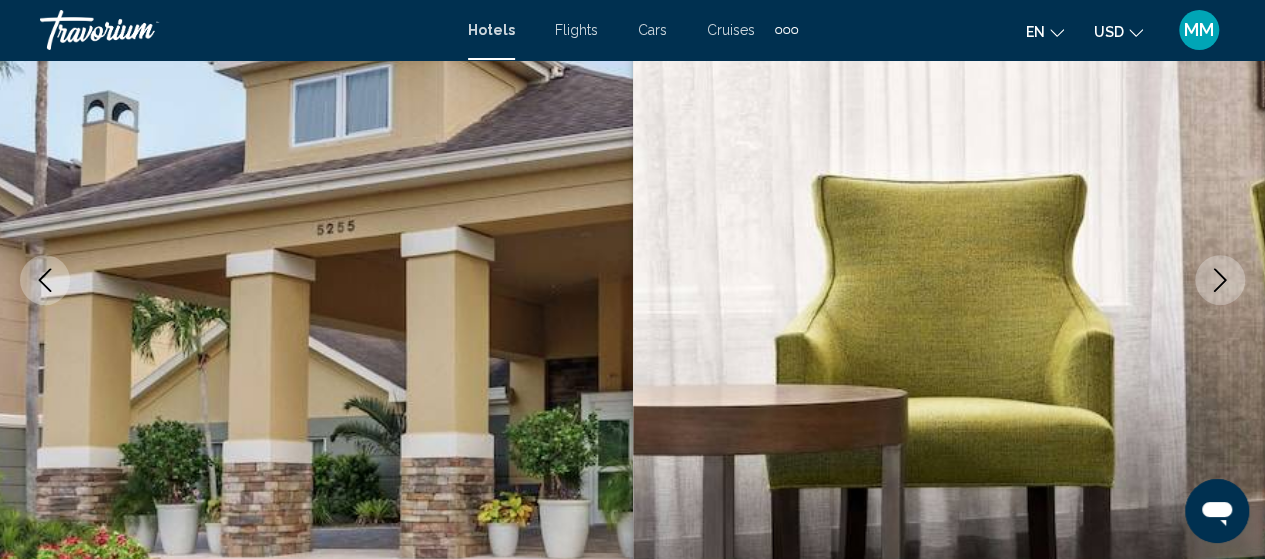 click 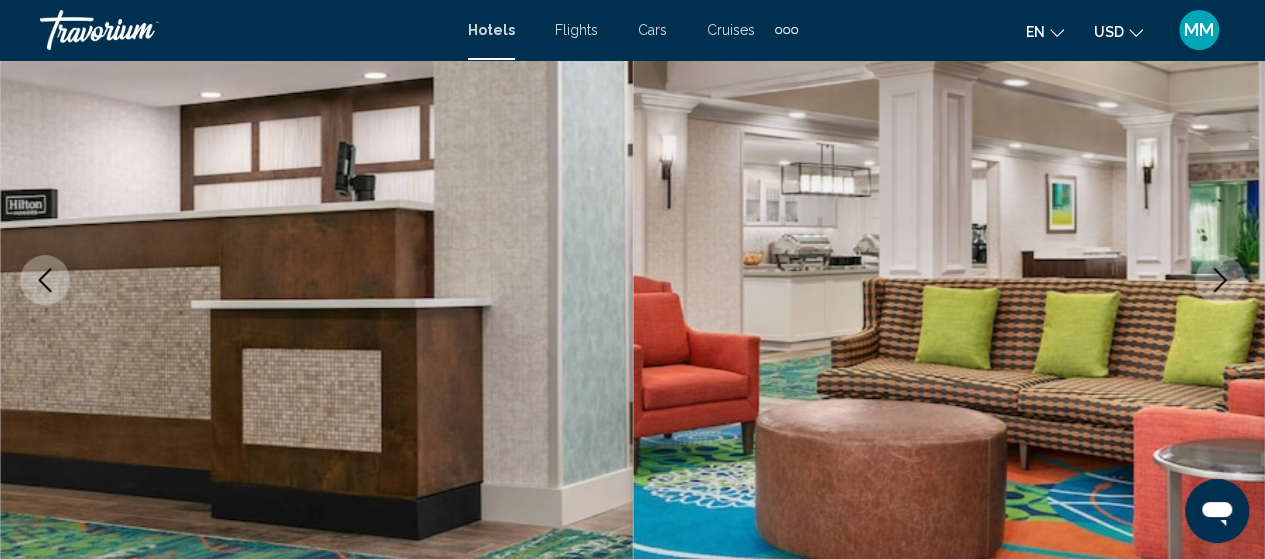 click 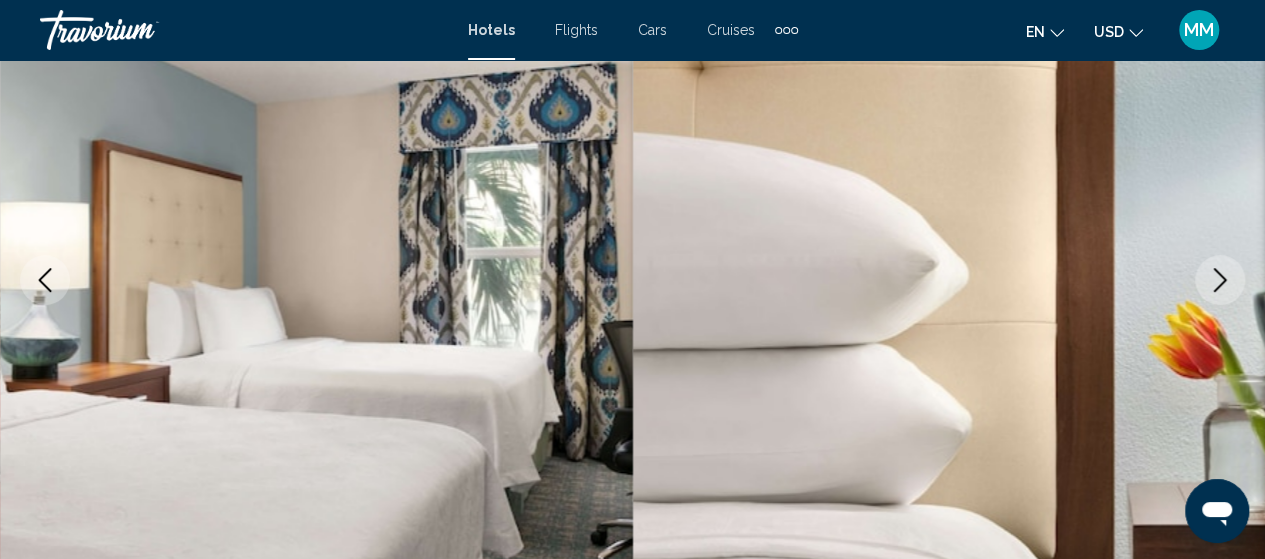 click 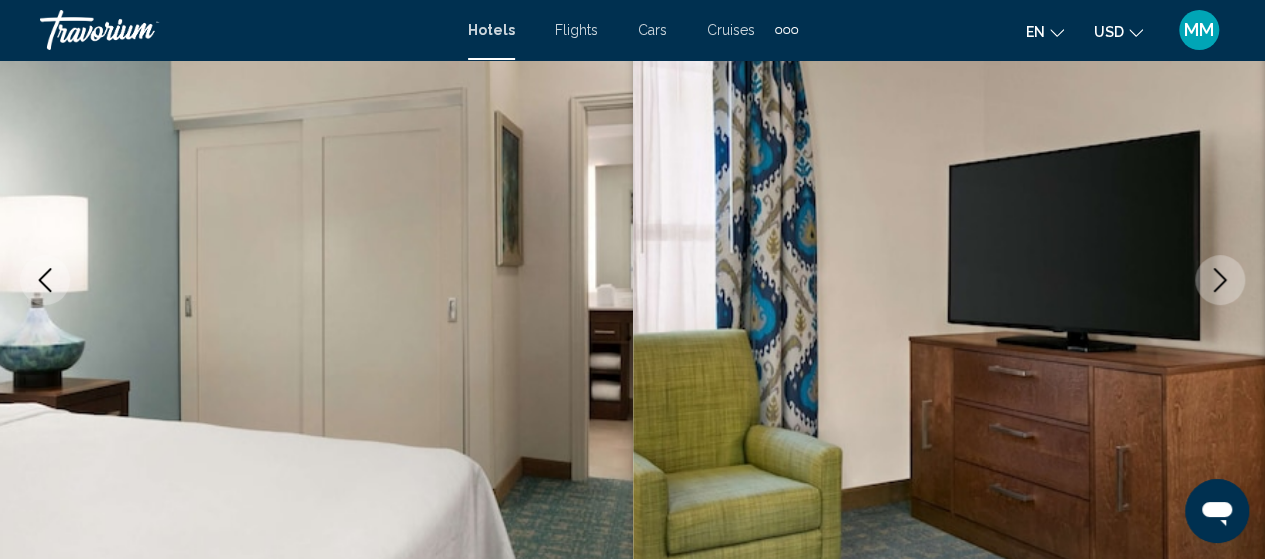 click 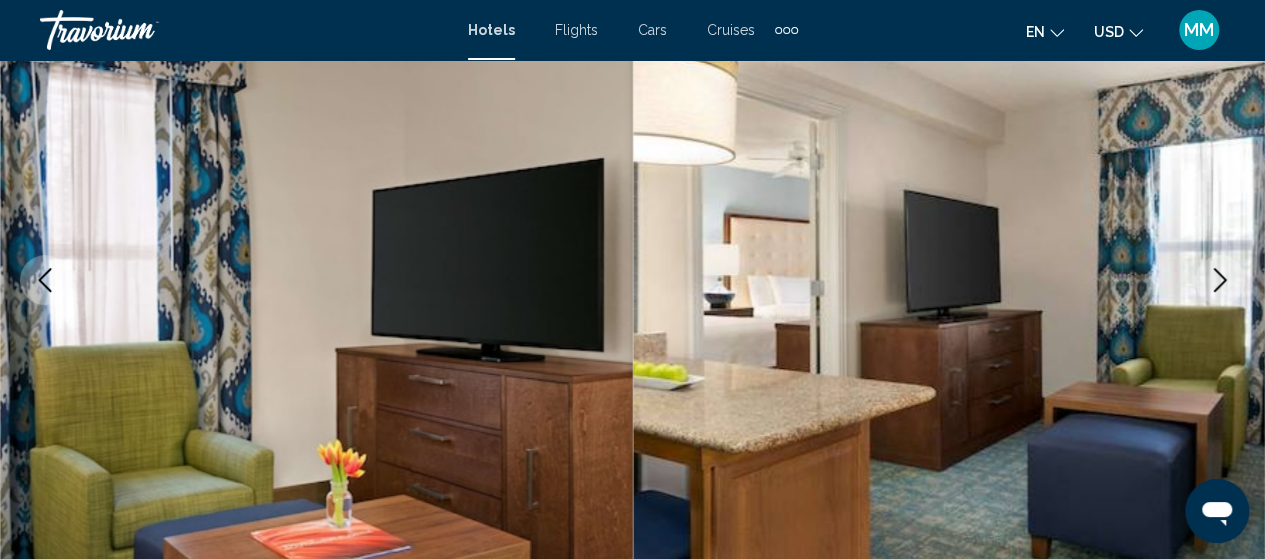 click 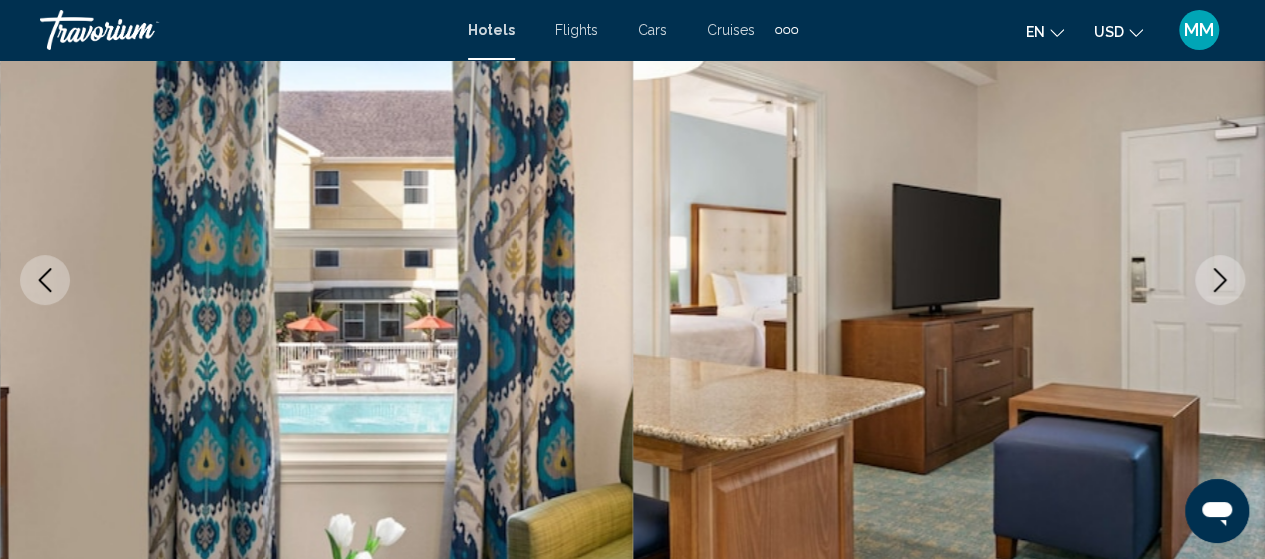 click 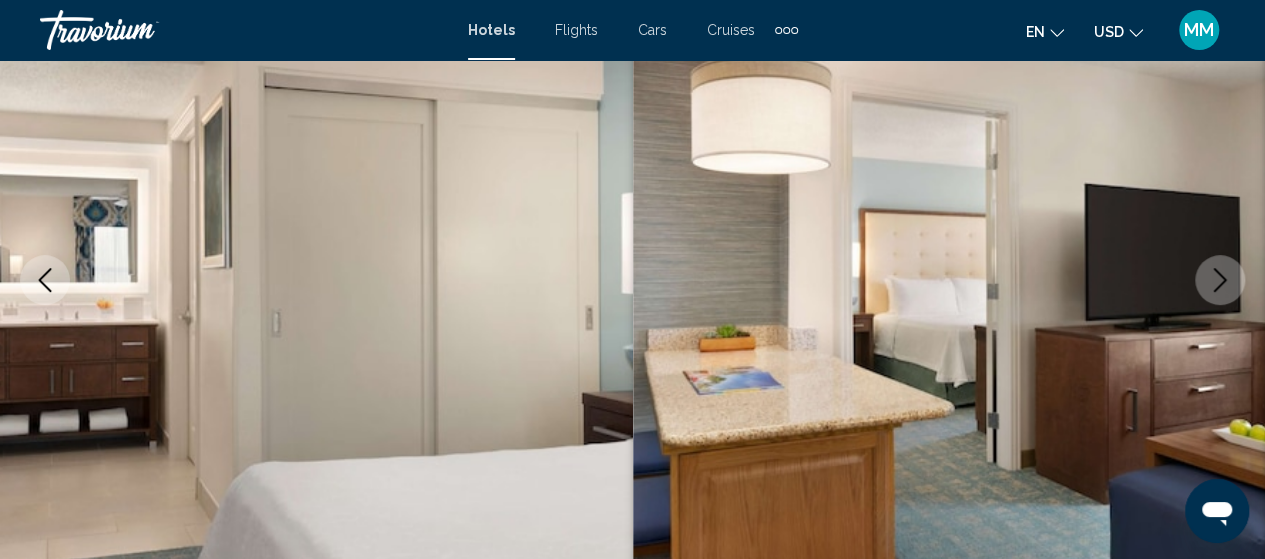 click 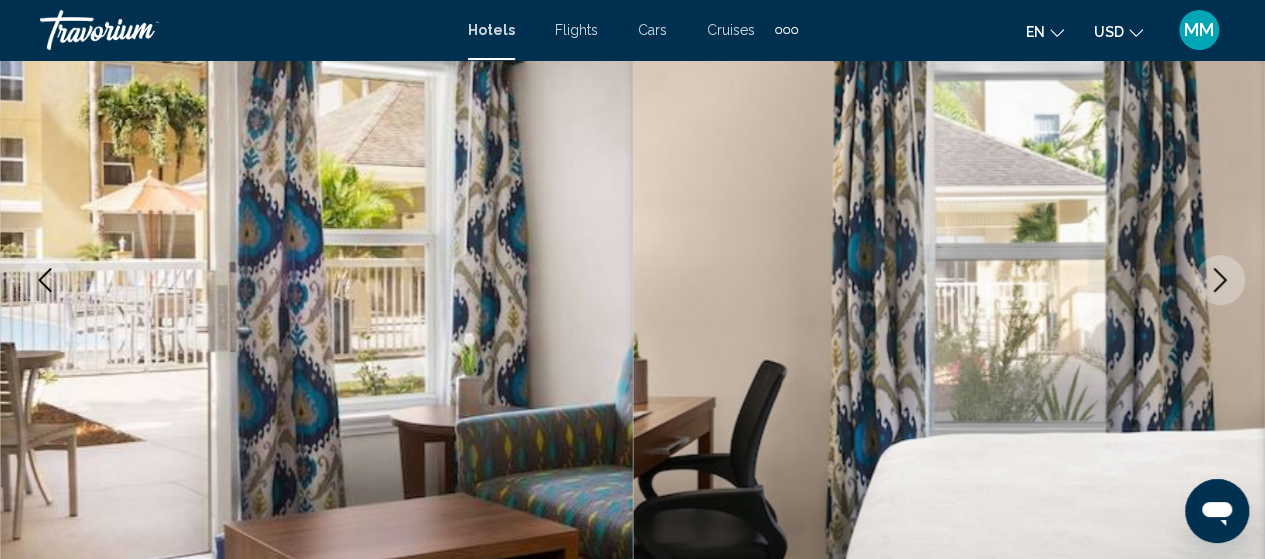 click 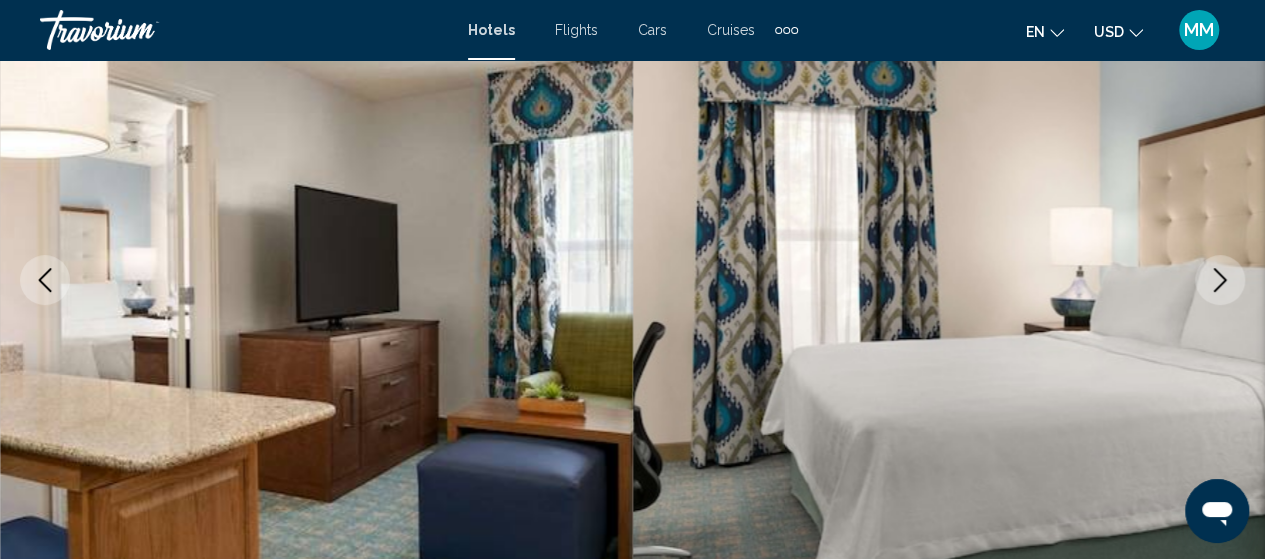 click 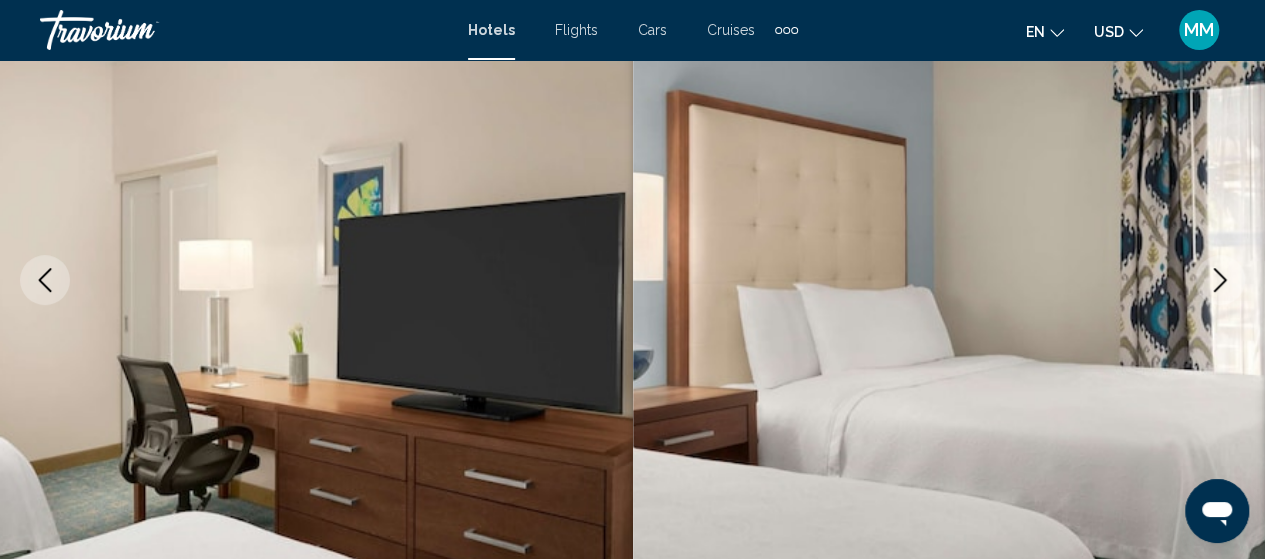 click 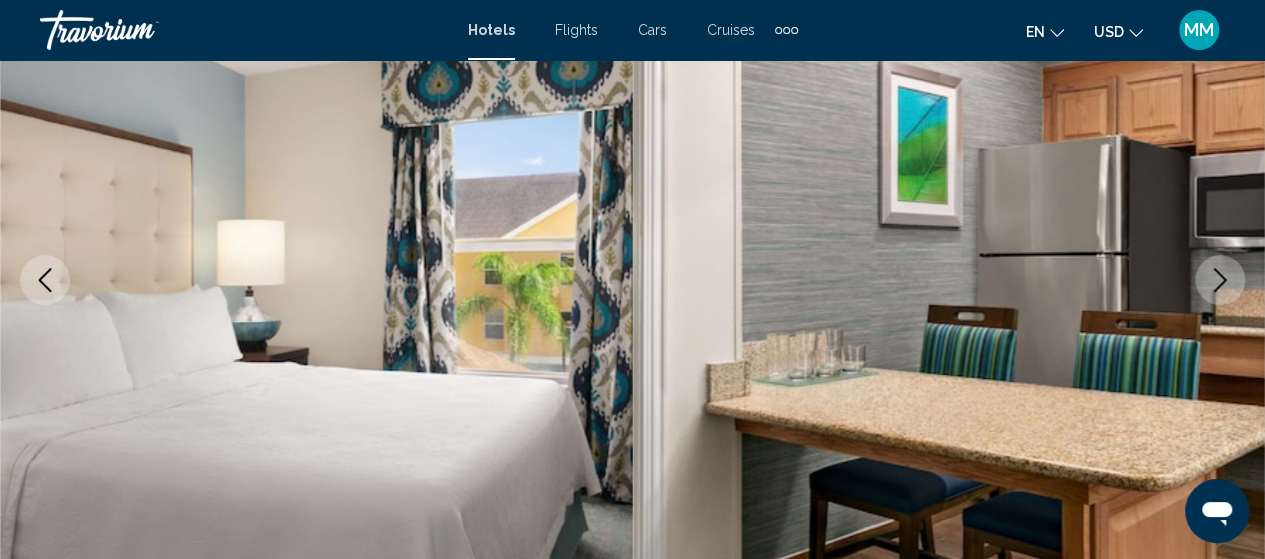 click 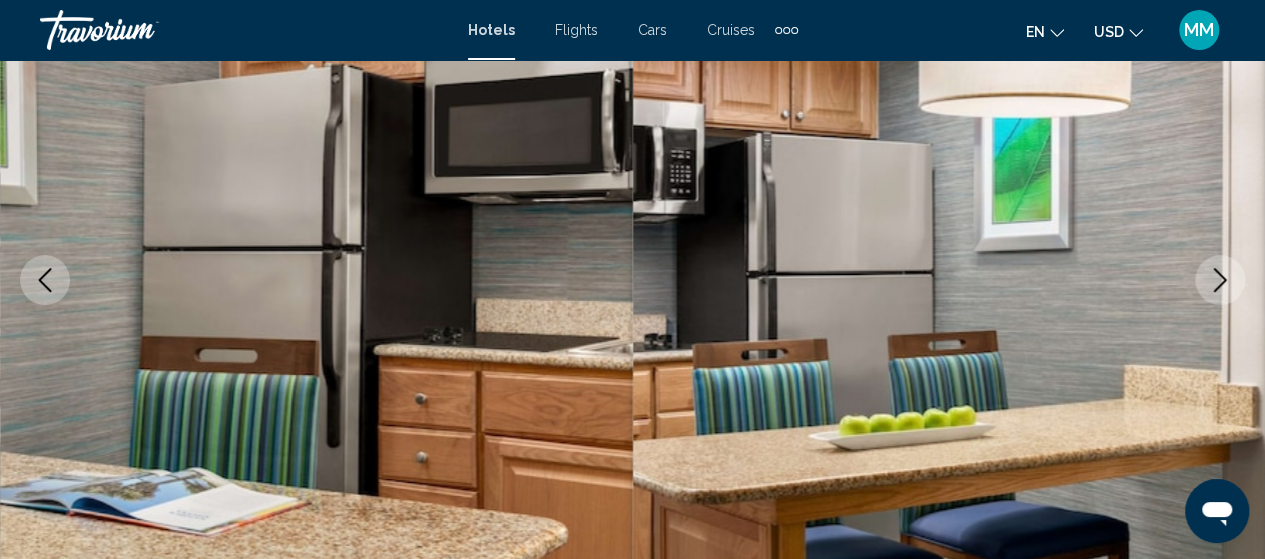 click 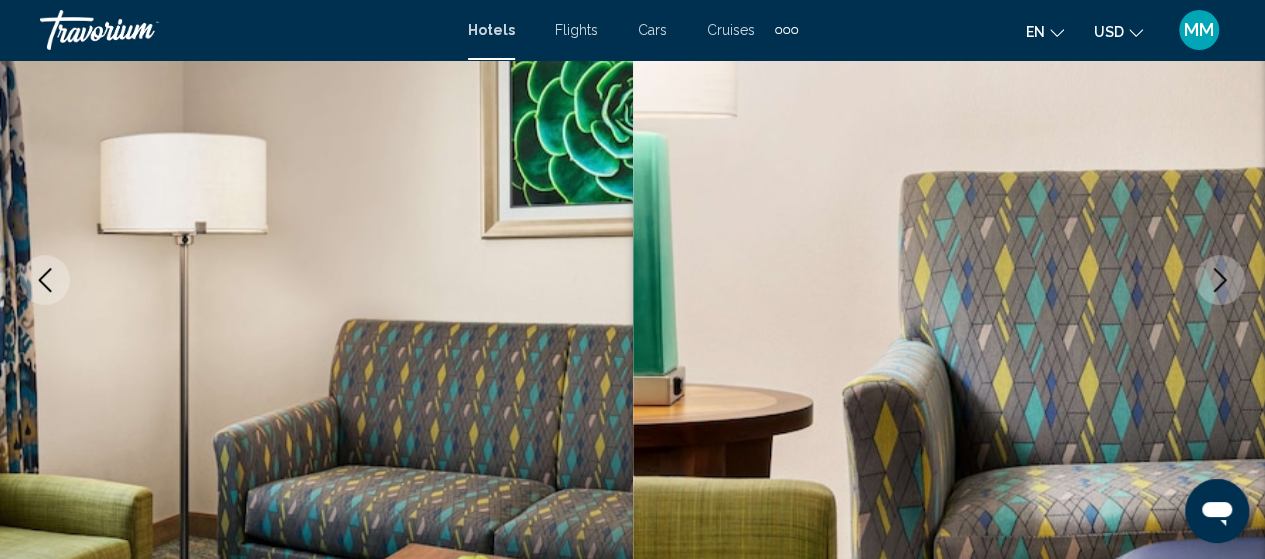 click 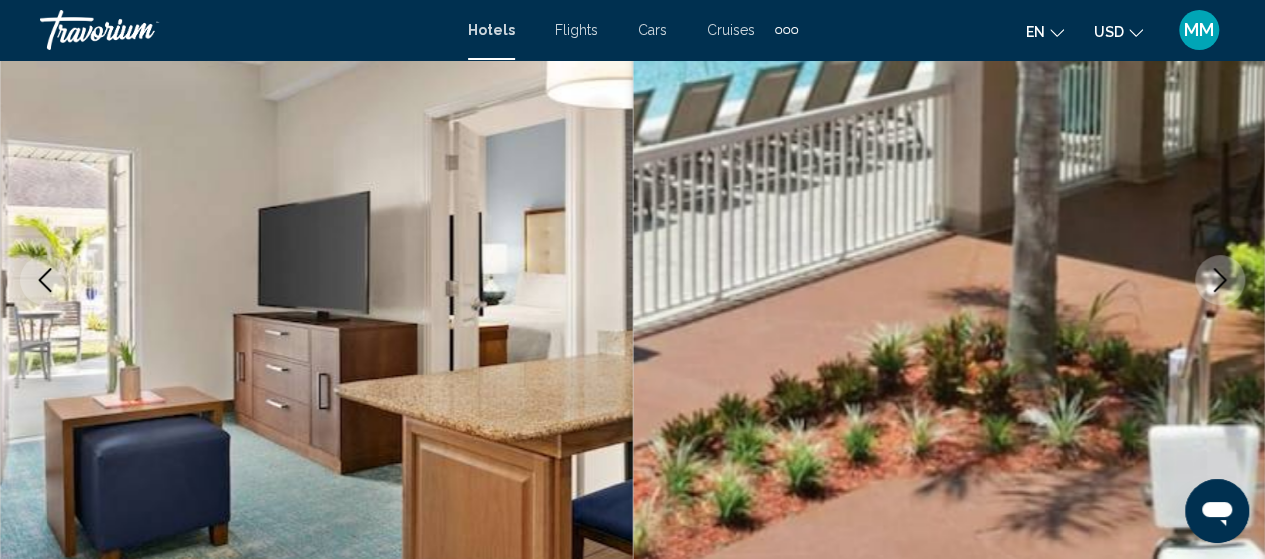 click 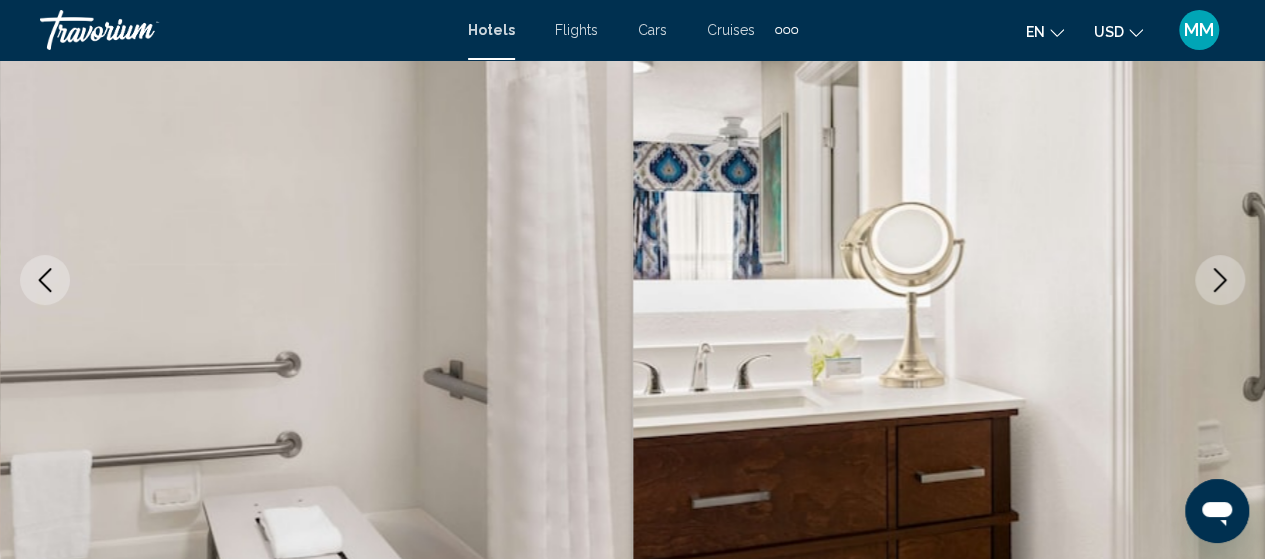 click 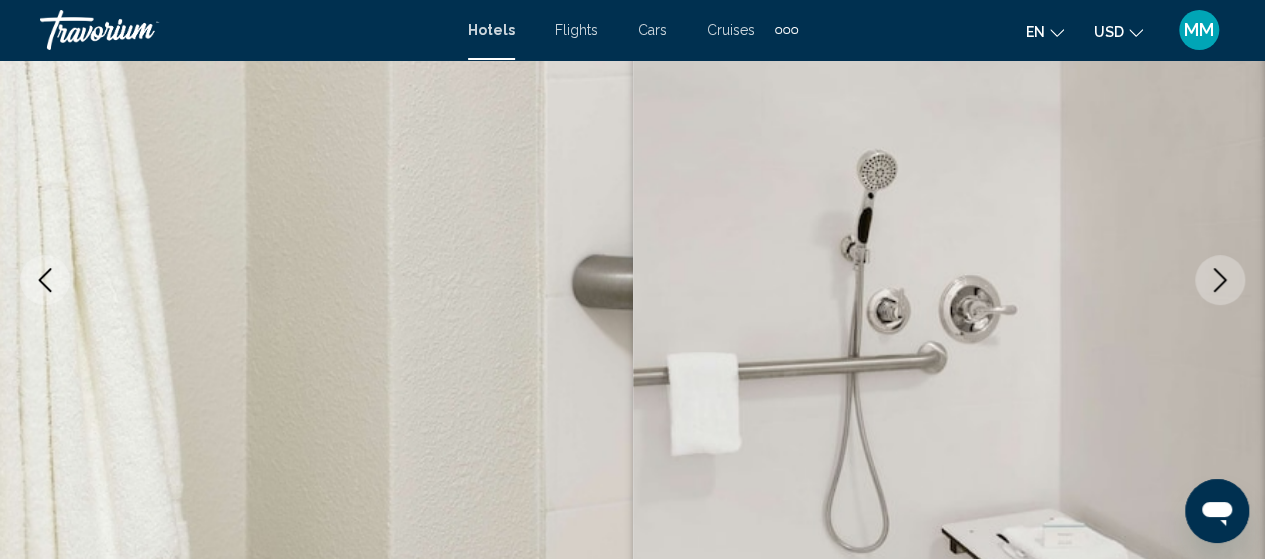click 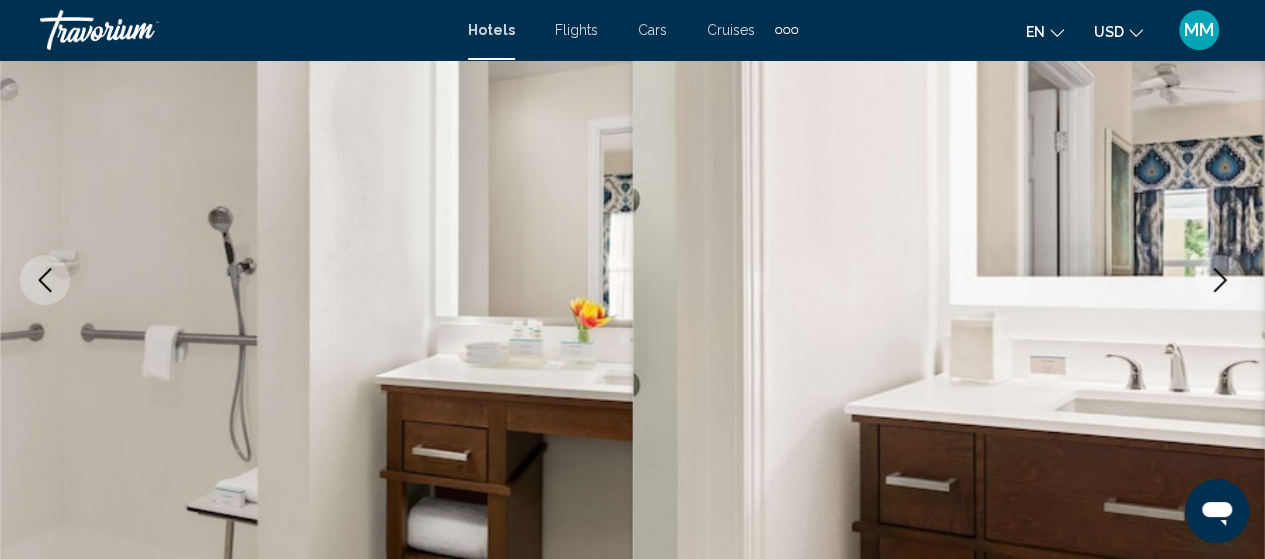 click 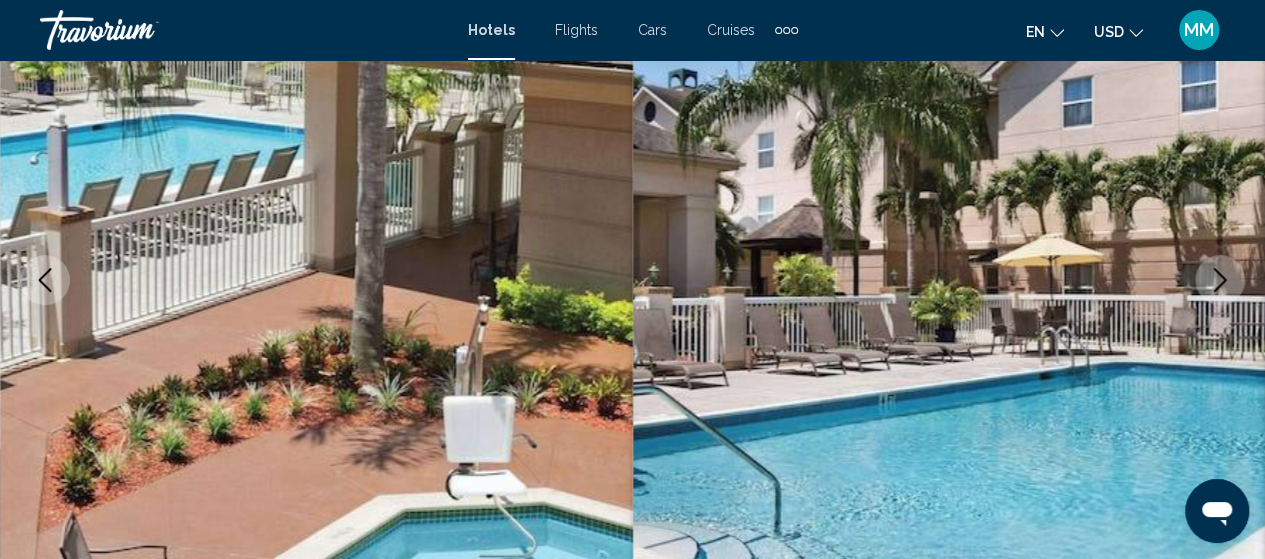 click 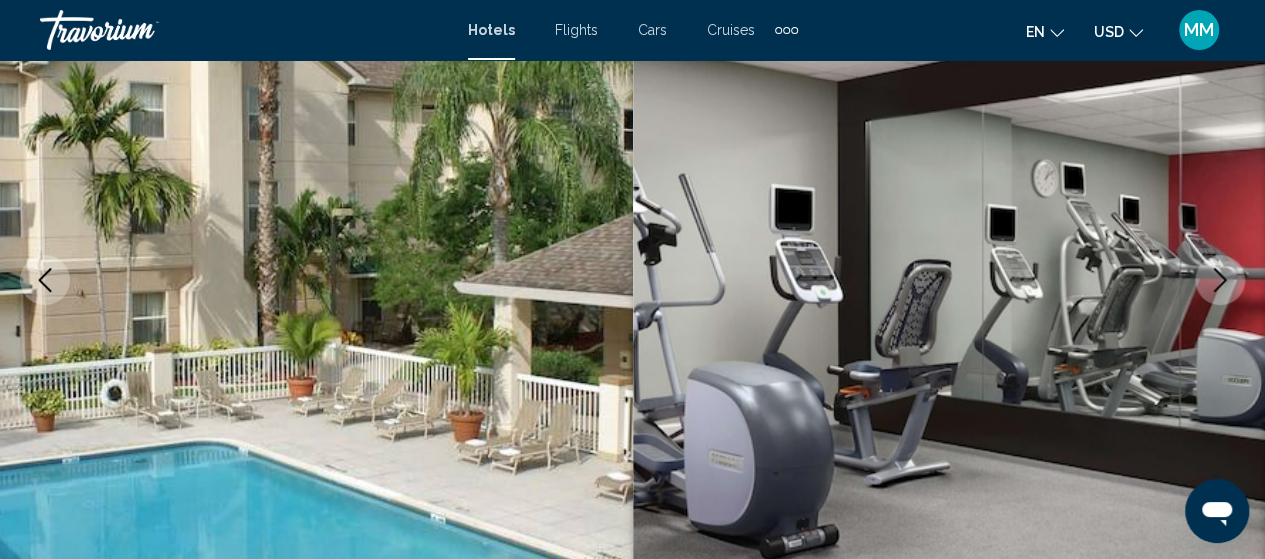click 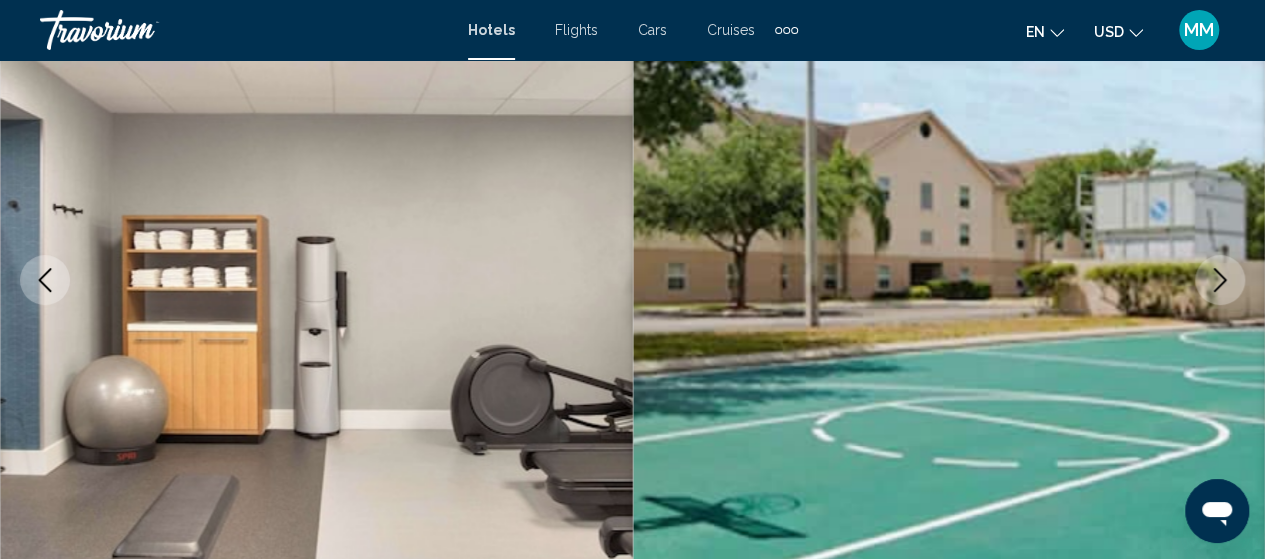 click 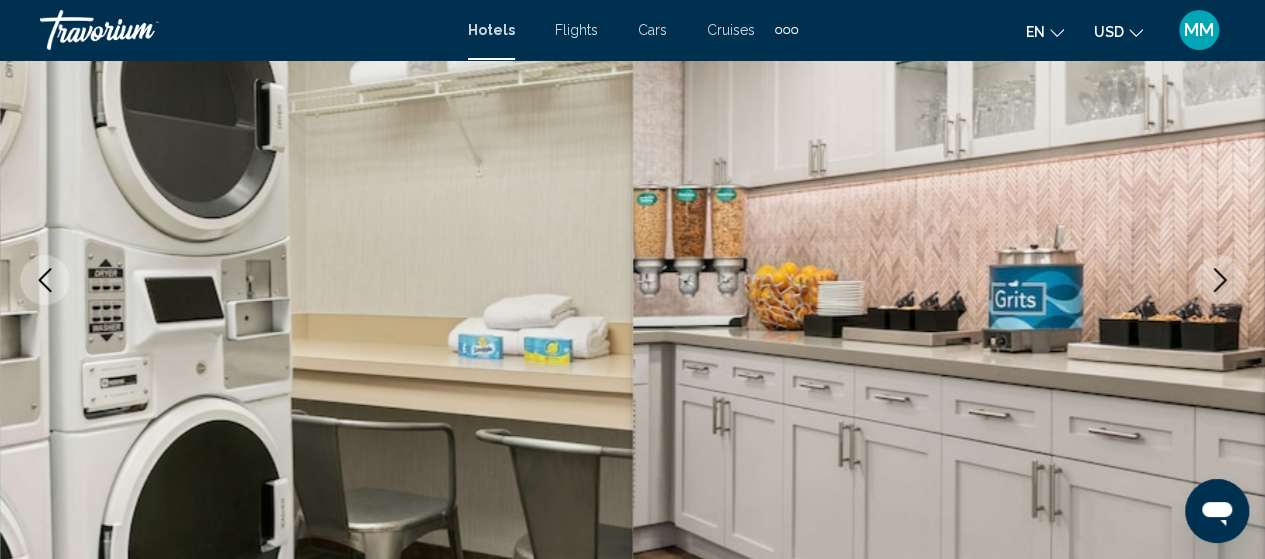 click 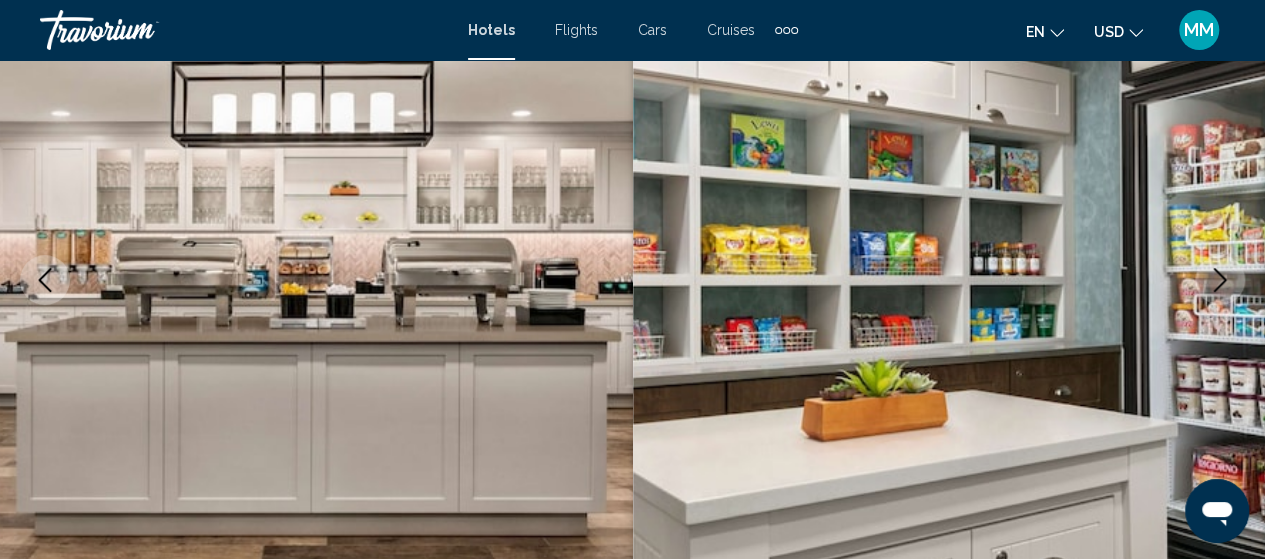 click 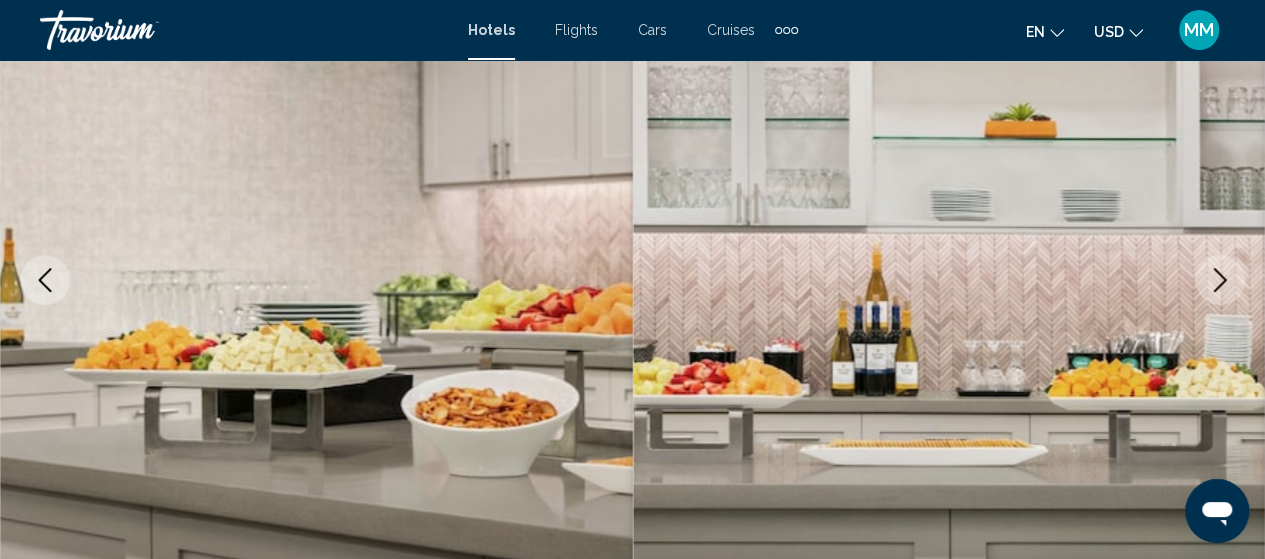 click 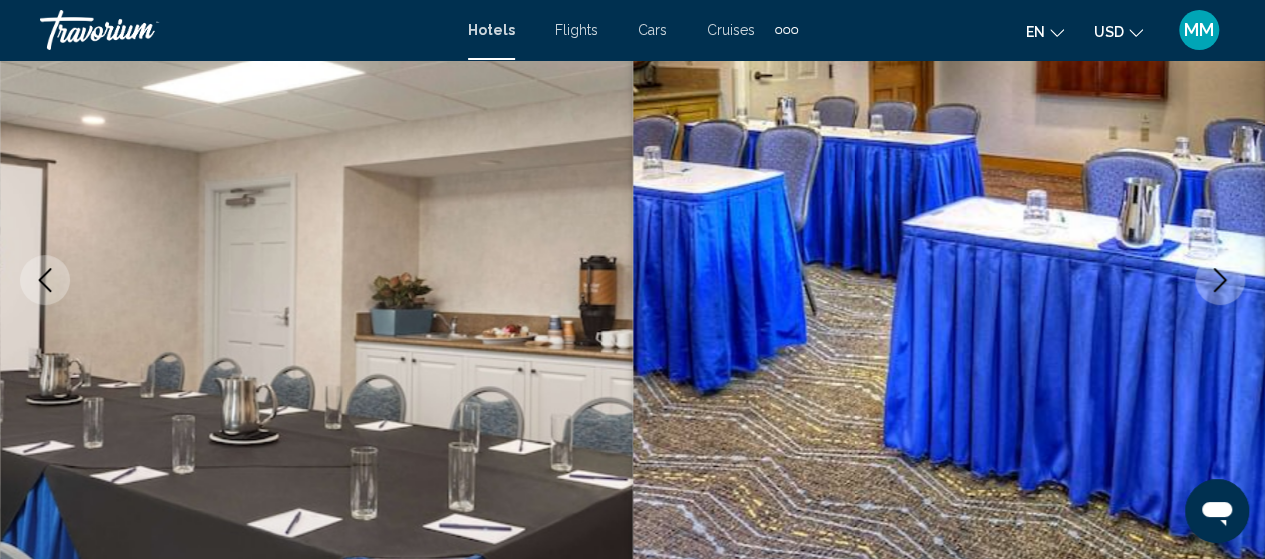 click 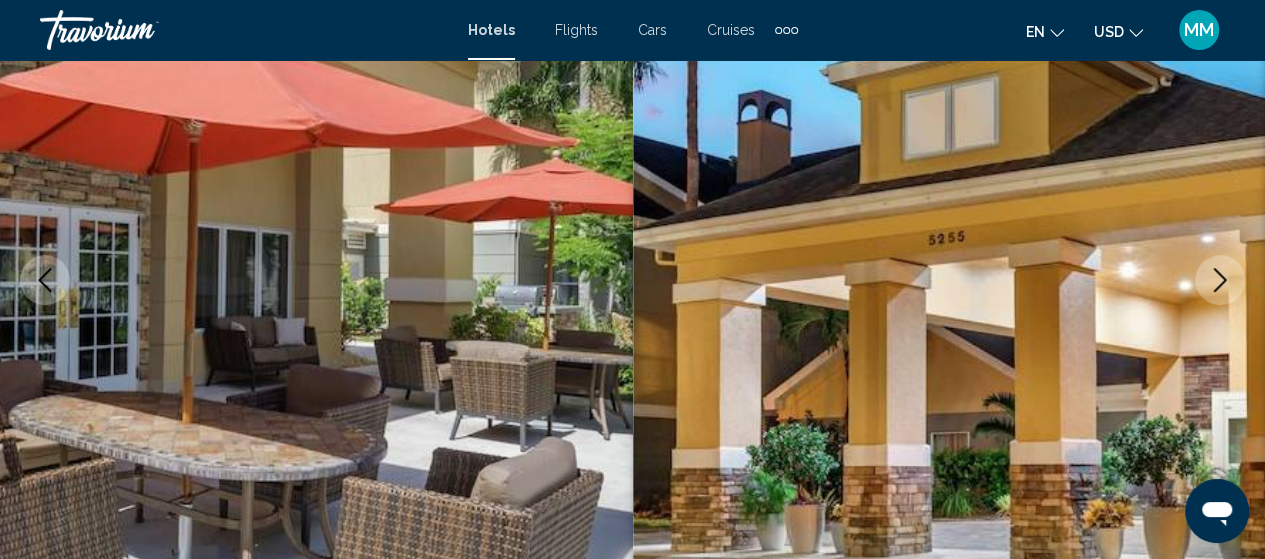click 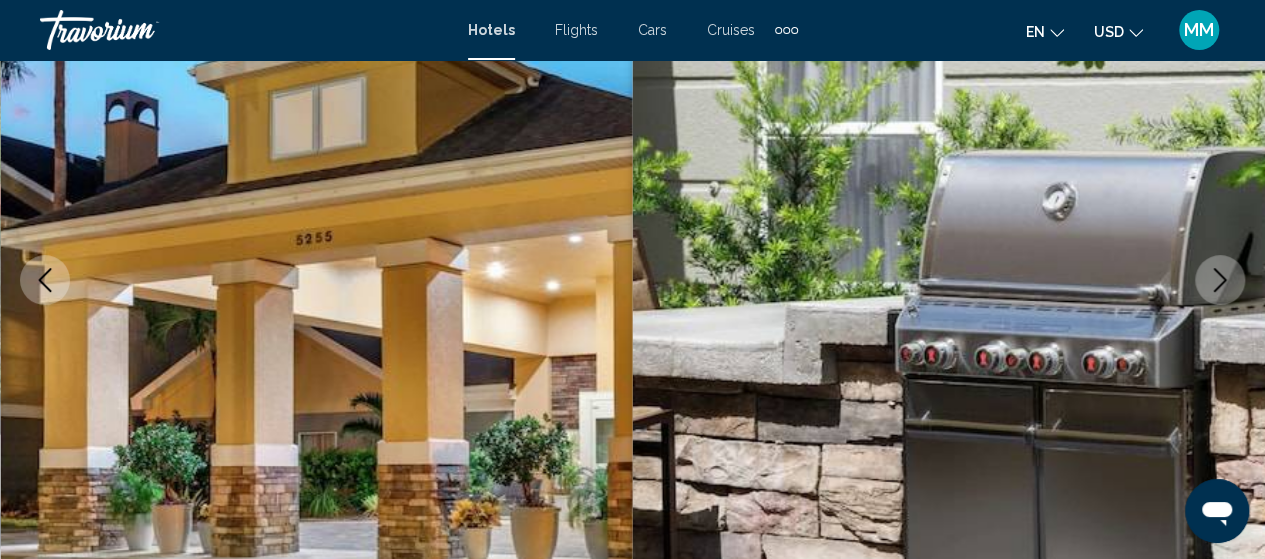 scroll, scrollTop: 0, scrollLeft: 0, axis: both 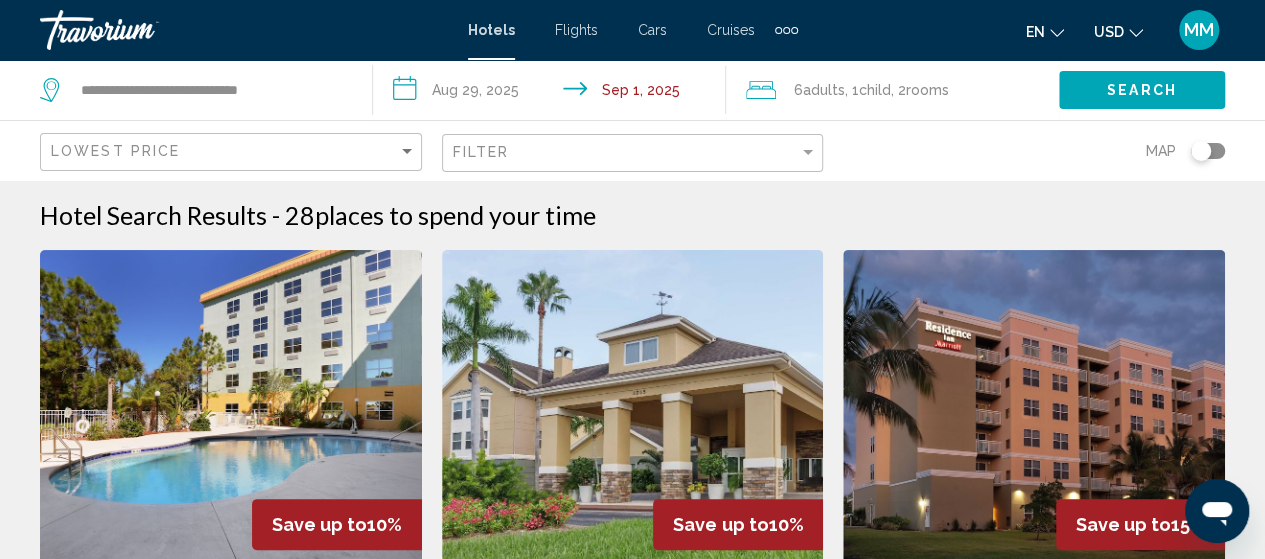click at bounding box center (231, 410) 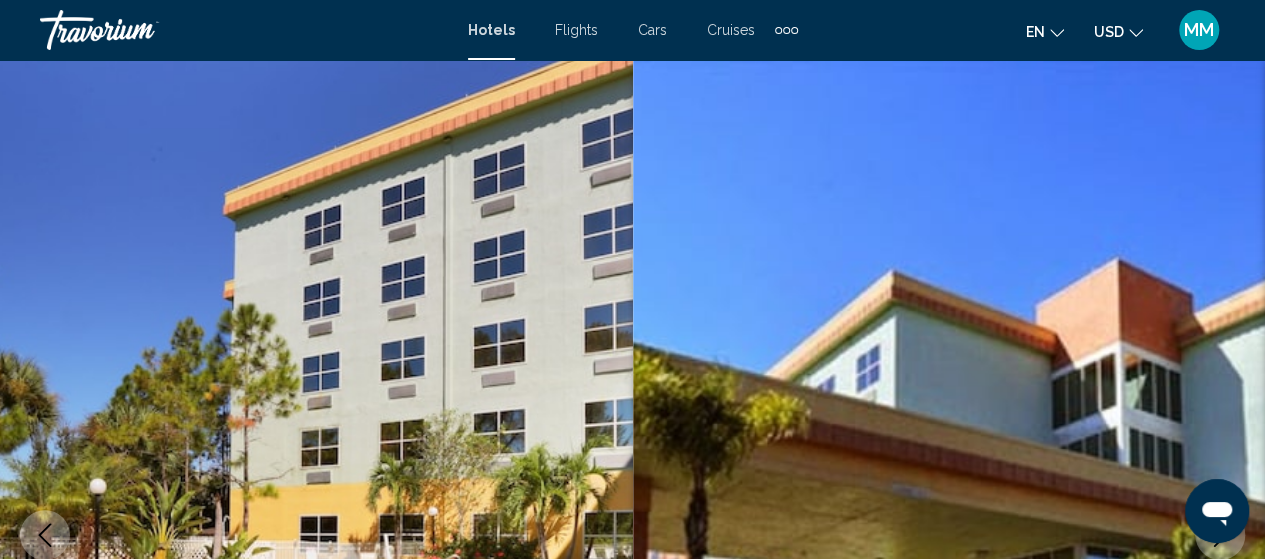 scroll, scrollTop: 255, scrollLeft: 0, axis: vertical 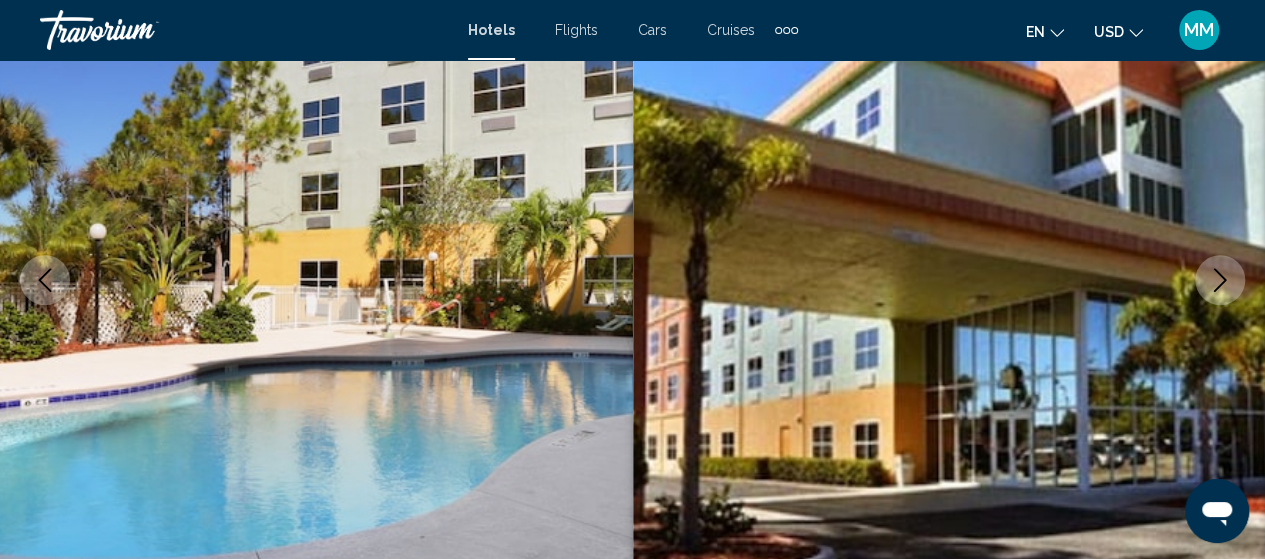 click 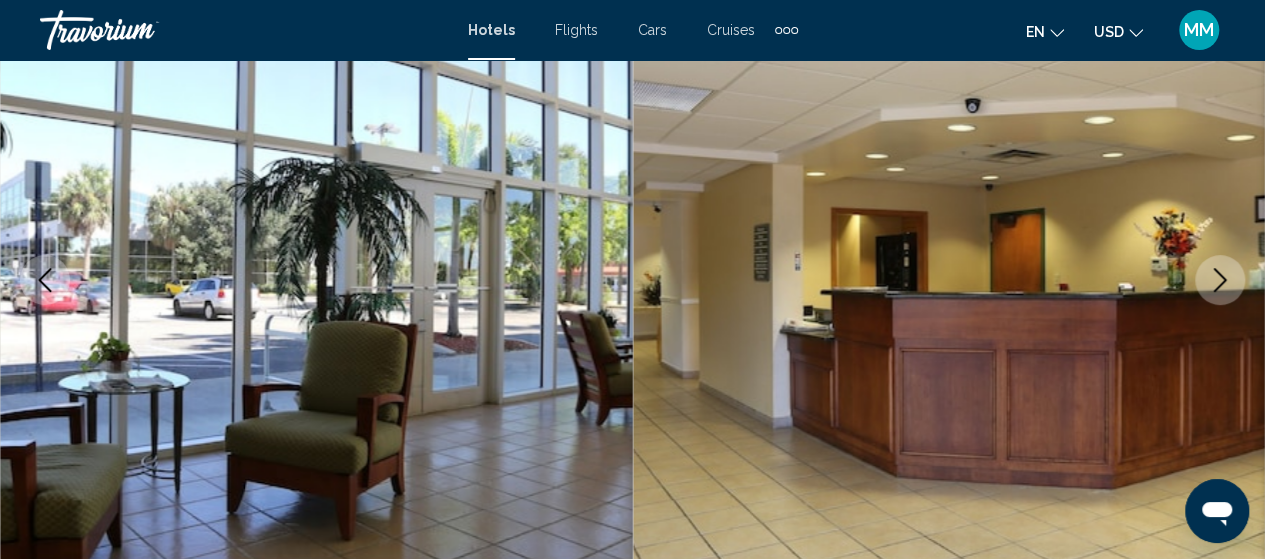 click 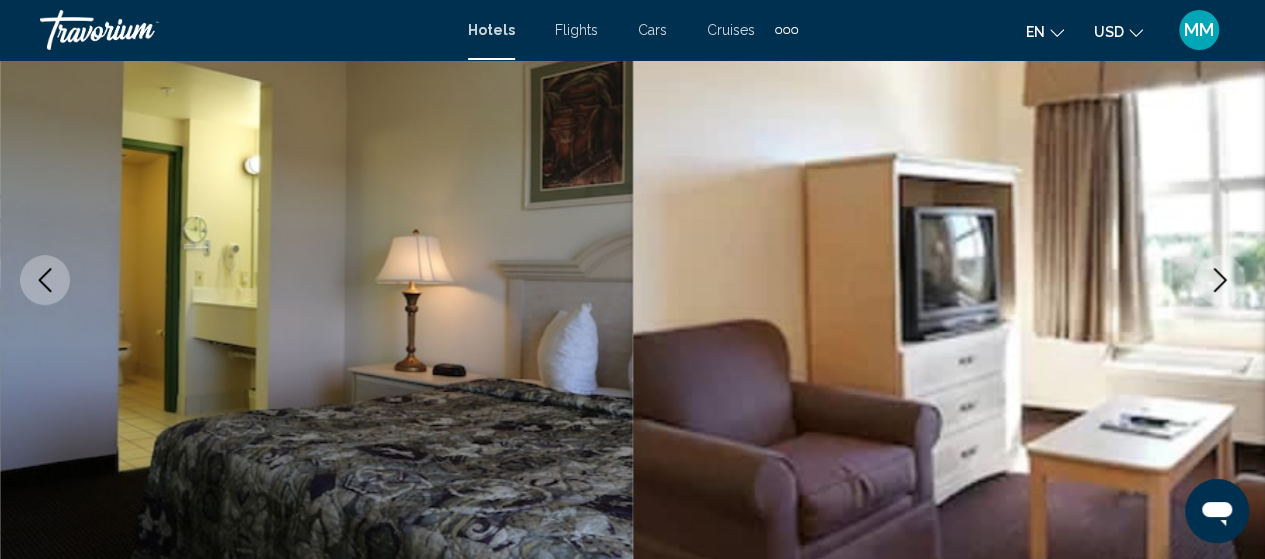 click 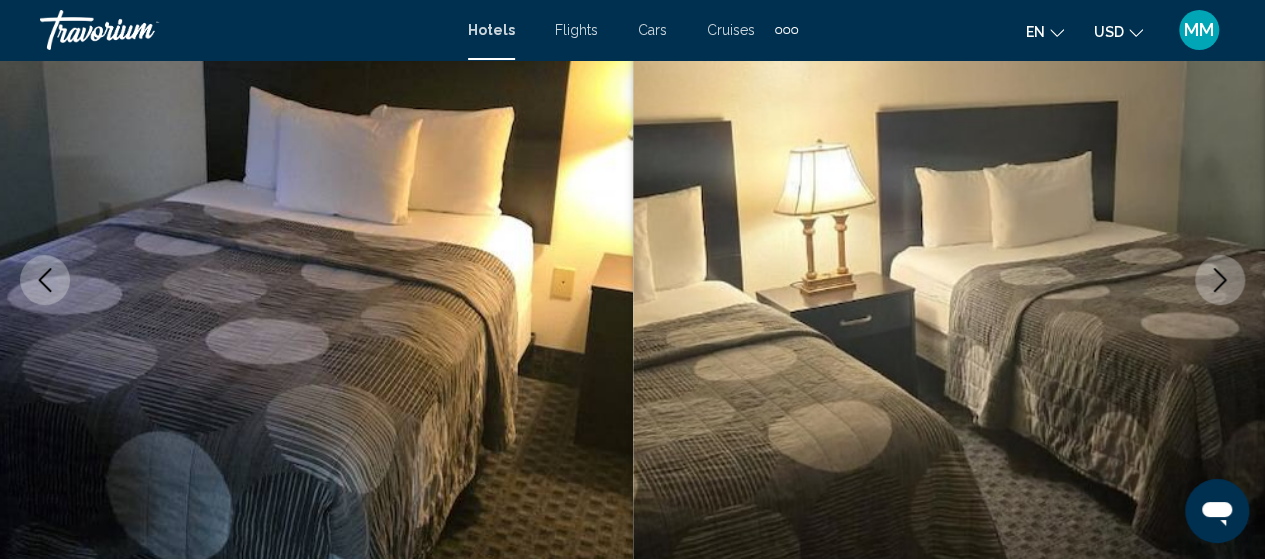 click 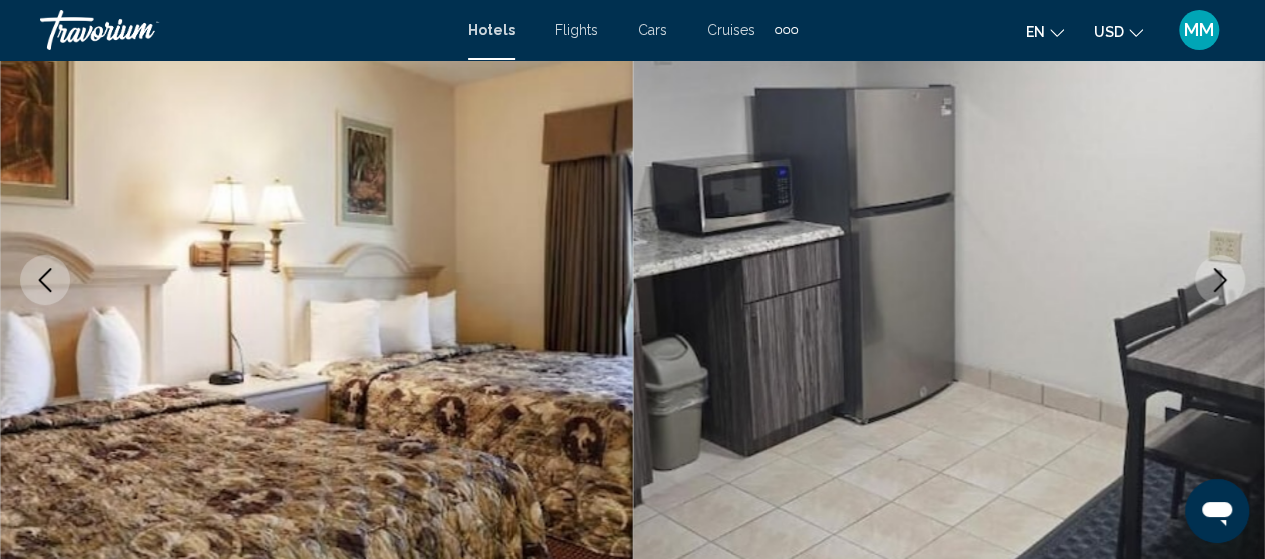 click 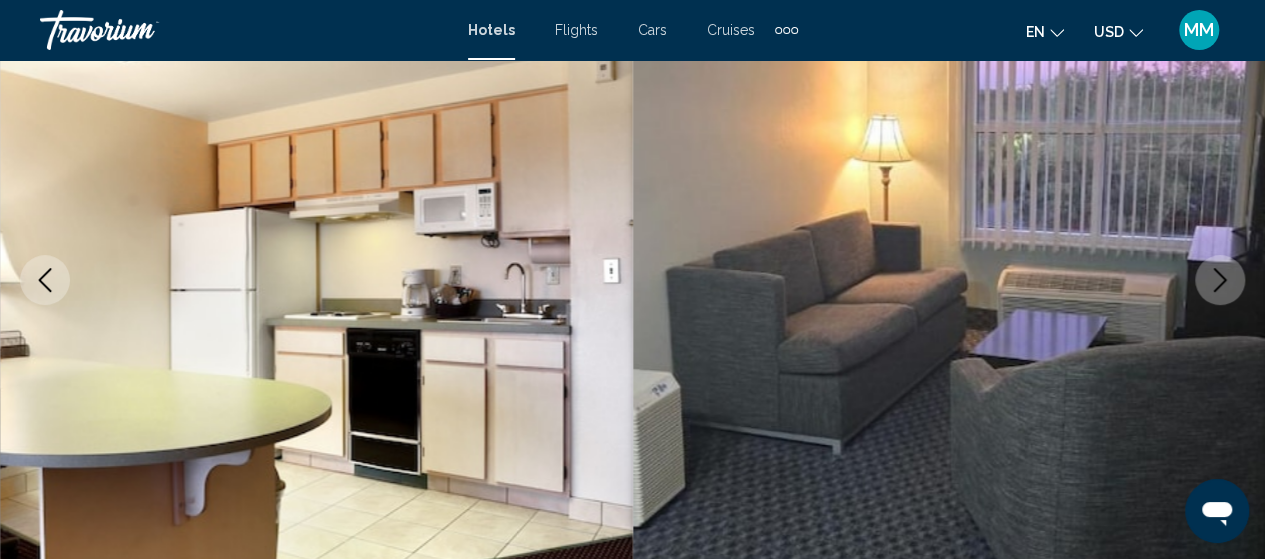 click 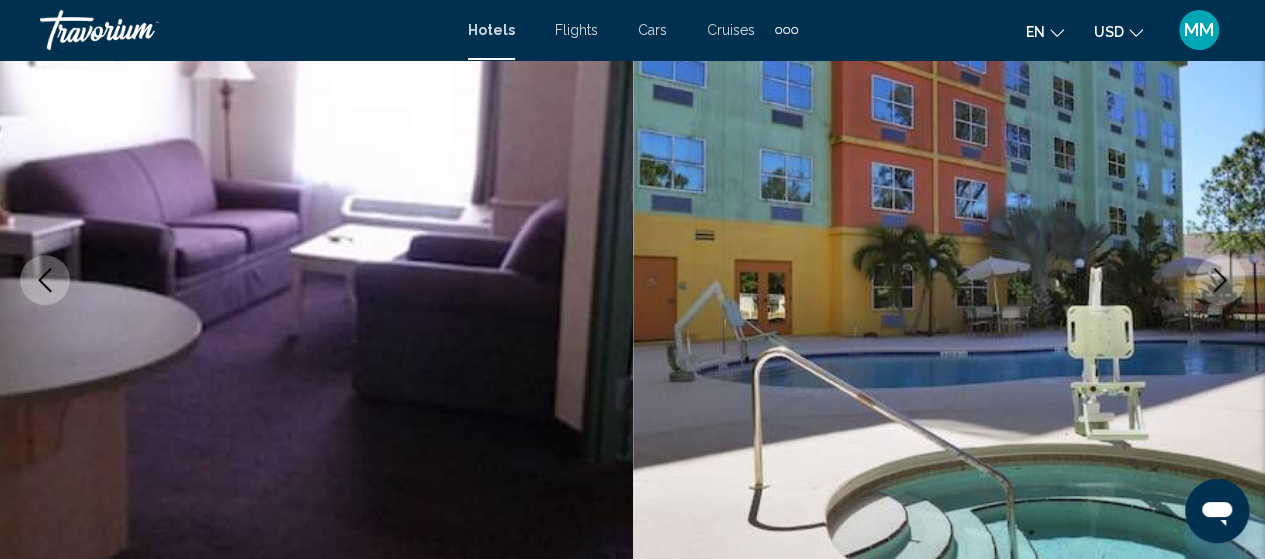 click 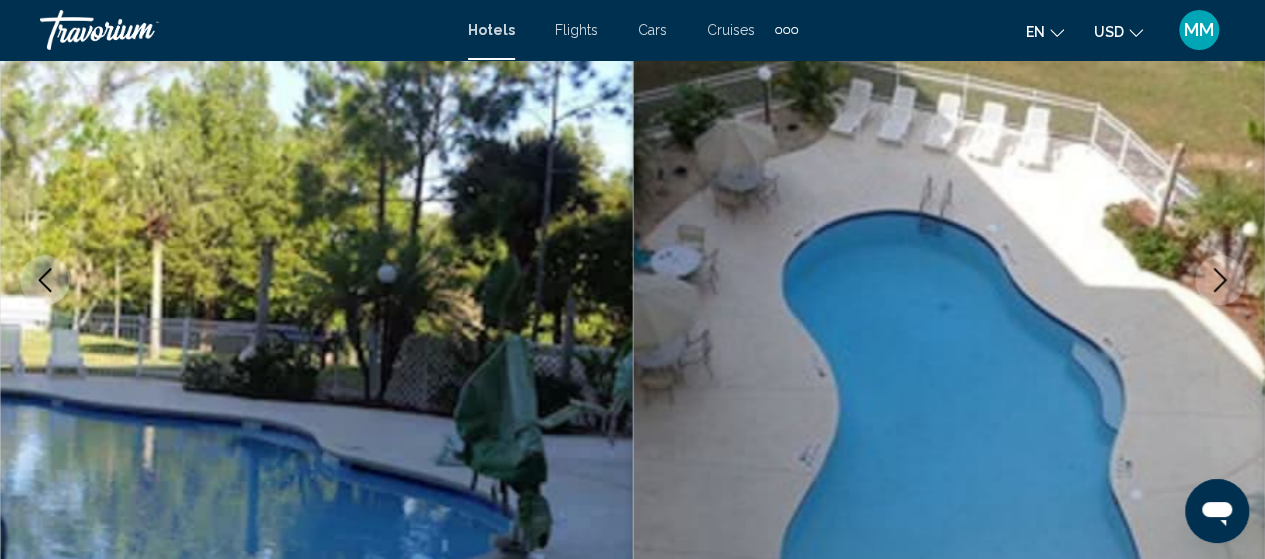 click 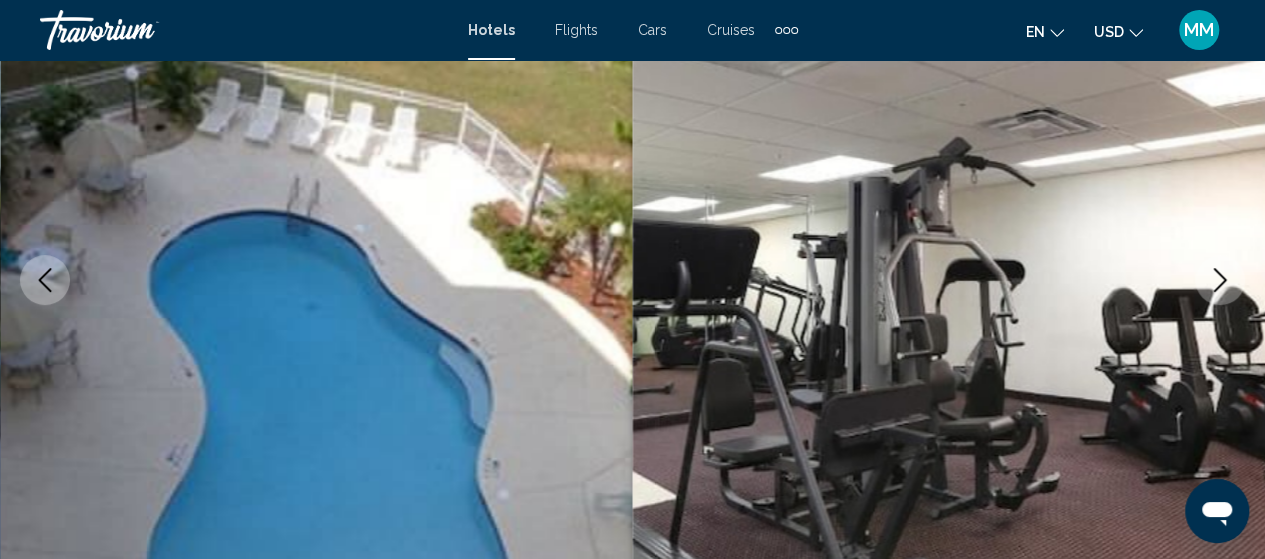 click 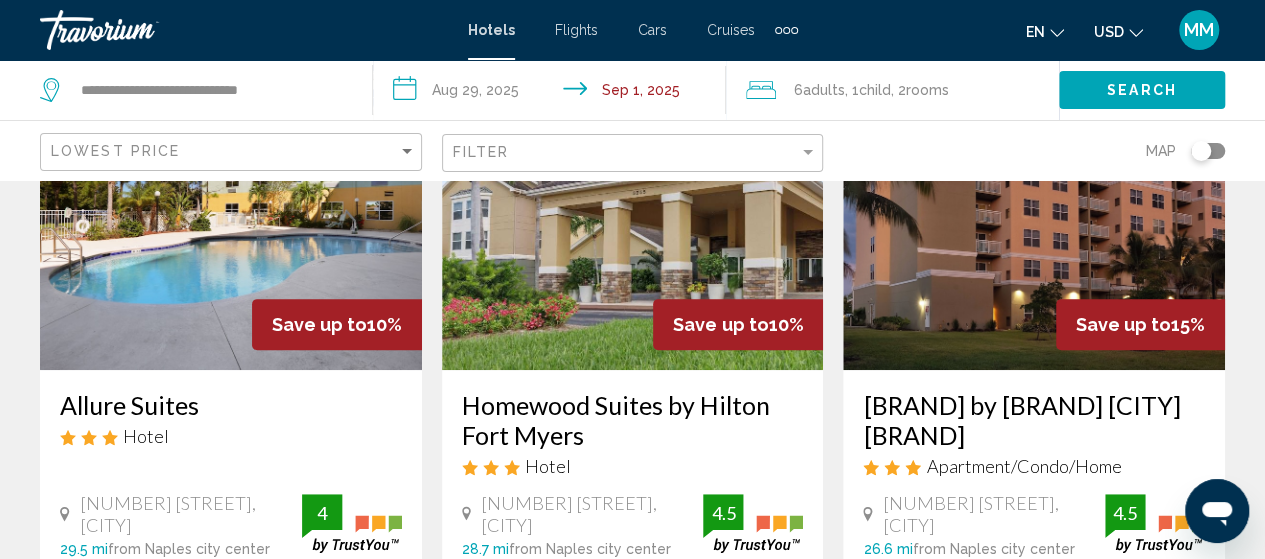 scroll, scrollTop: 100, scrollLeft: 0, axis: vertical 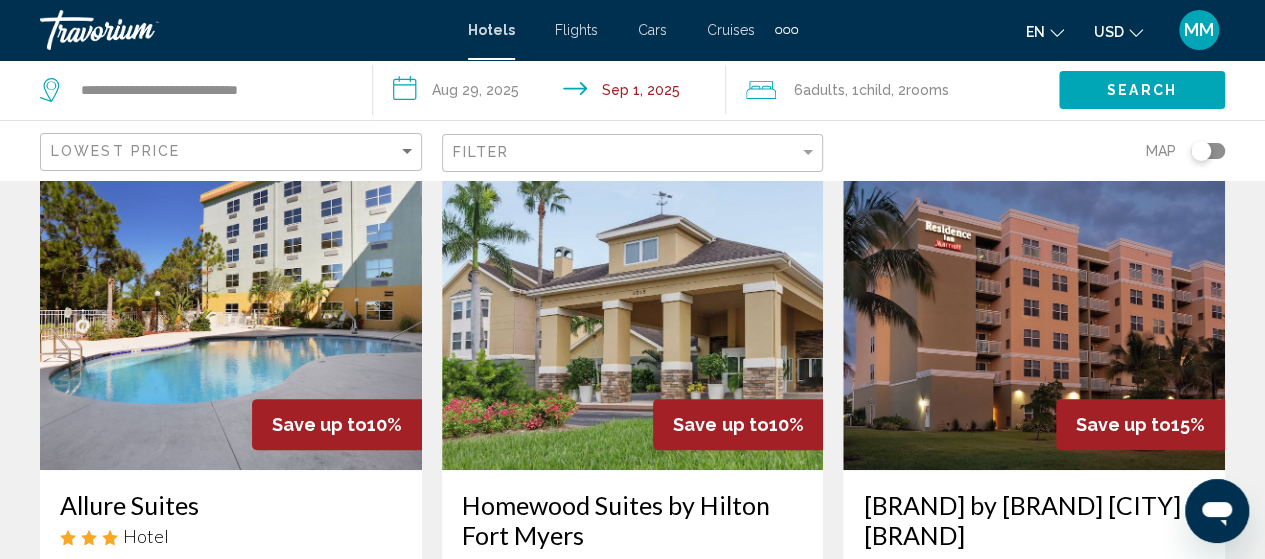 click at bounding box center [1034, 310] 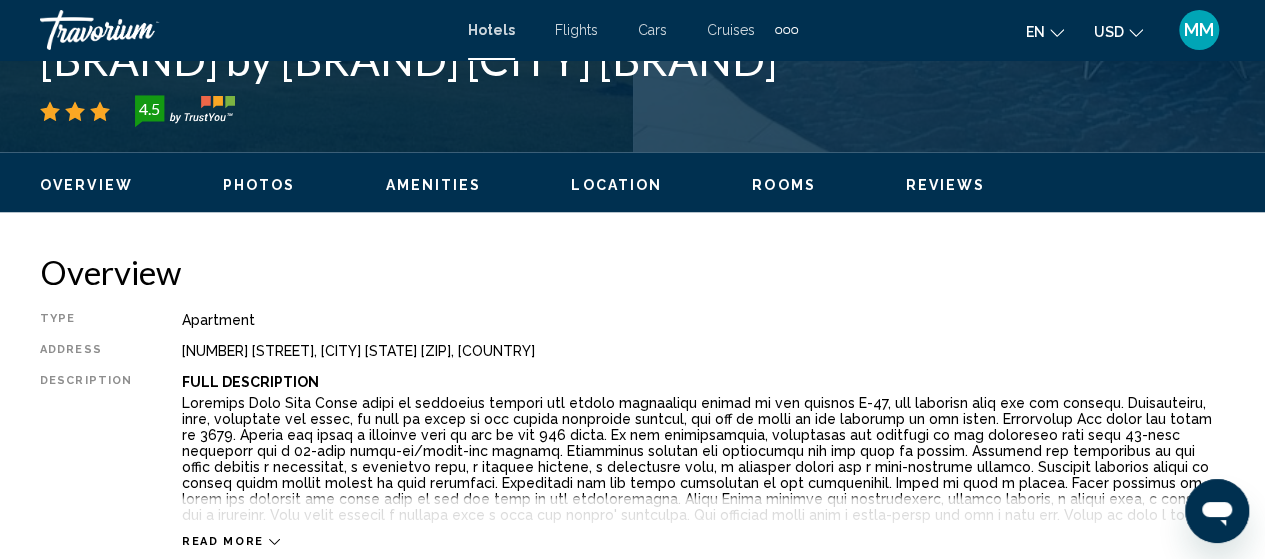 scroll, scrollTop: 900, scrollLeft: 0, axis: vertical 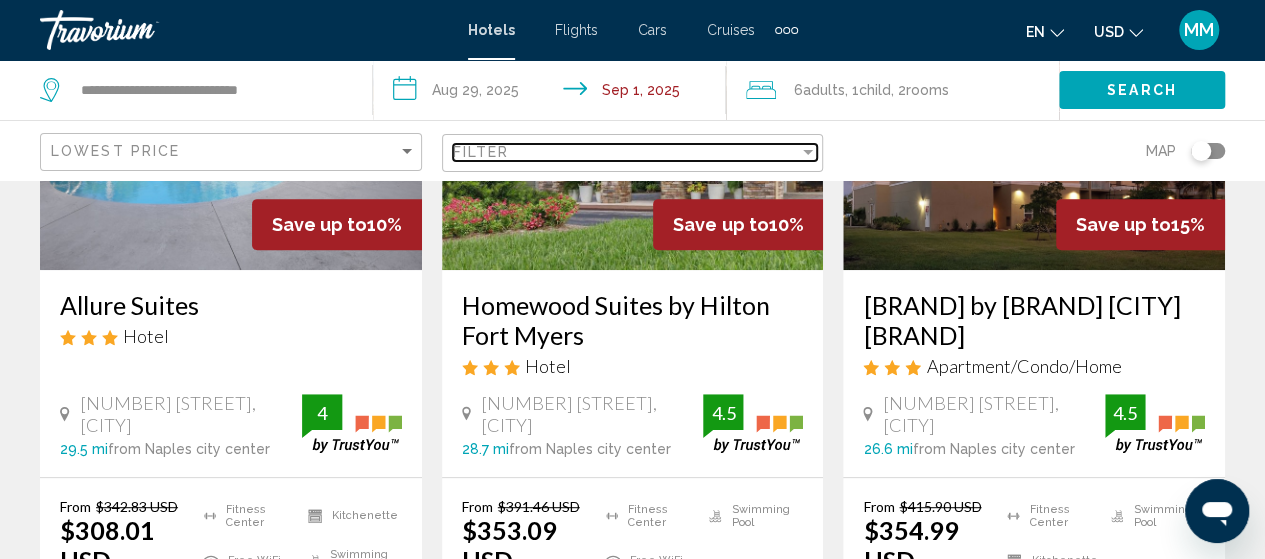 click on "Filter" at bounding box center [626, 152] 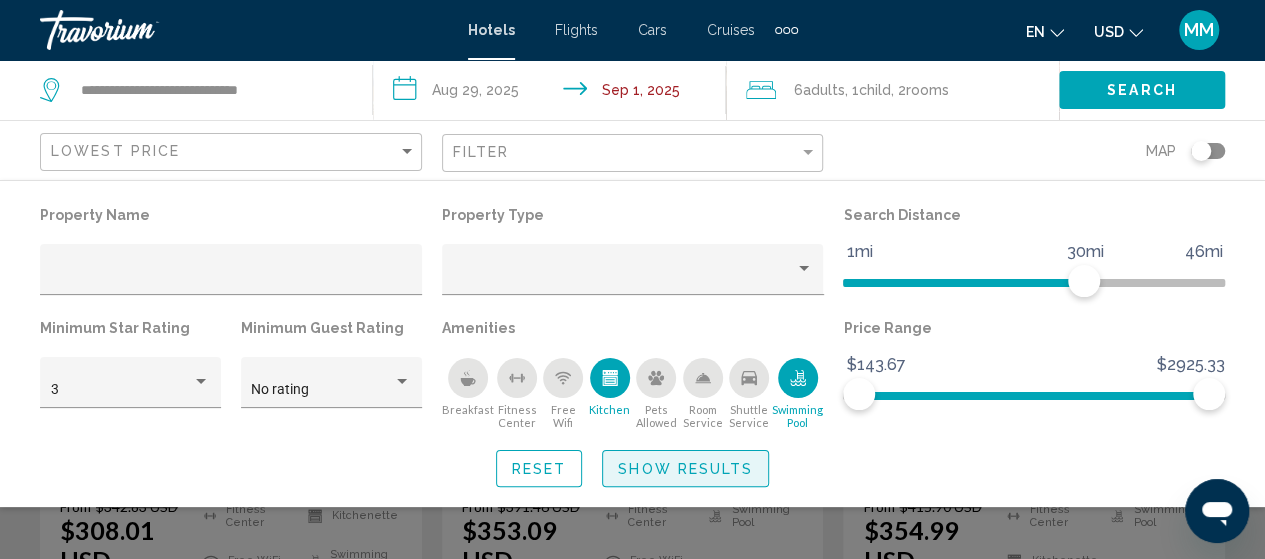 click on "Show Results" 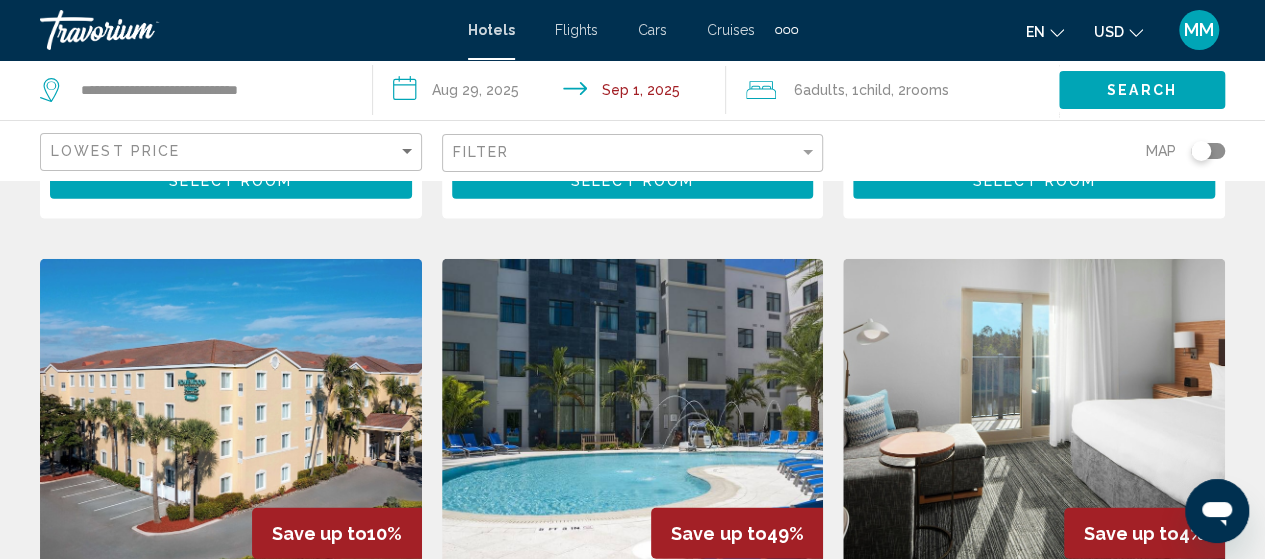 scroll, scrollTop: 2500, scrollLeft: 0, axis: vertical 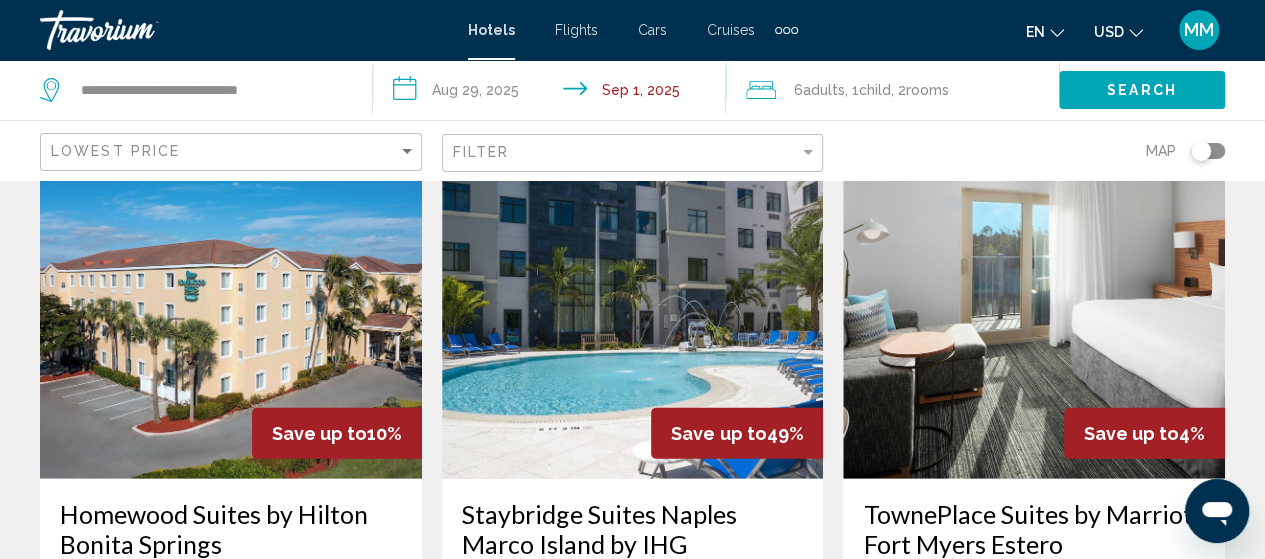 click at bounding box center (633, 319) 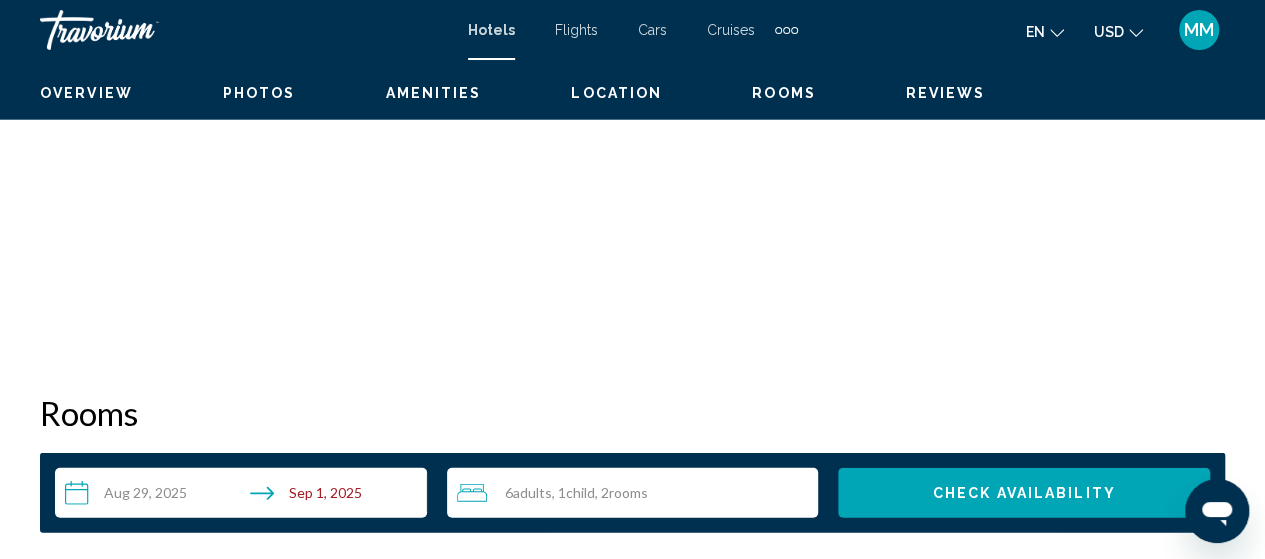 scroll, scrollTop: 255, scrollLeft: 0, axis: vertical 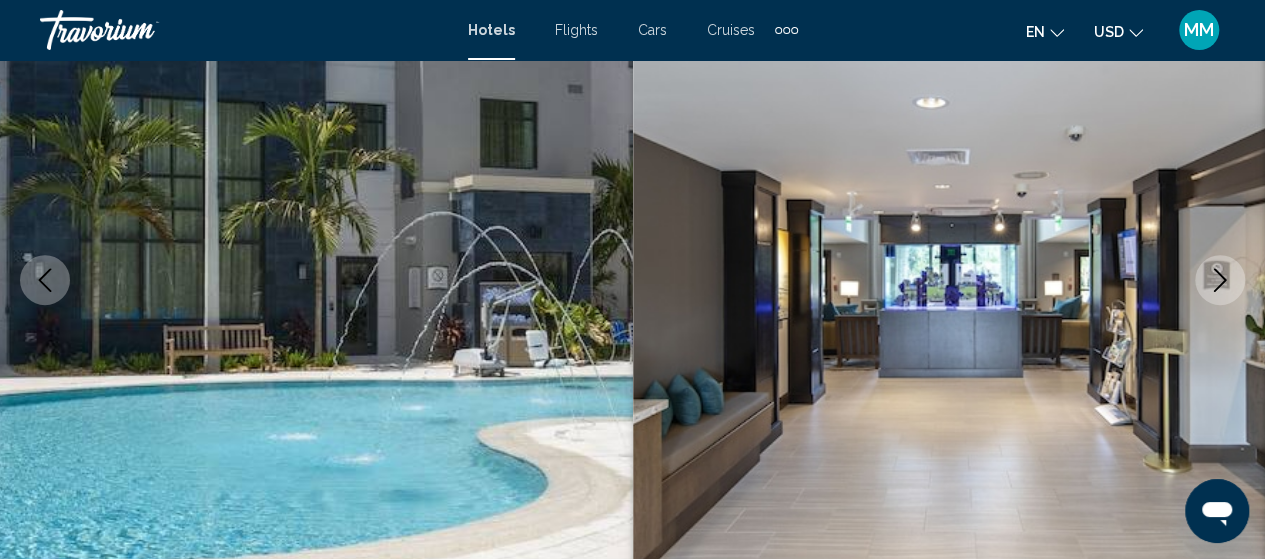 click 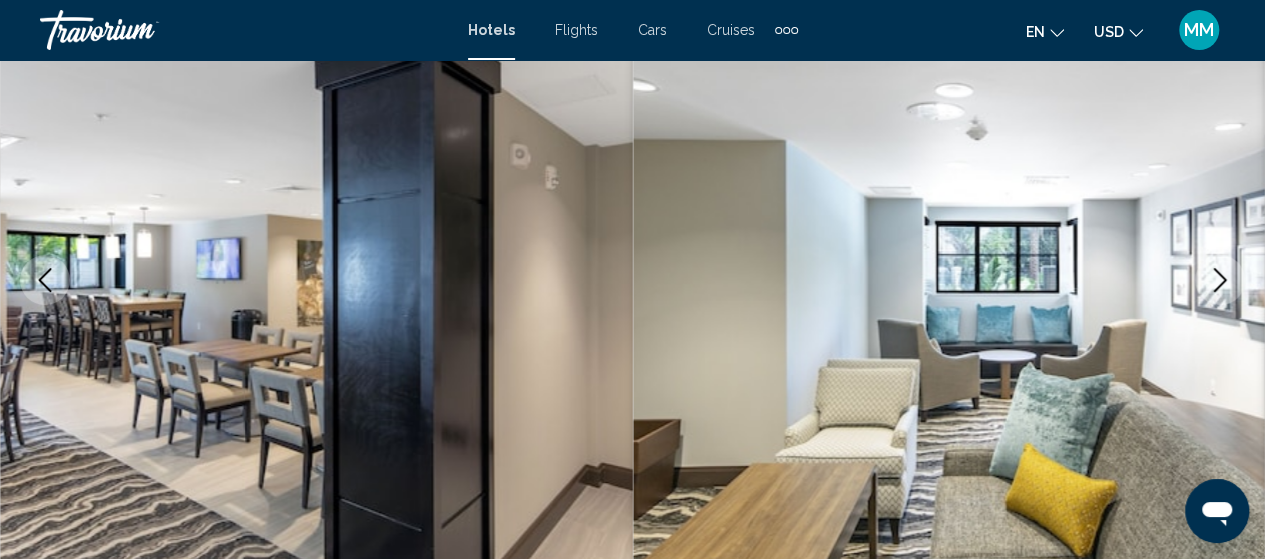 click 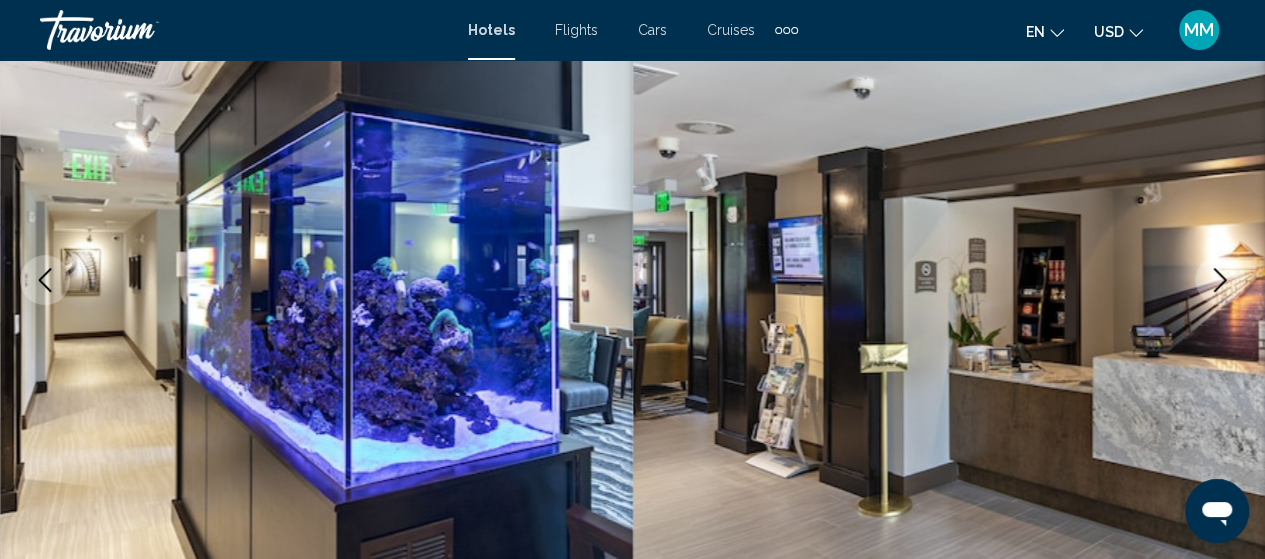 click 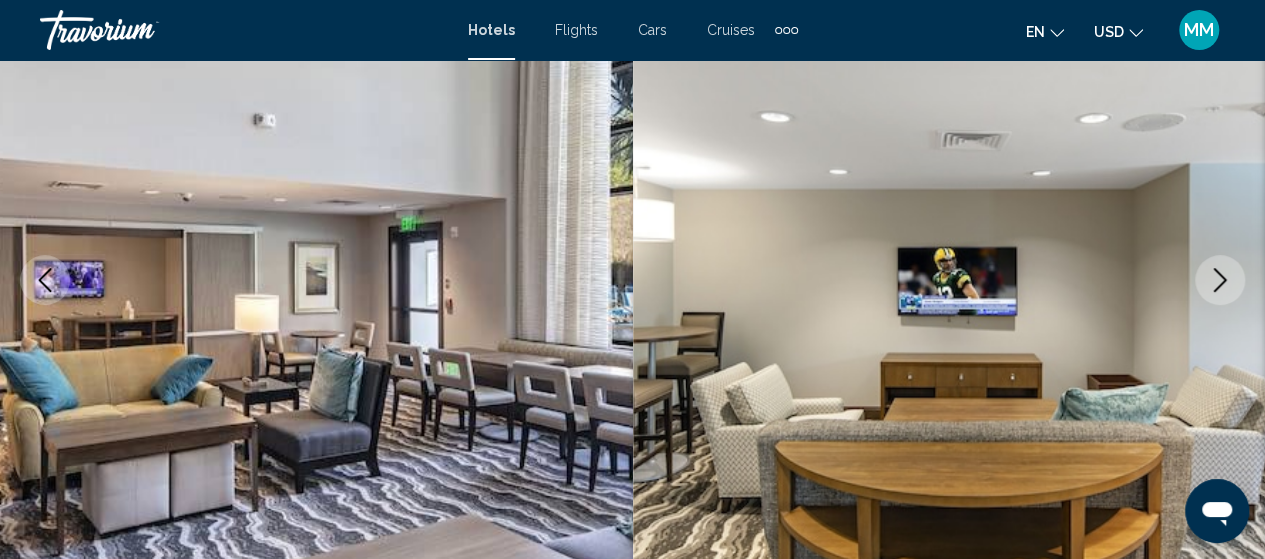 click 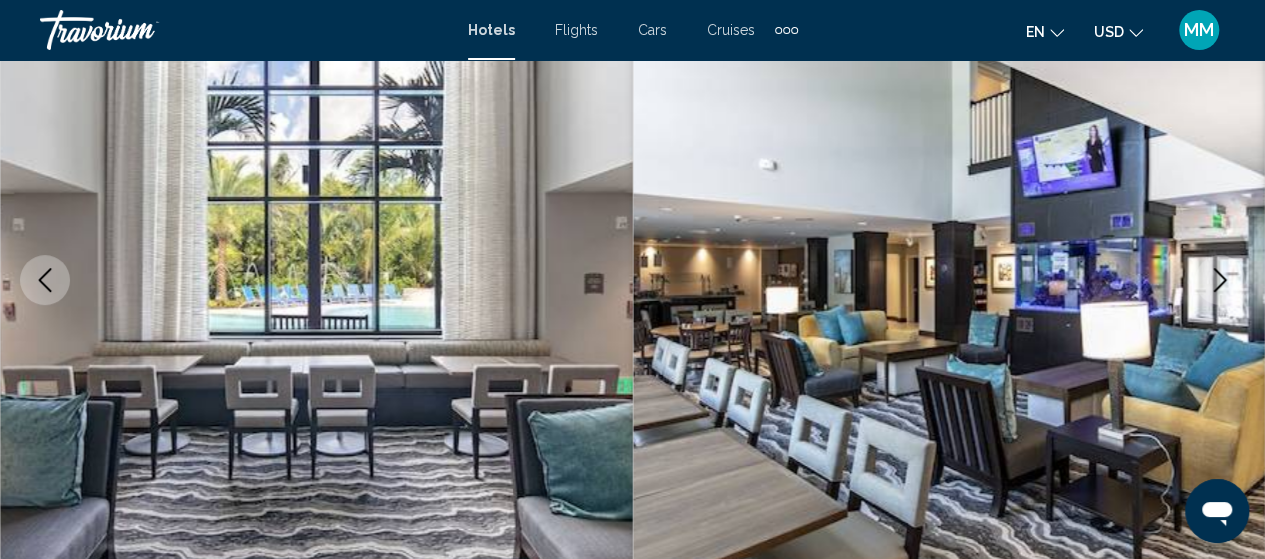 click 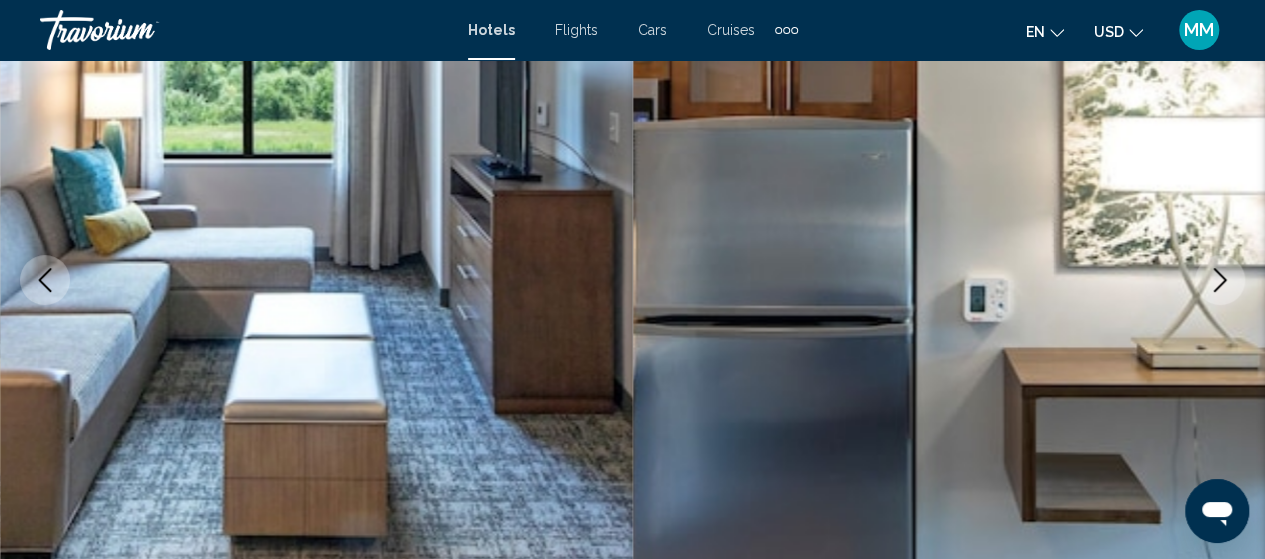 click 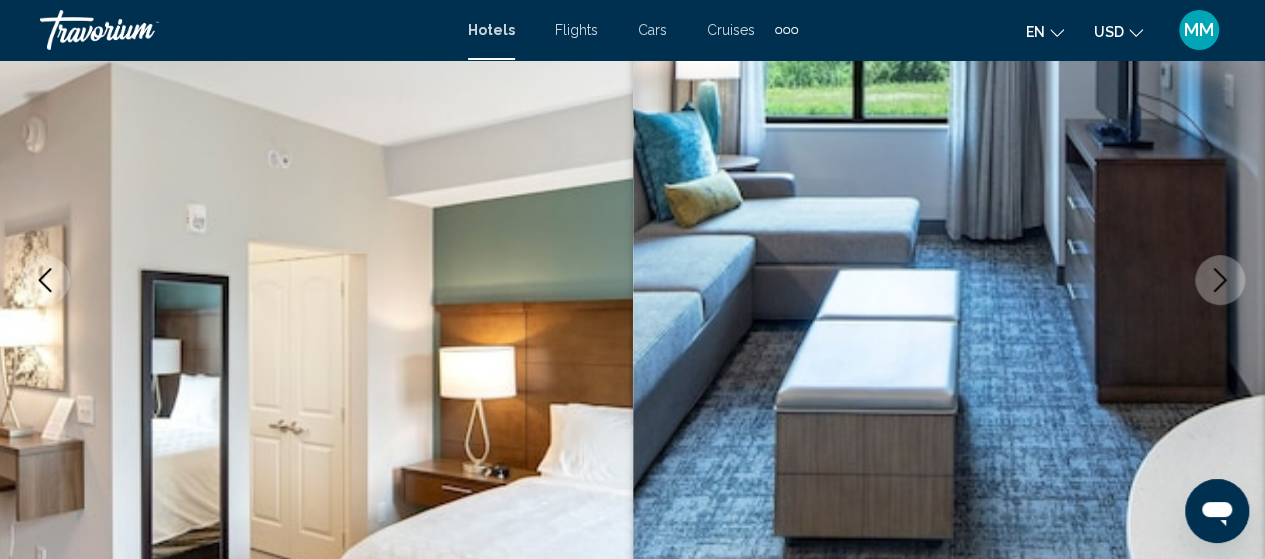 click 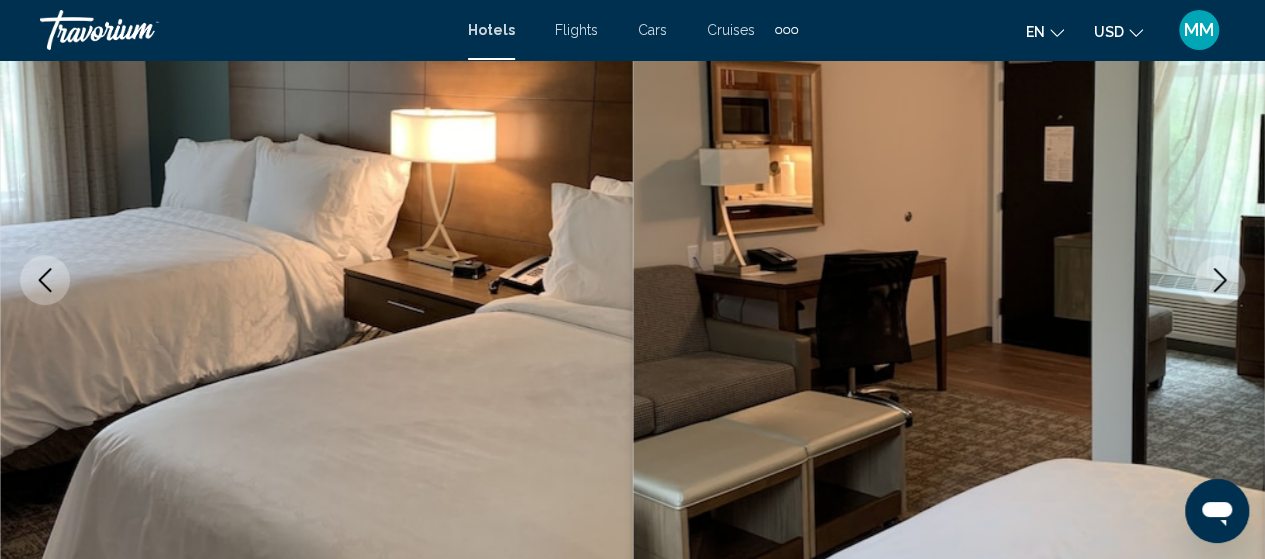 click 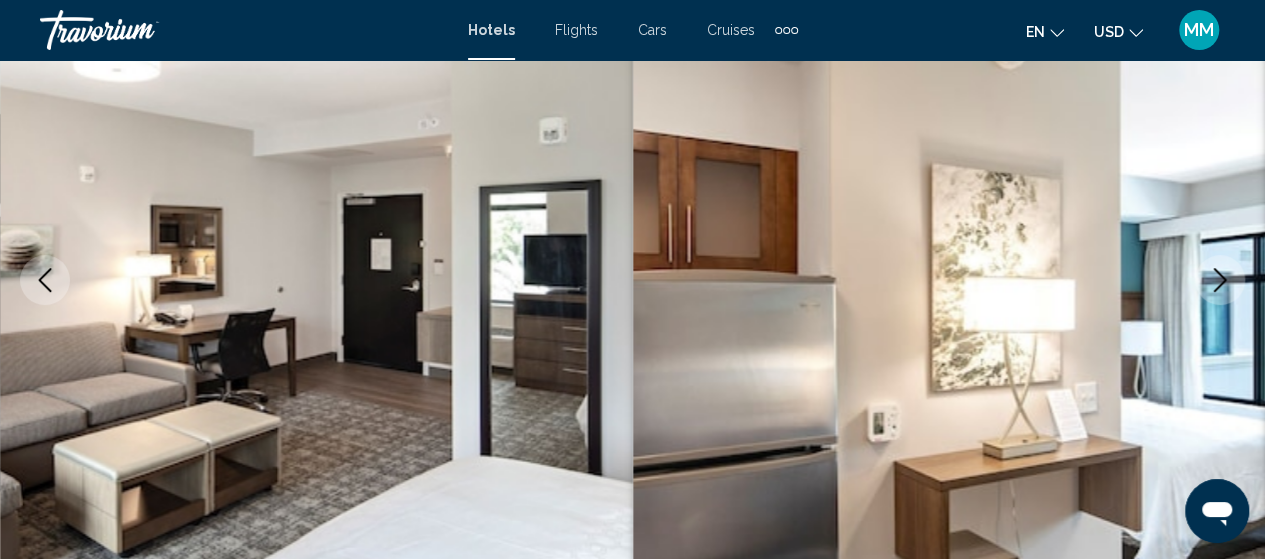 click 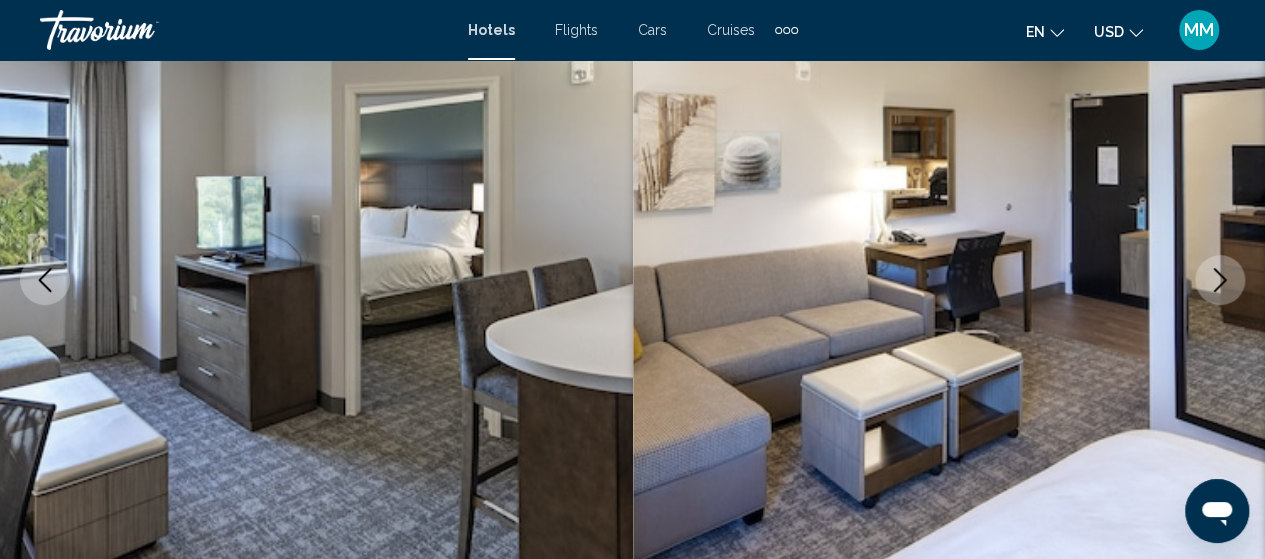 click 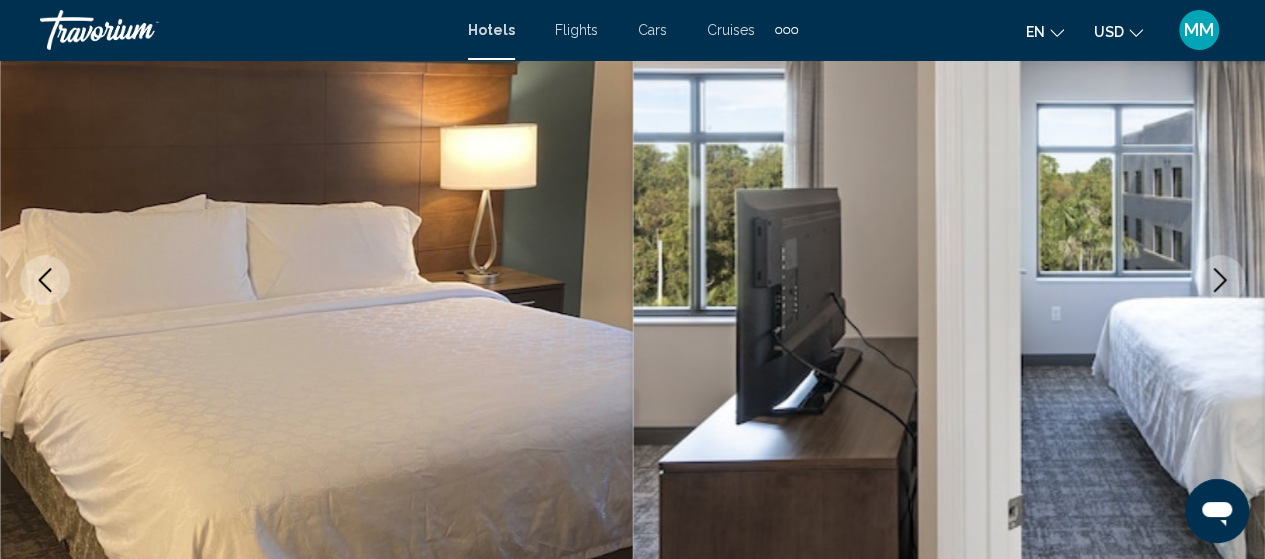 click 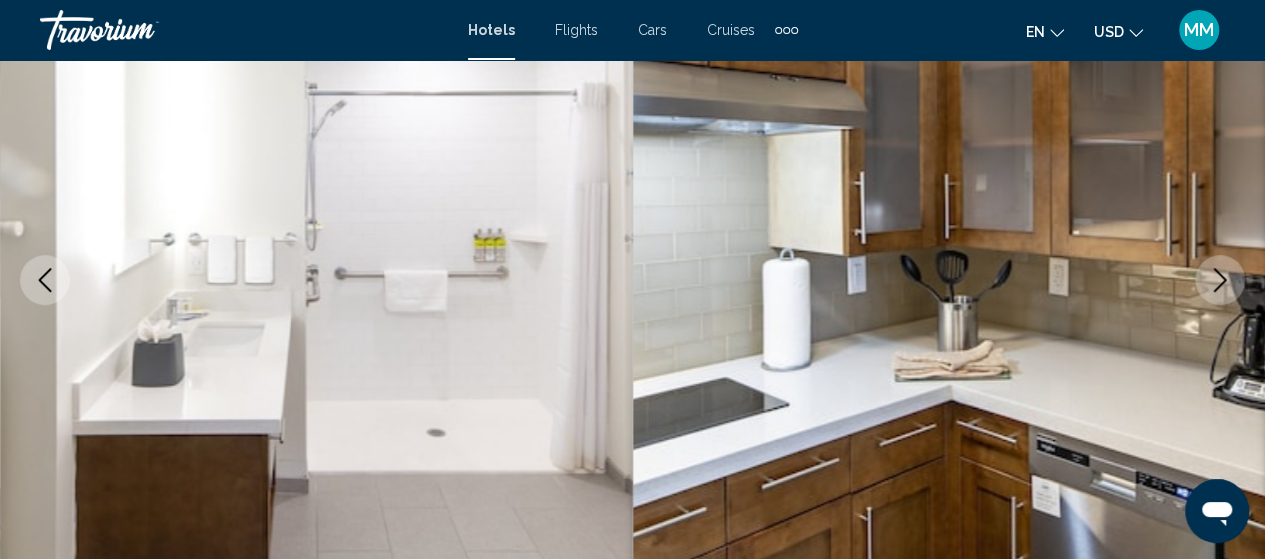 click 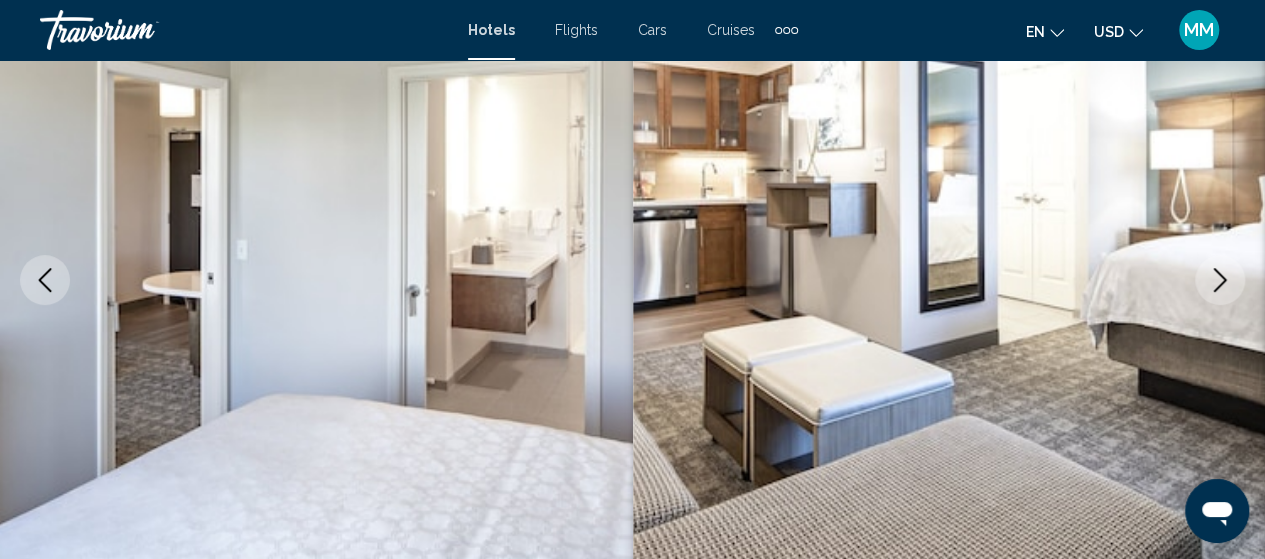 click 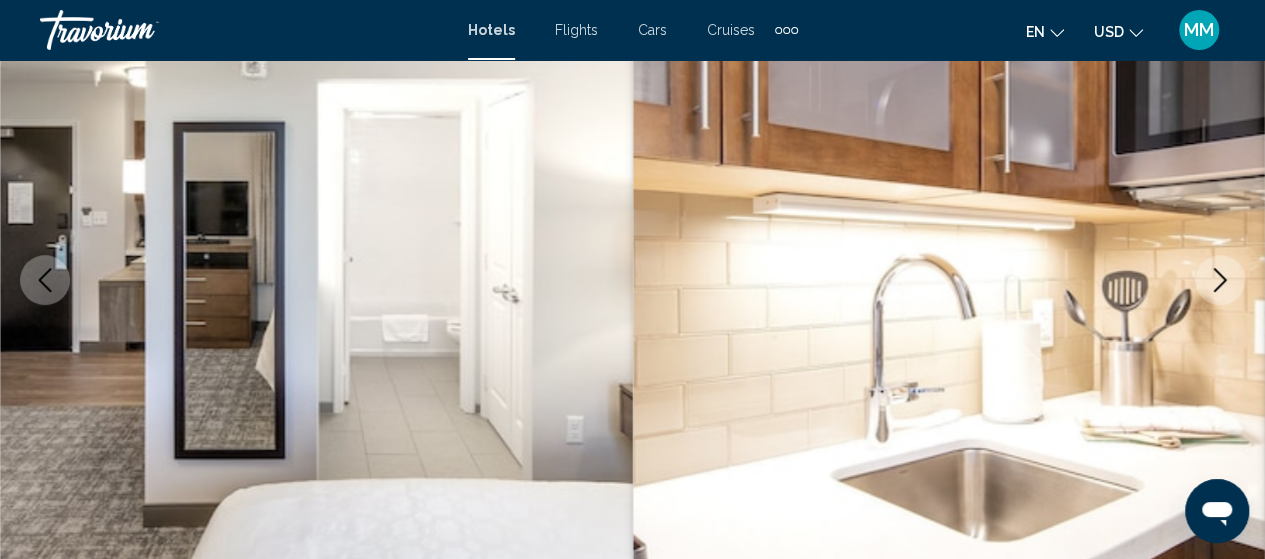click 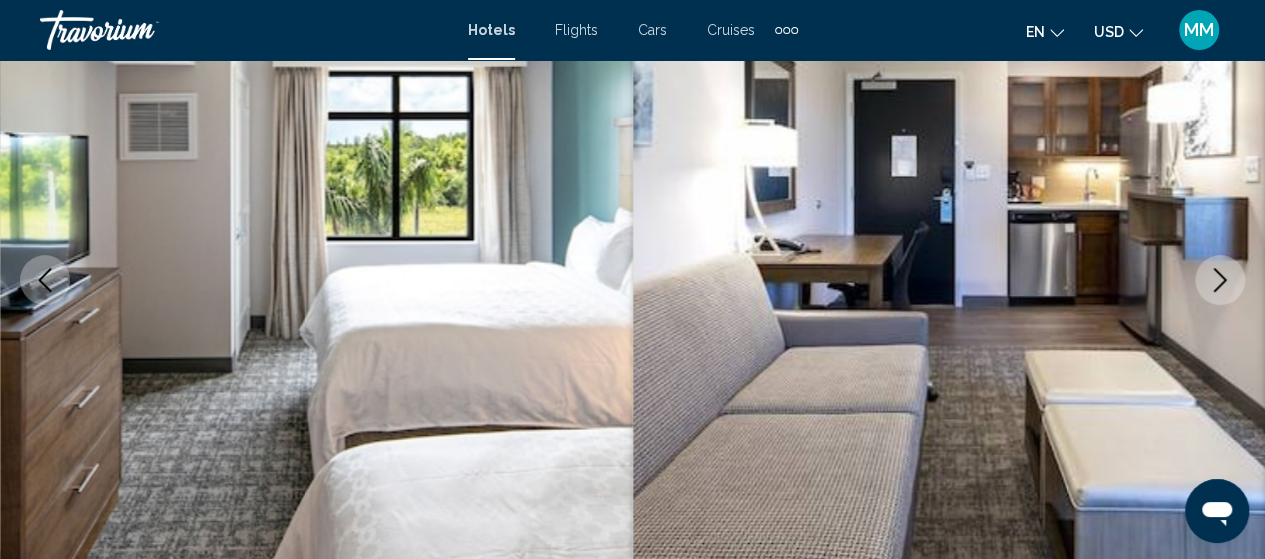 click 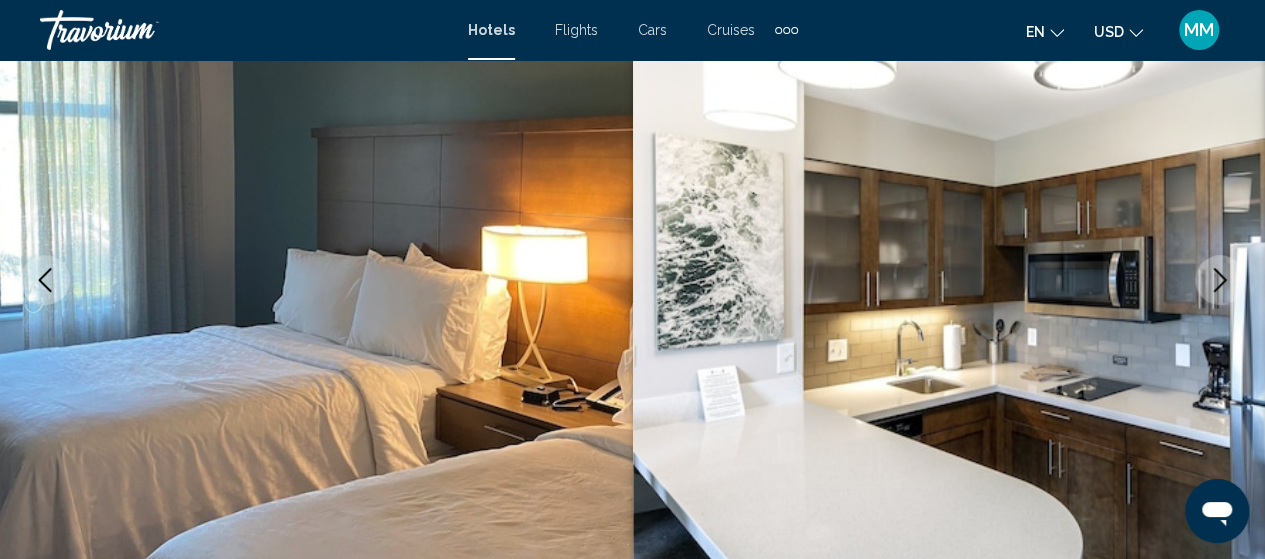 click 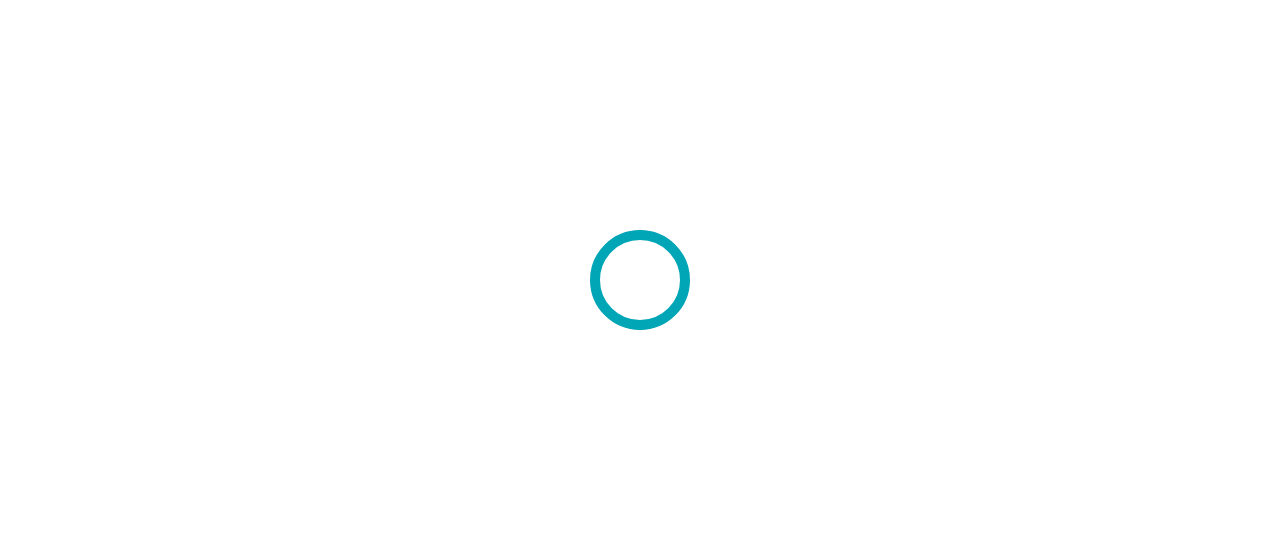 scroll, scrollTop: 0, scrollLeft: 0, axis: both 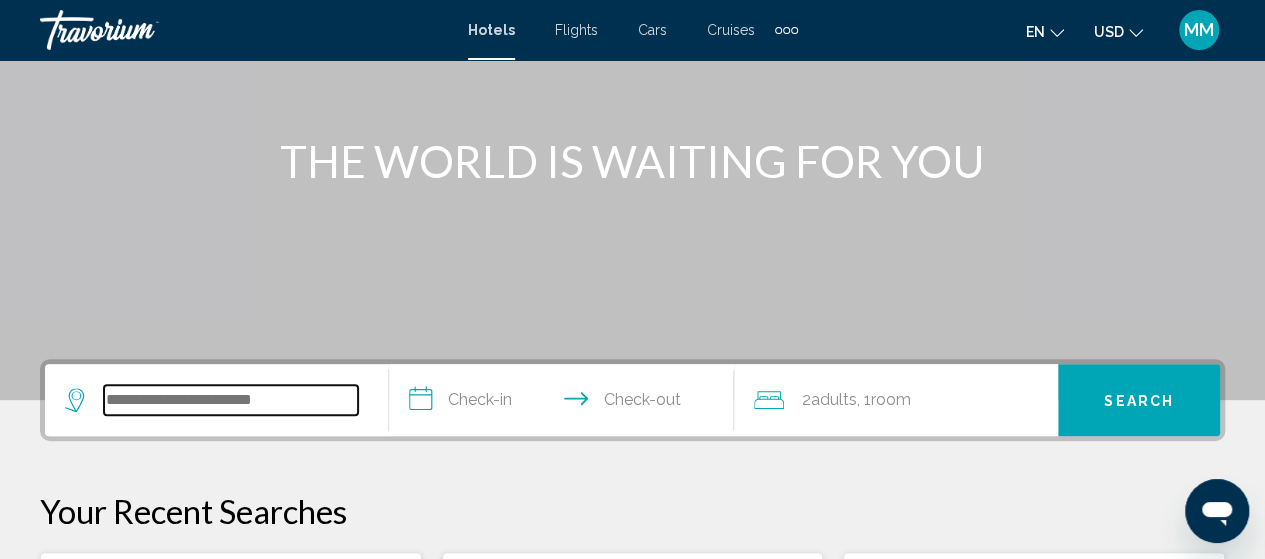 click at bounding box center (231, 400) 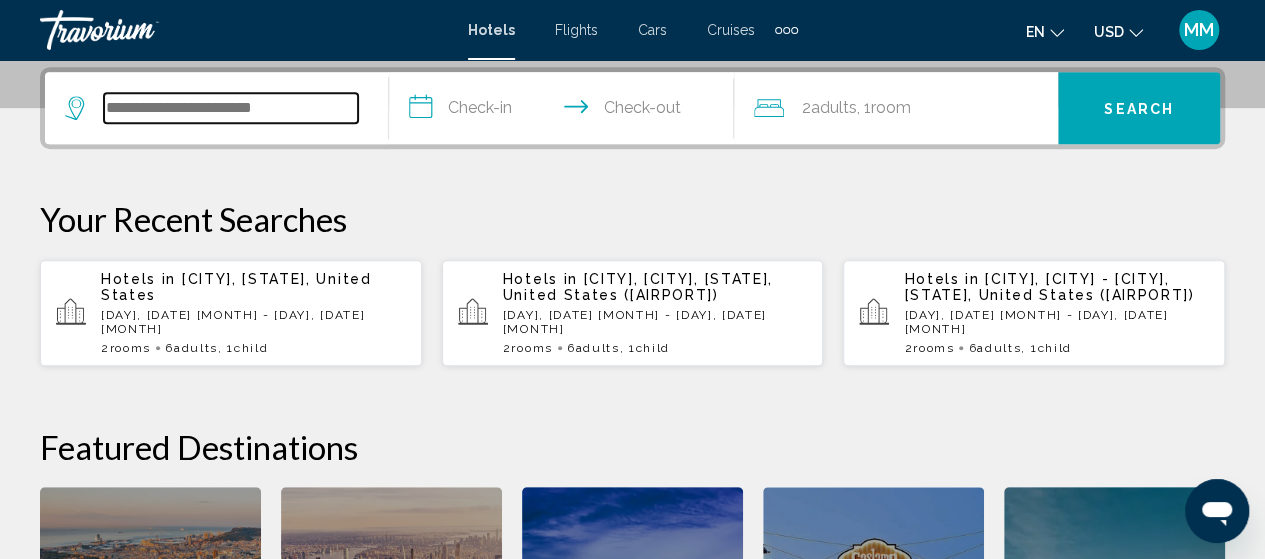 scroll, scrollTop: 494, scrollLeft: 0, axis: vertical 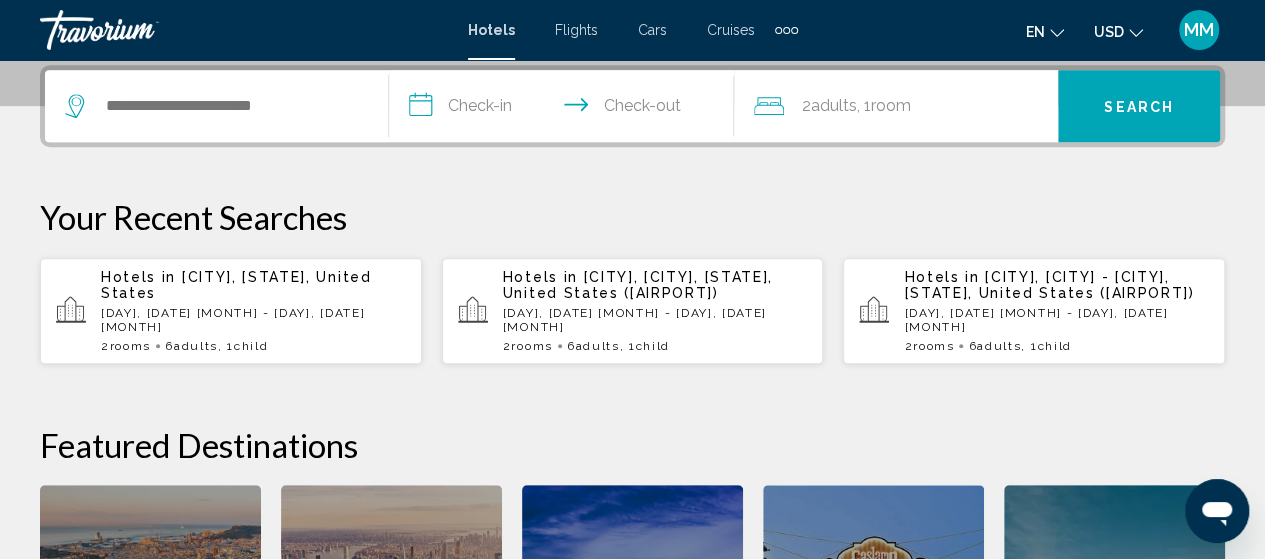 click on "[CITY], [STATE], [COUNTRY] ([CODE])" at bounding box center [236, 285] 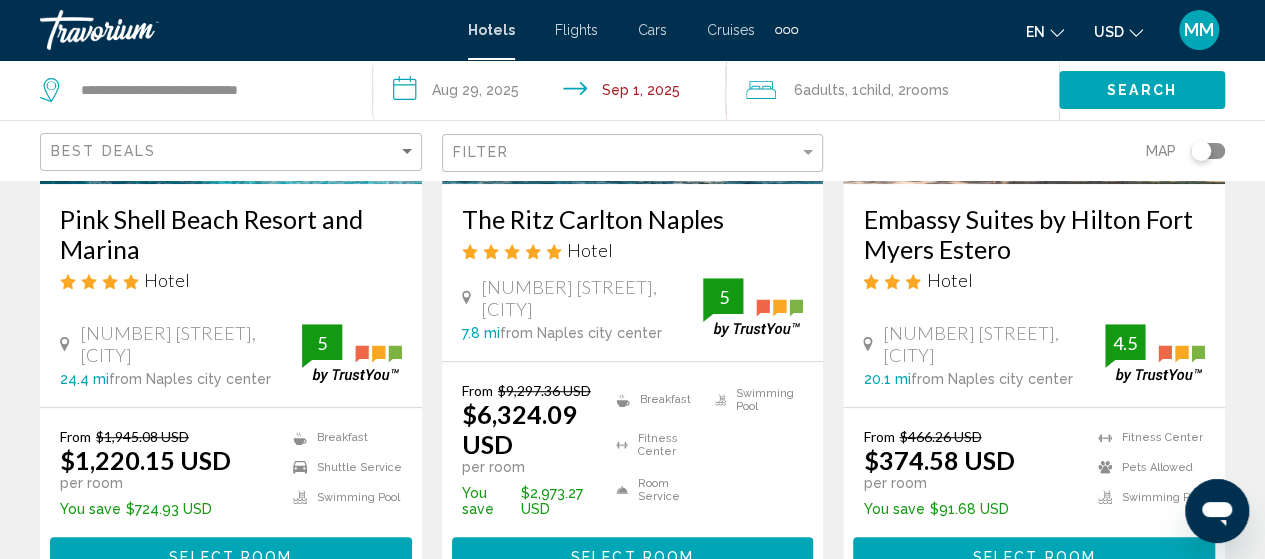 scroll, scrollTop: 400, scrollLeft: 0, axis: vertical 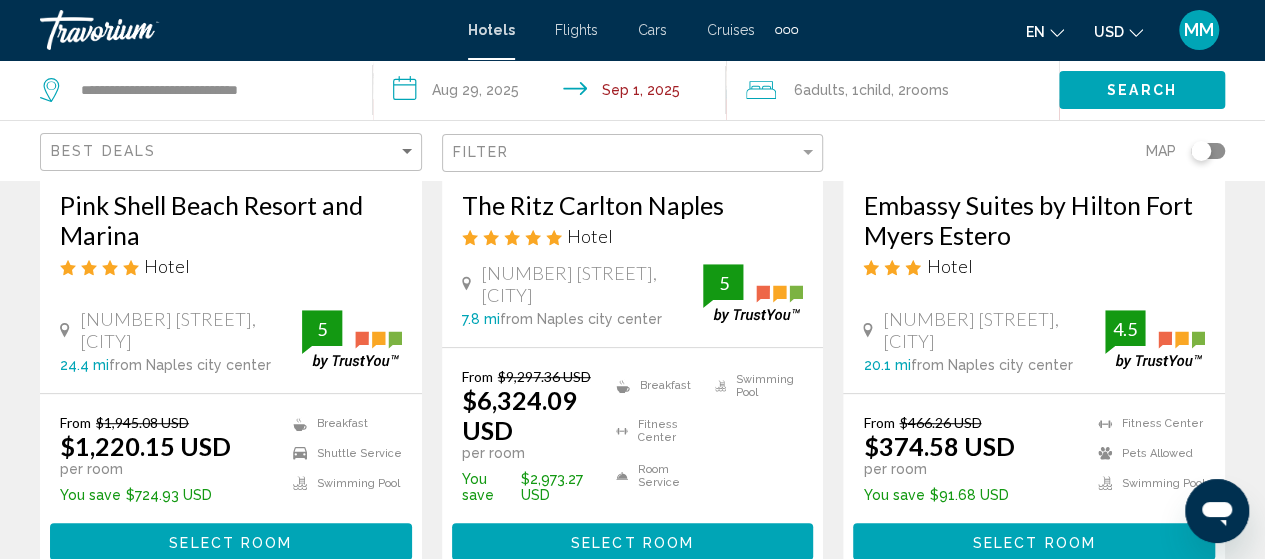 click on "Filter" 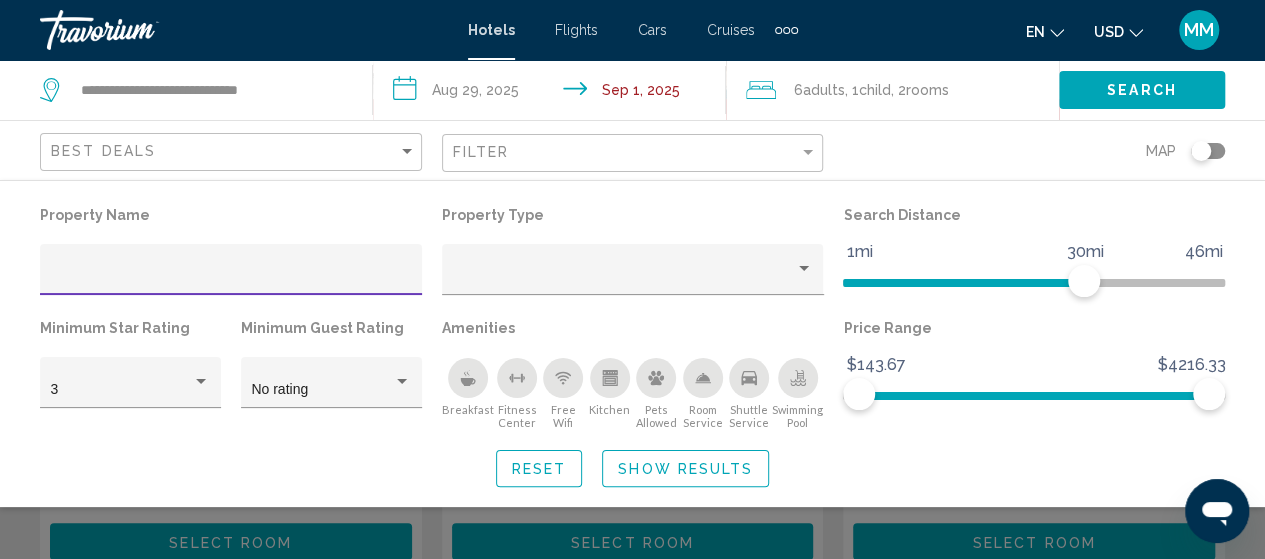 click 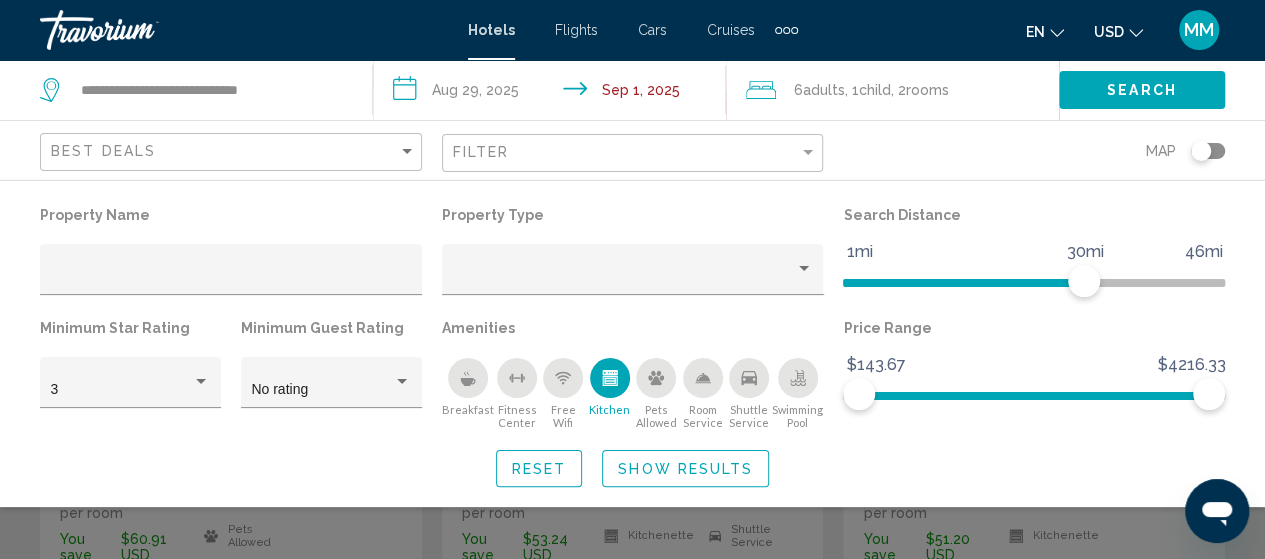 click 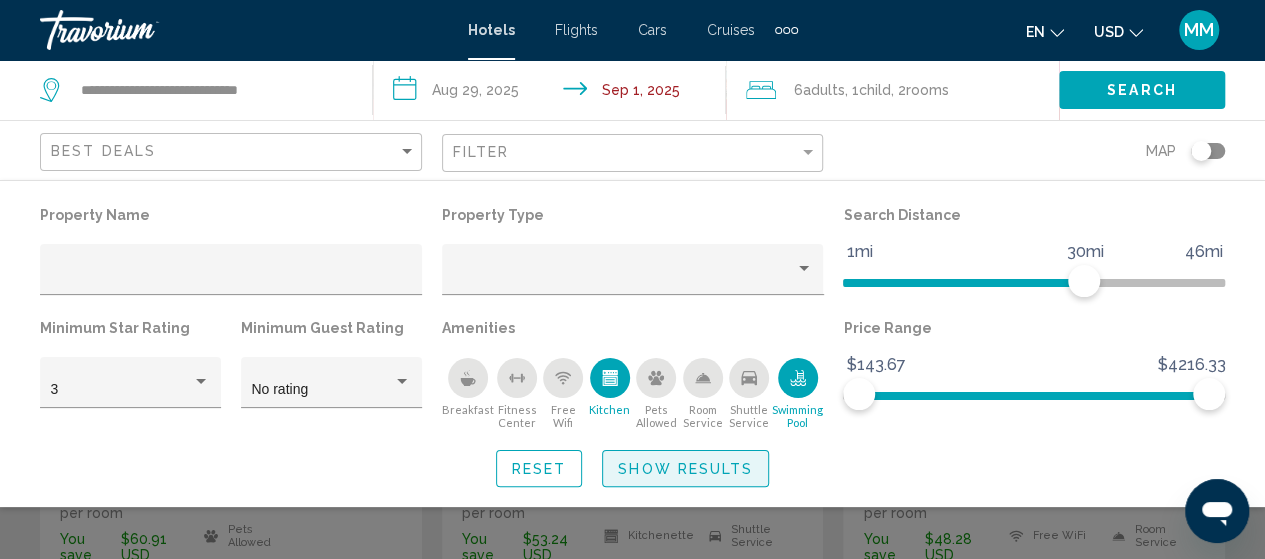 click on "Show Results" 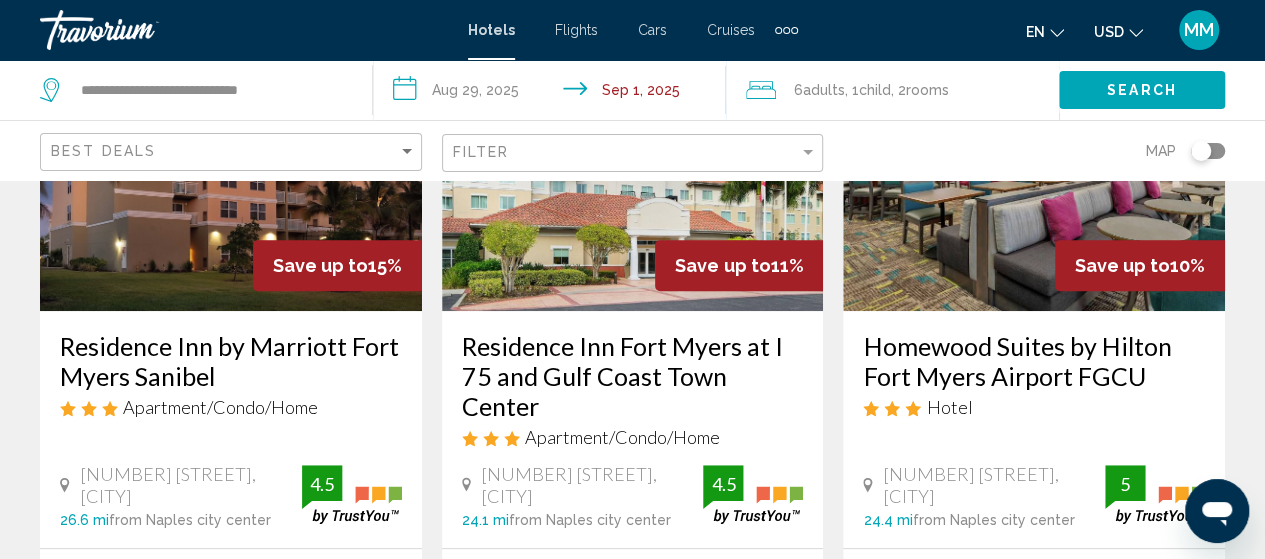 scroll, scrollTop: 0, scrollLeft: 0, axis: both 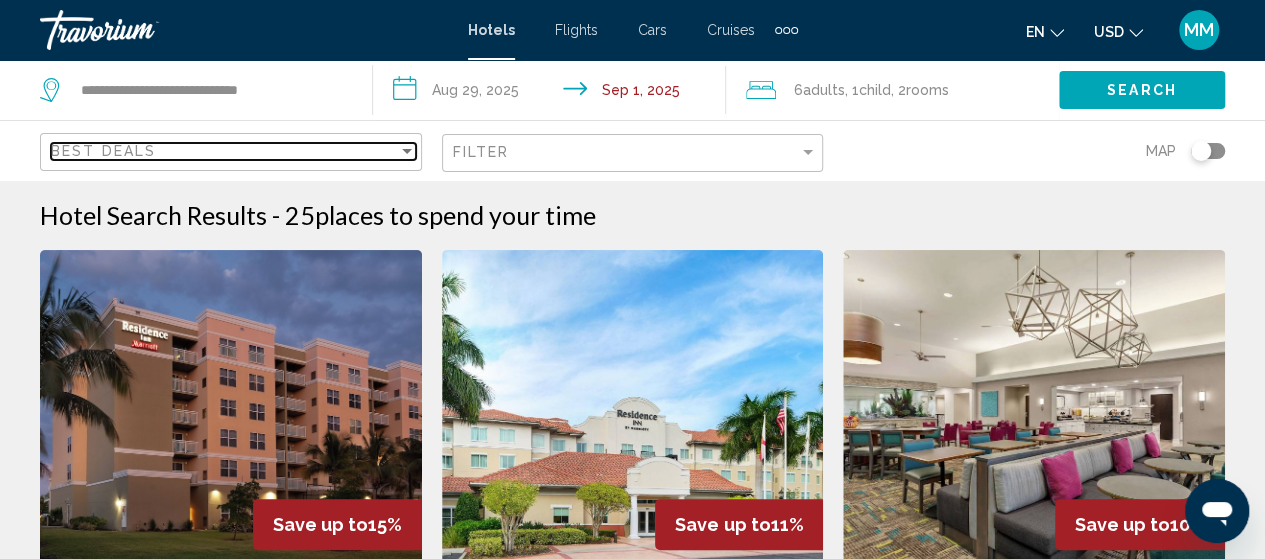 click on "Best Deals" at bounding box center (224, 151) 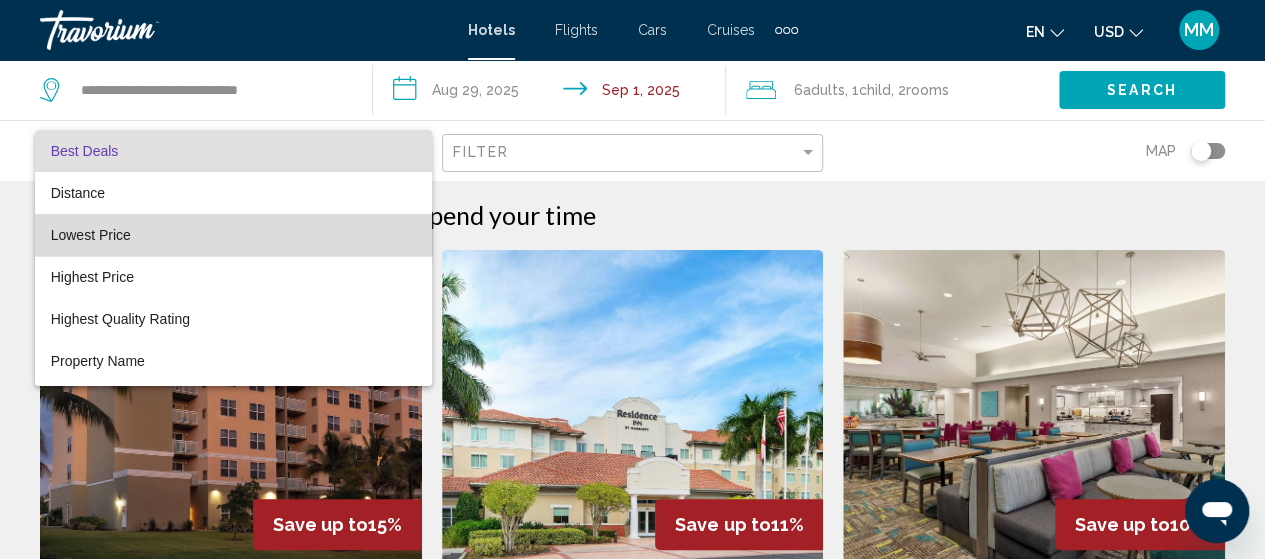 click on "Lowest Price" at bounding box center (233, 235) 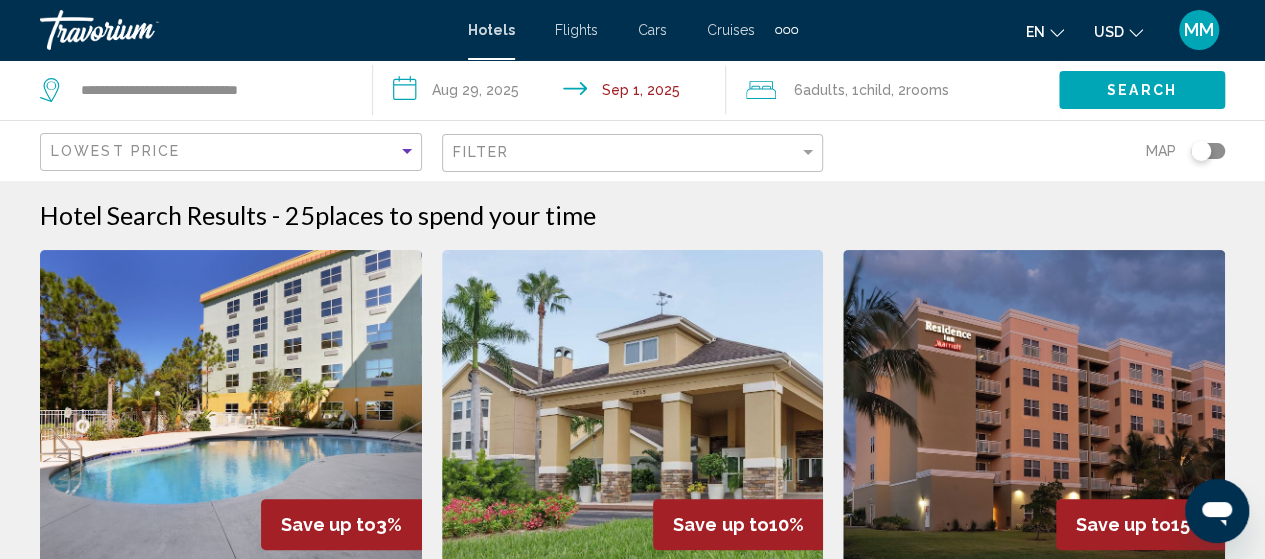 click on "Search" 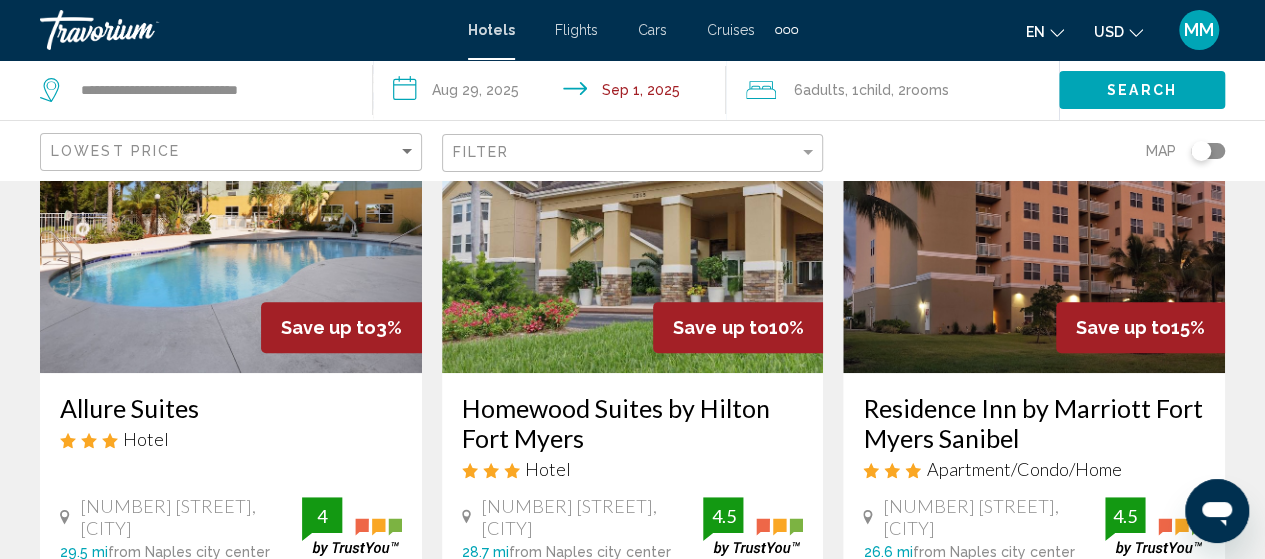 scroll, scrollTop: 200, scrollLeft: 0, axis: vertical 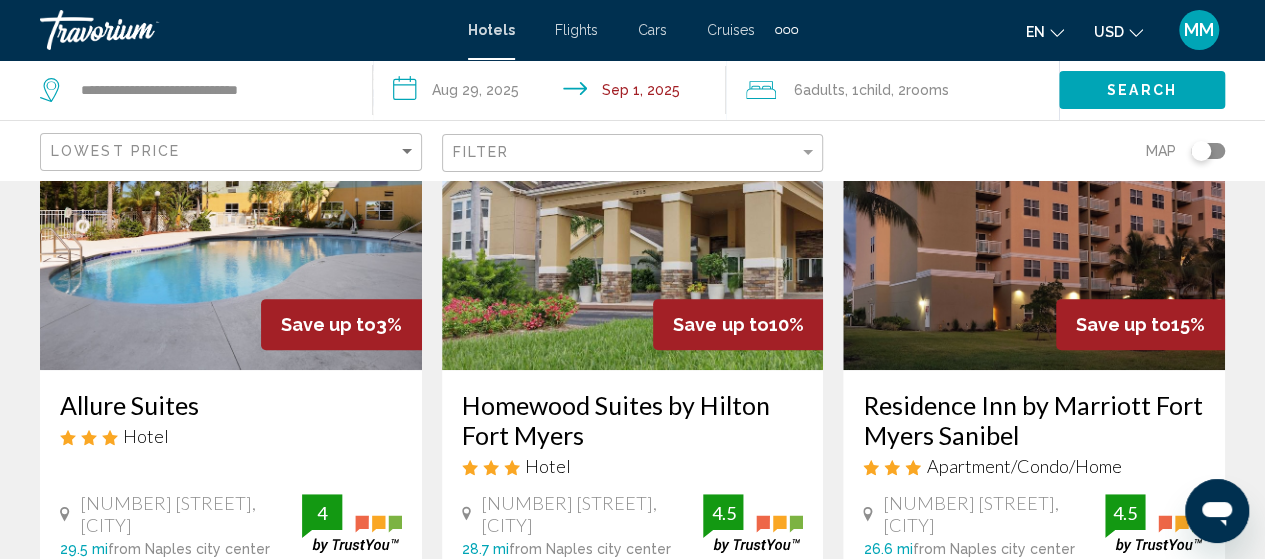 click at bounding box center (1034, 210) 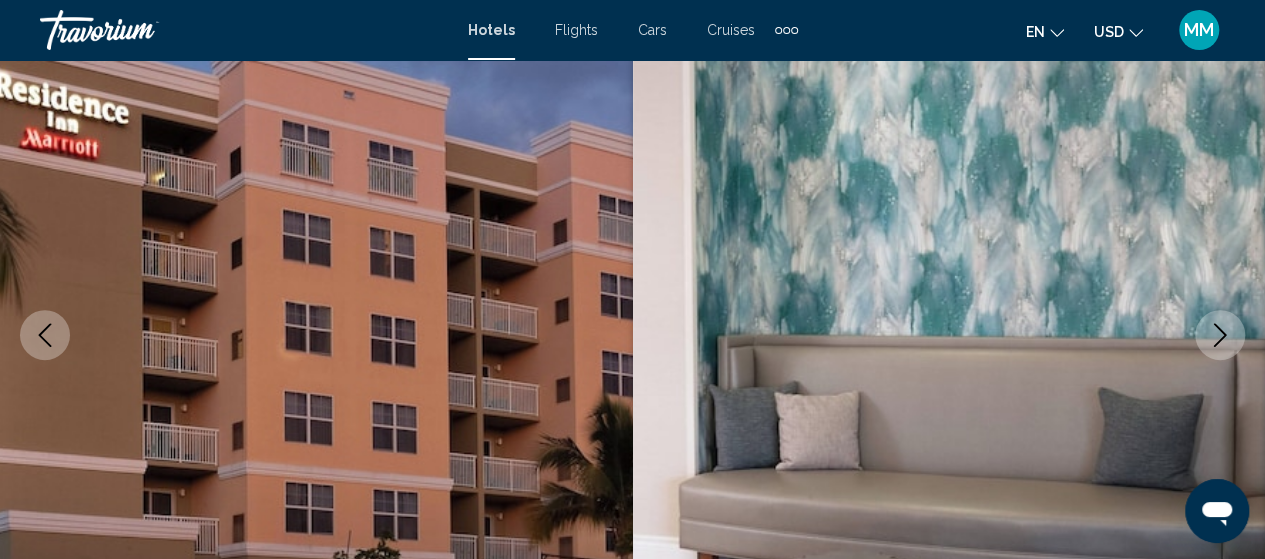 scroll, scrollTop: 255, scrollLeft: 0, axis: vertical 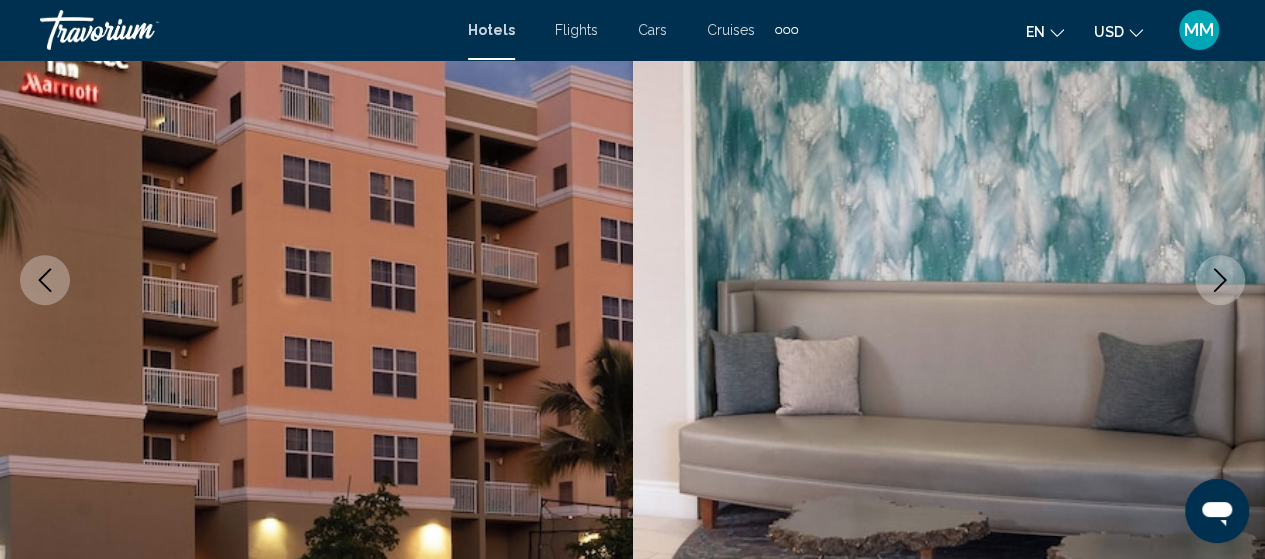 click at bounding box center [1220, 280] 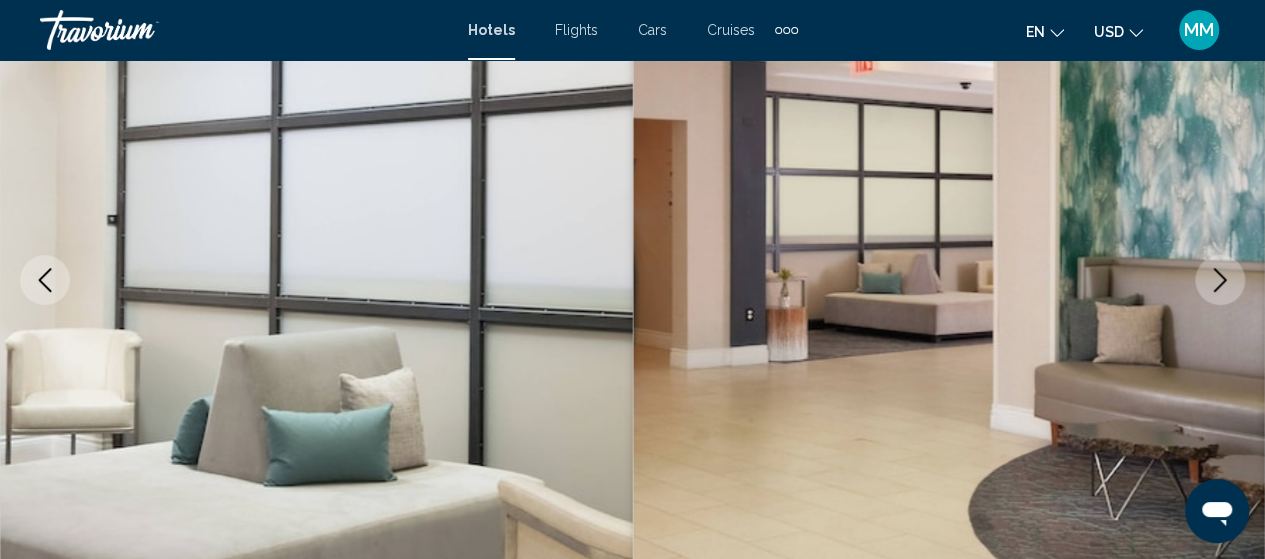 click at bounding box center [1220, 280] 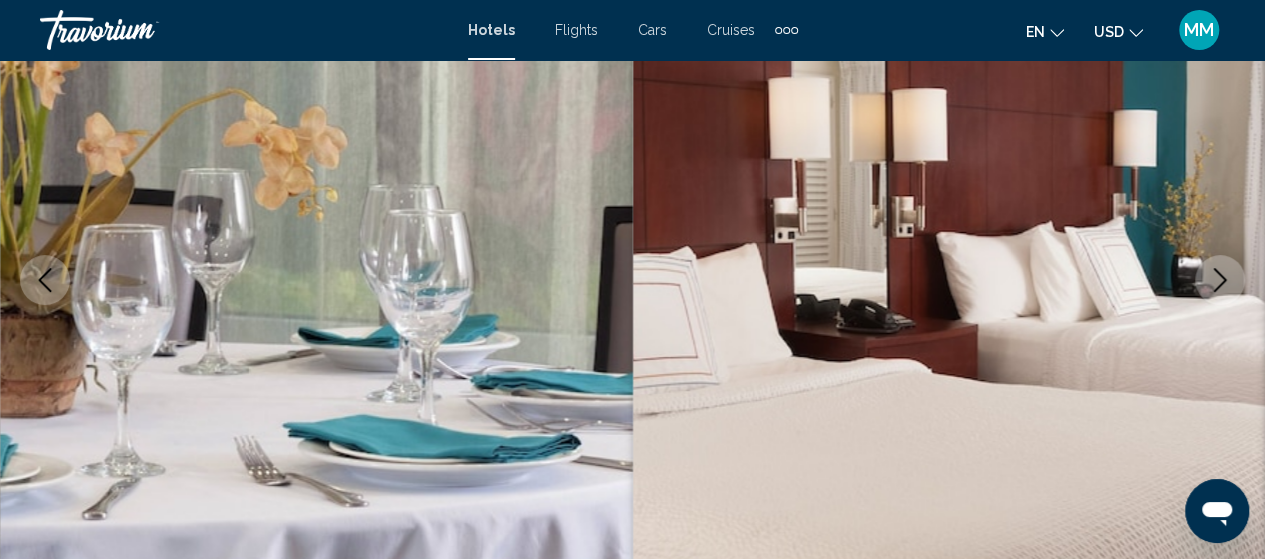 click at bounding box center (1220, 280) 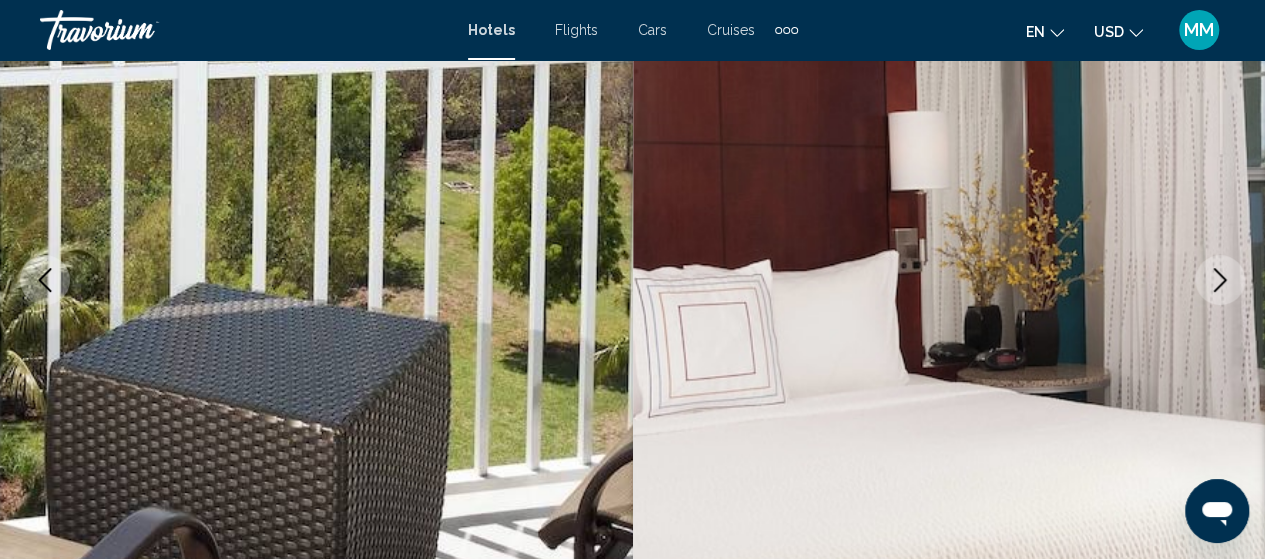 click at bounding box center [1220, 280] 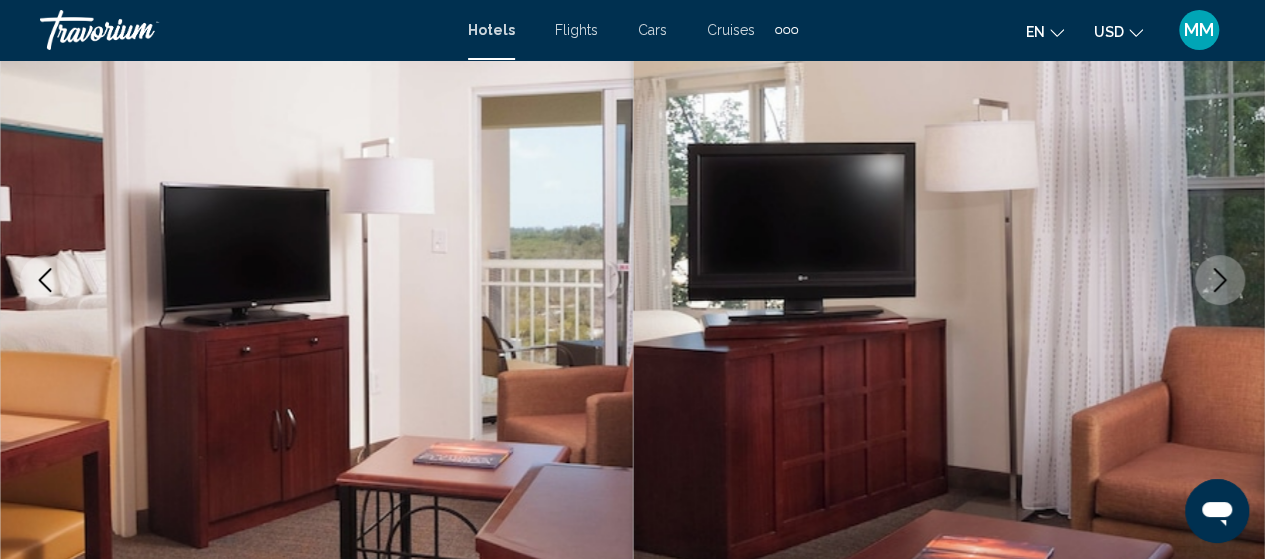 click at bounding box center [1220, 280] 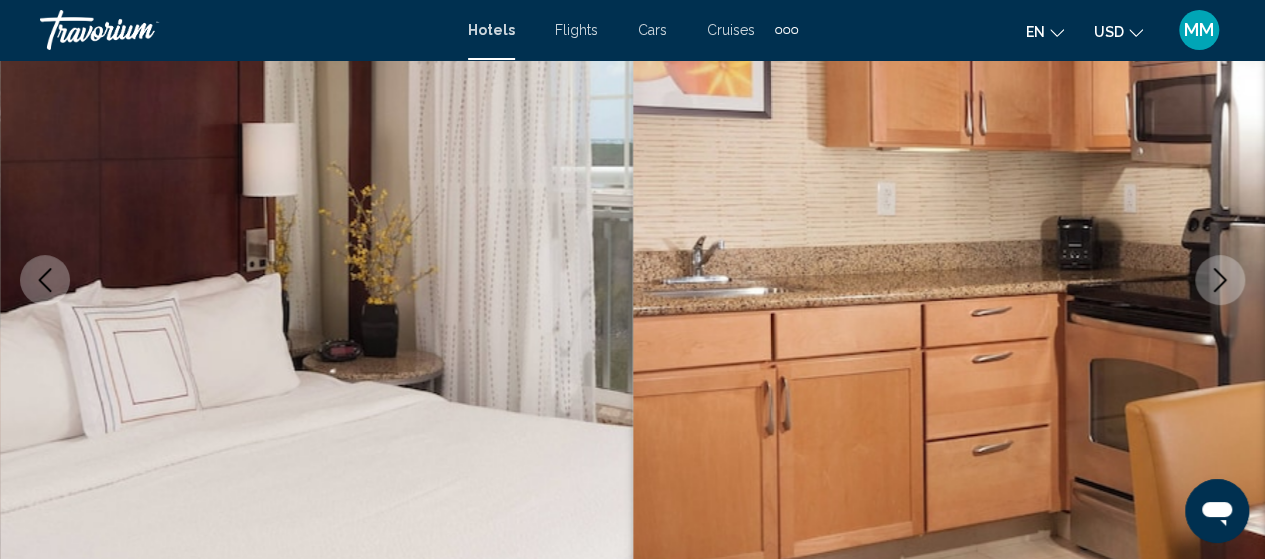 click 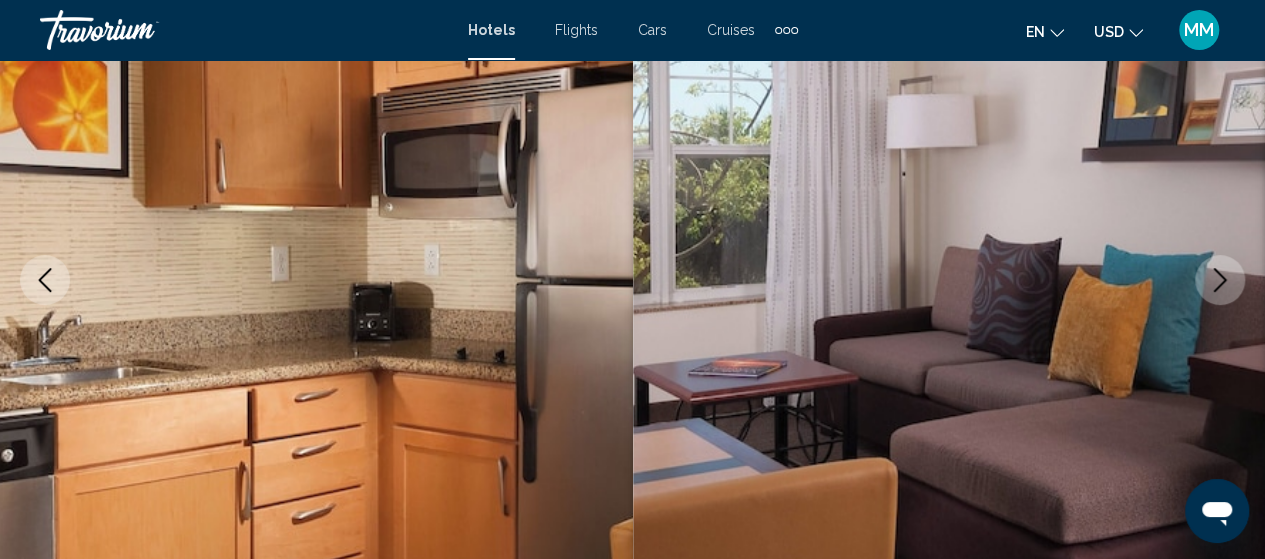 click 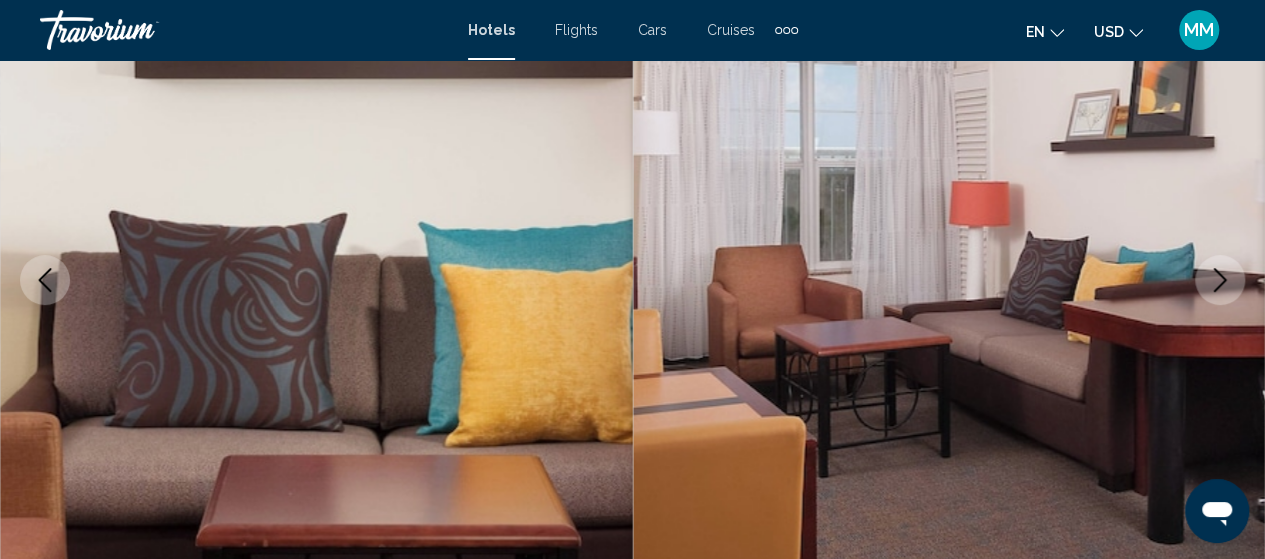 click 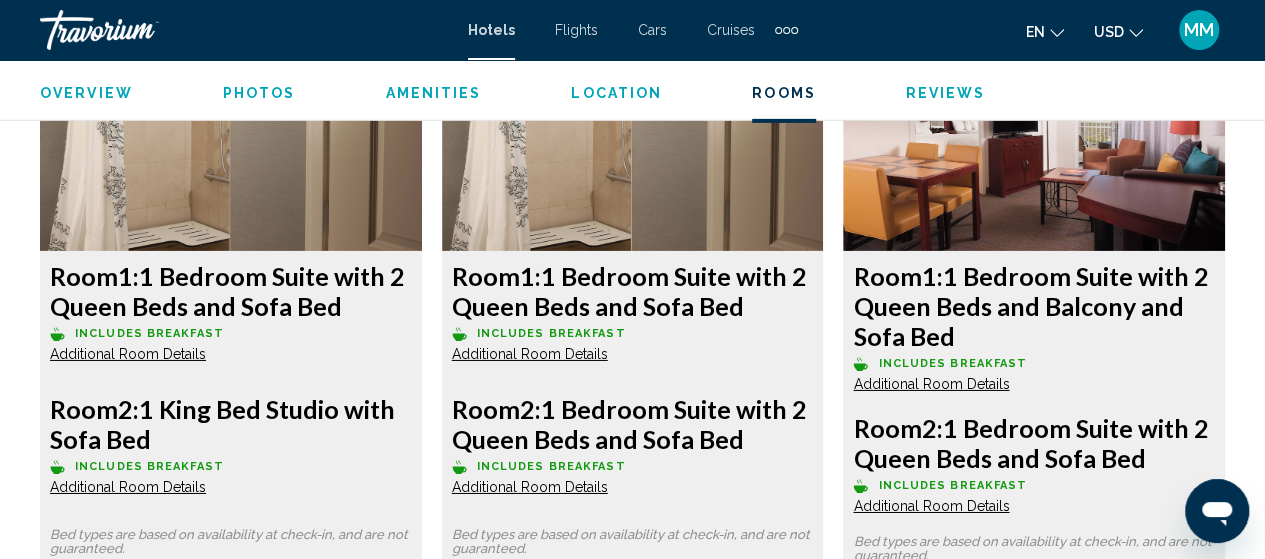 scroll, scrollTop: 3255, scrollLeft: 0, axis: vertical 